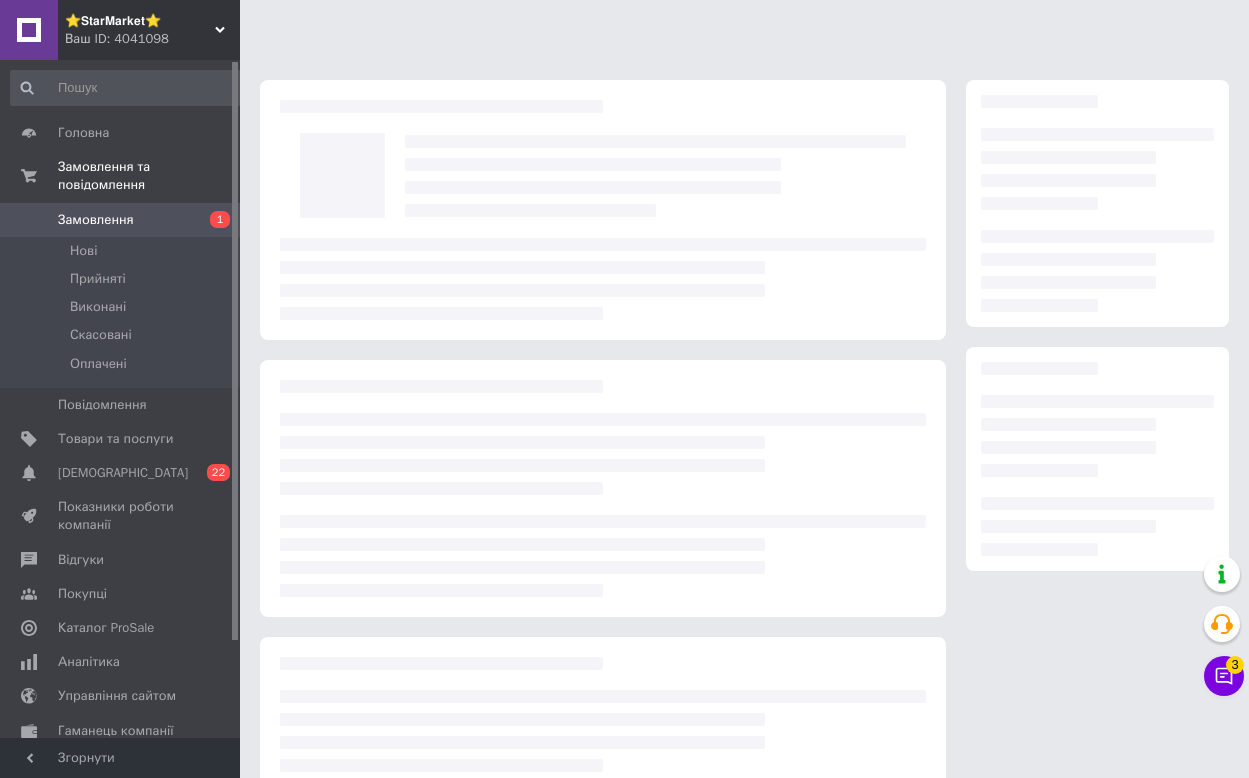 scroll, scrollTop: 0, scrollLeft: 0, axis: both 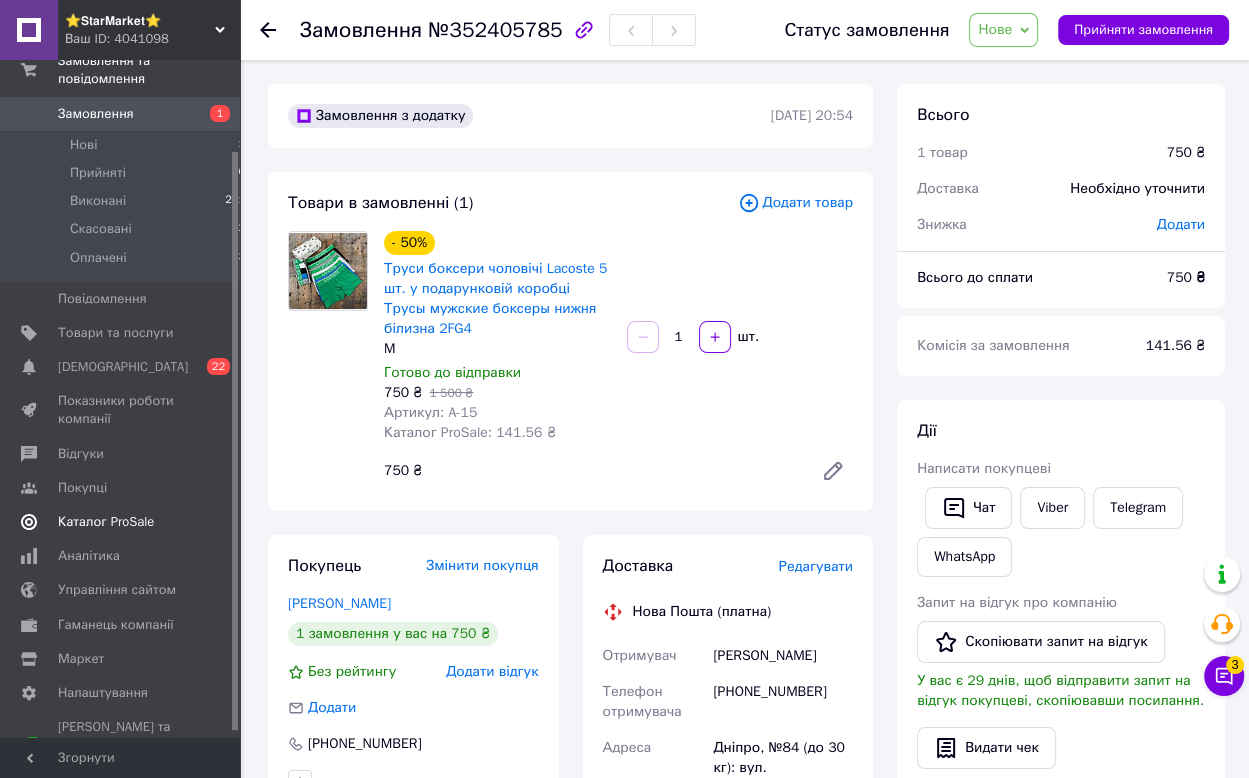 click on "Каталог ProSale" at bounding box center (121, 522) 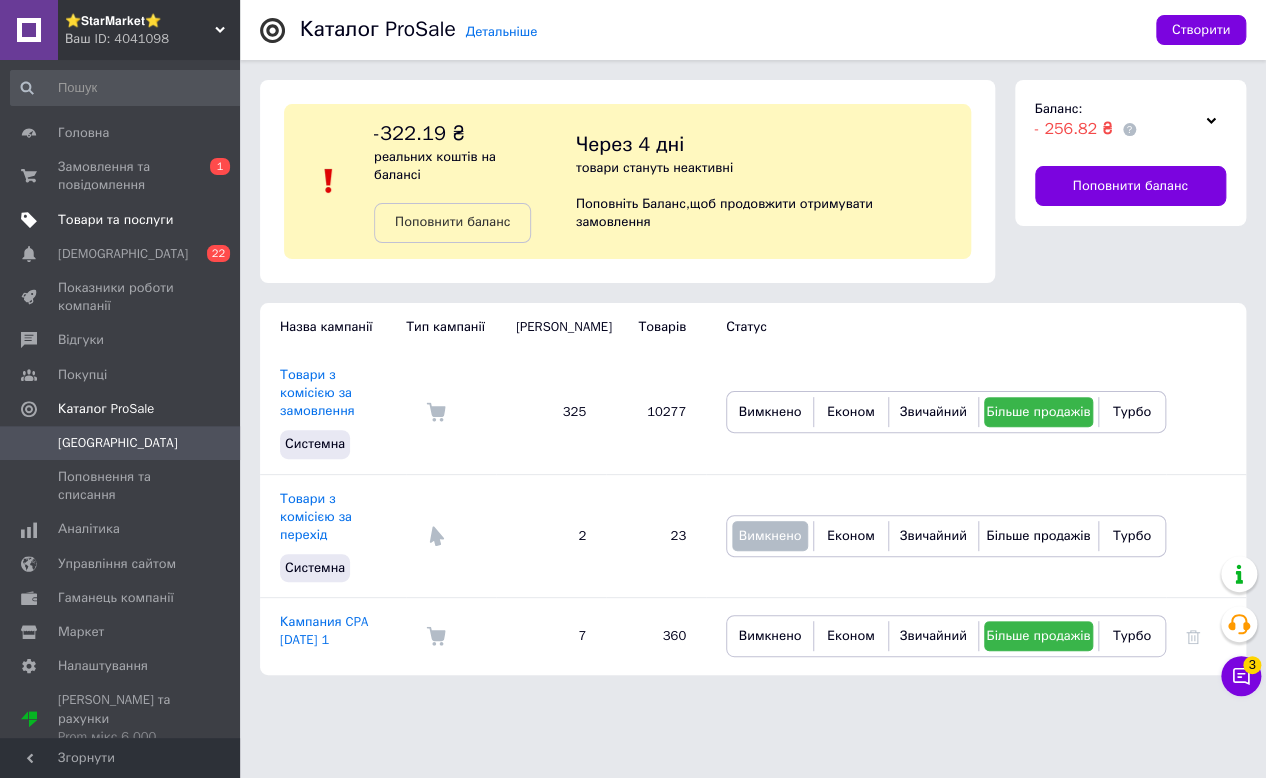 click at bounding box center [212, 220] 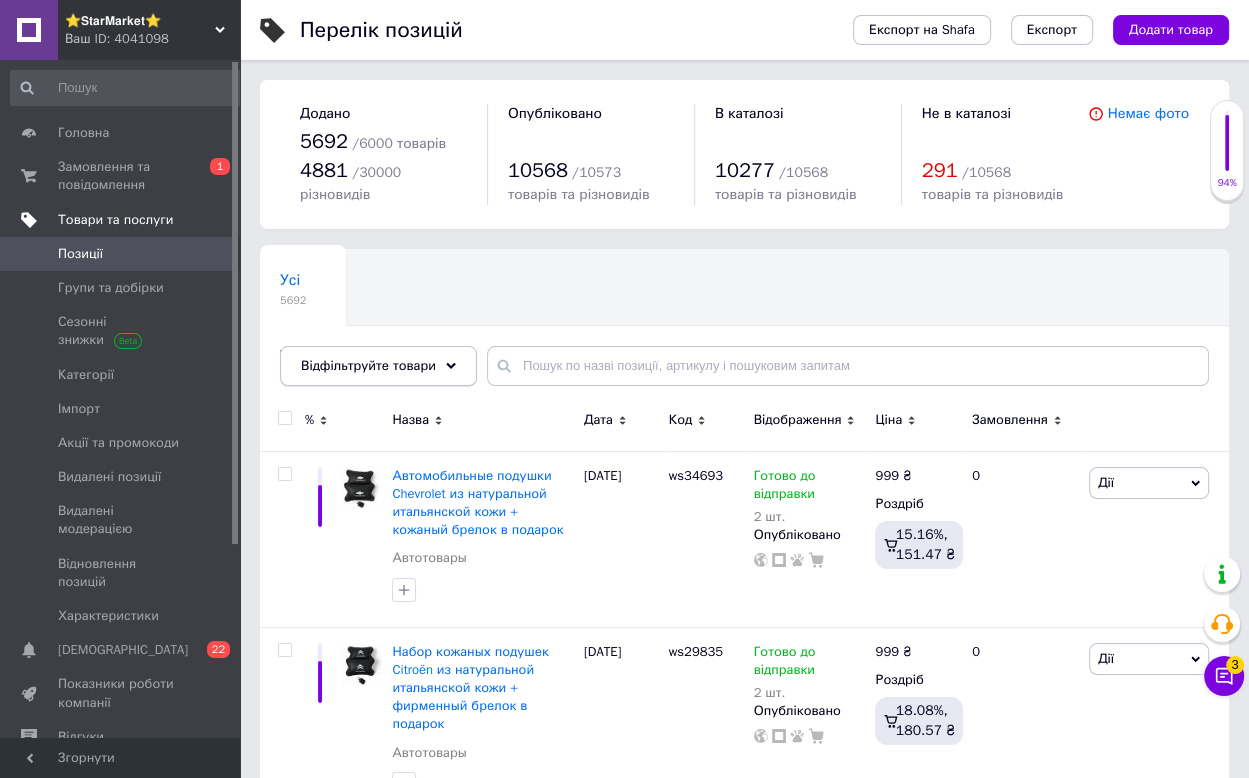 click on "Відфільтруйте товари" at bounding box center [378, 366] 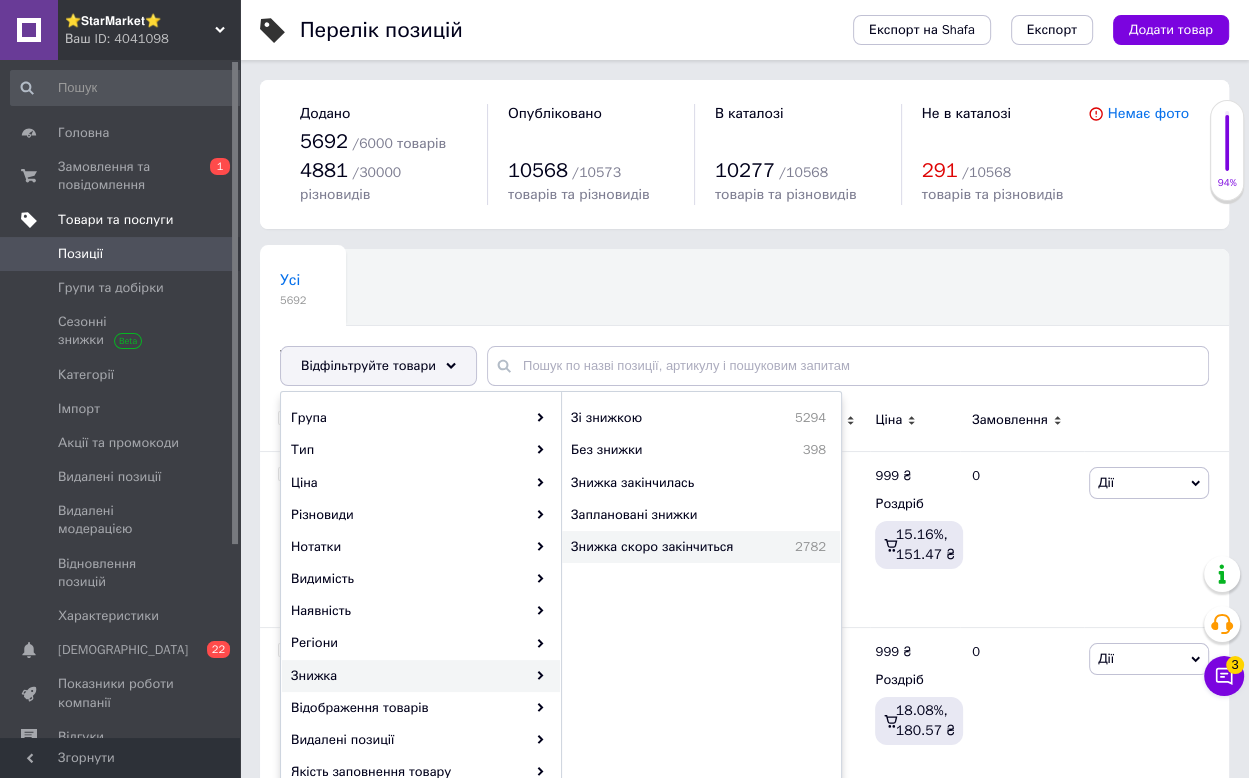 click on "Знижка скоро закінчиться" at bounding box center [672, 547] 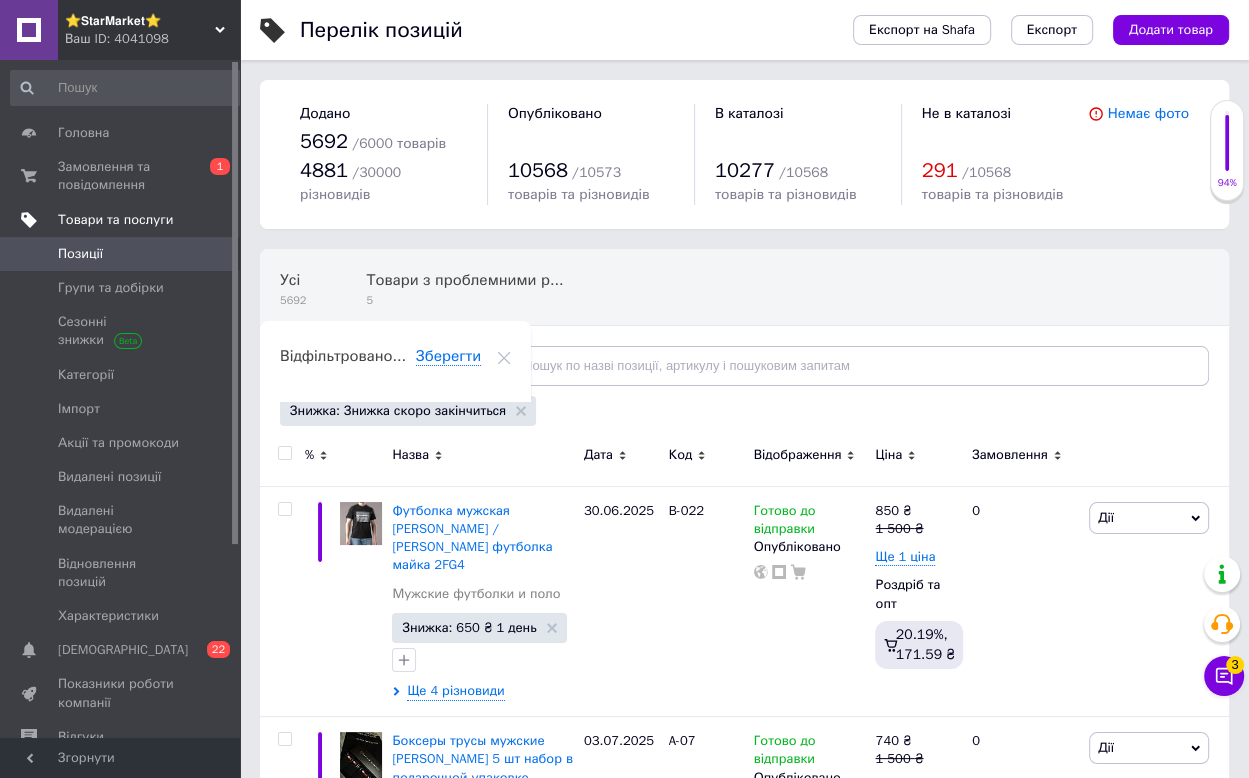 click on "Відфільтруйте товари" at bounding box center (368, 365) 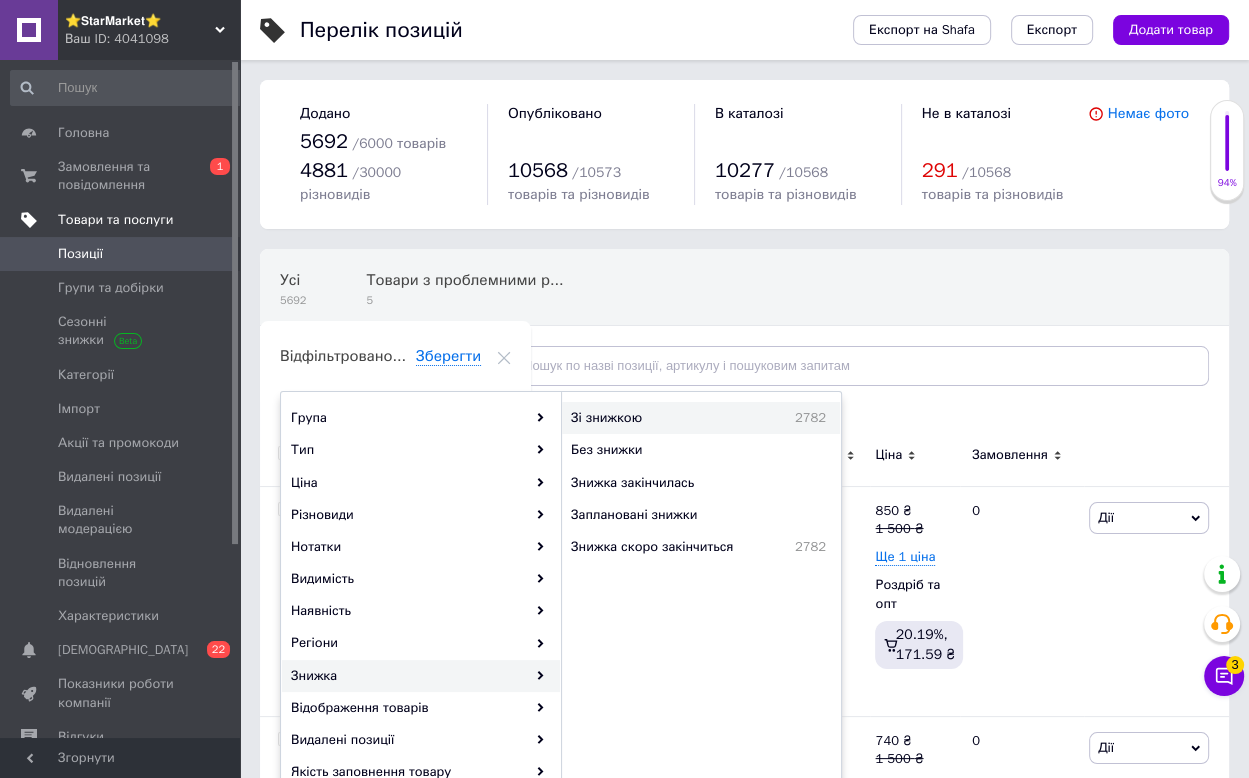 click on "Зі знижкою" at bounding box center [651, 418] 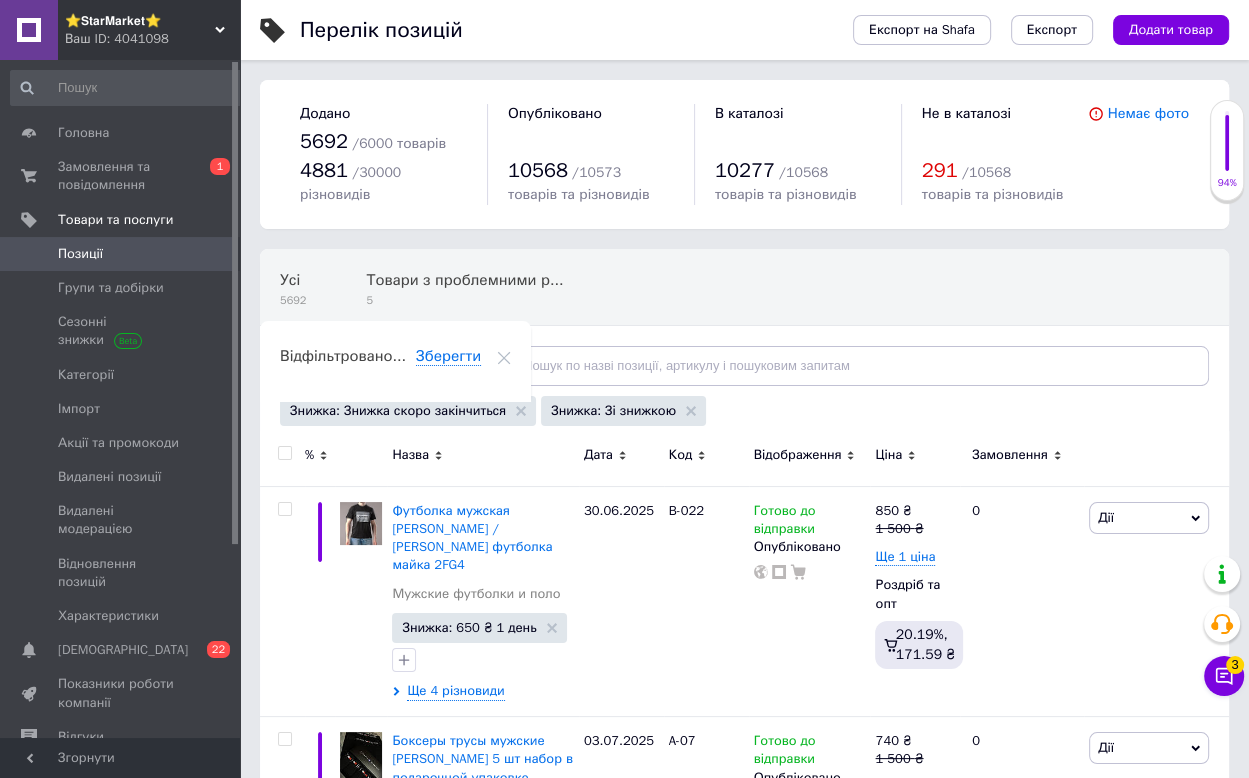 click at bounding box center [284, 453] 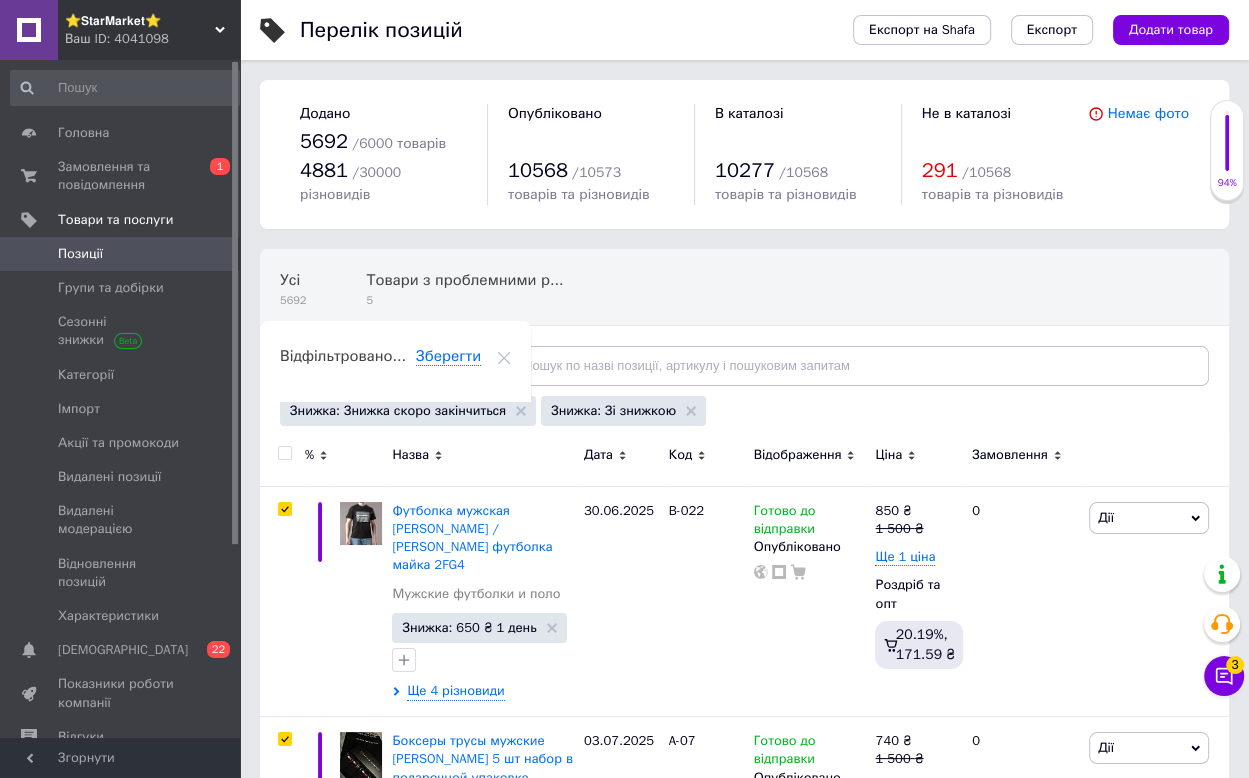 checkbox on "true" 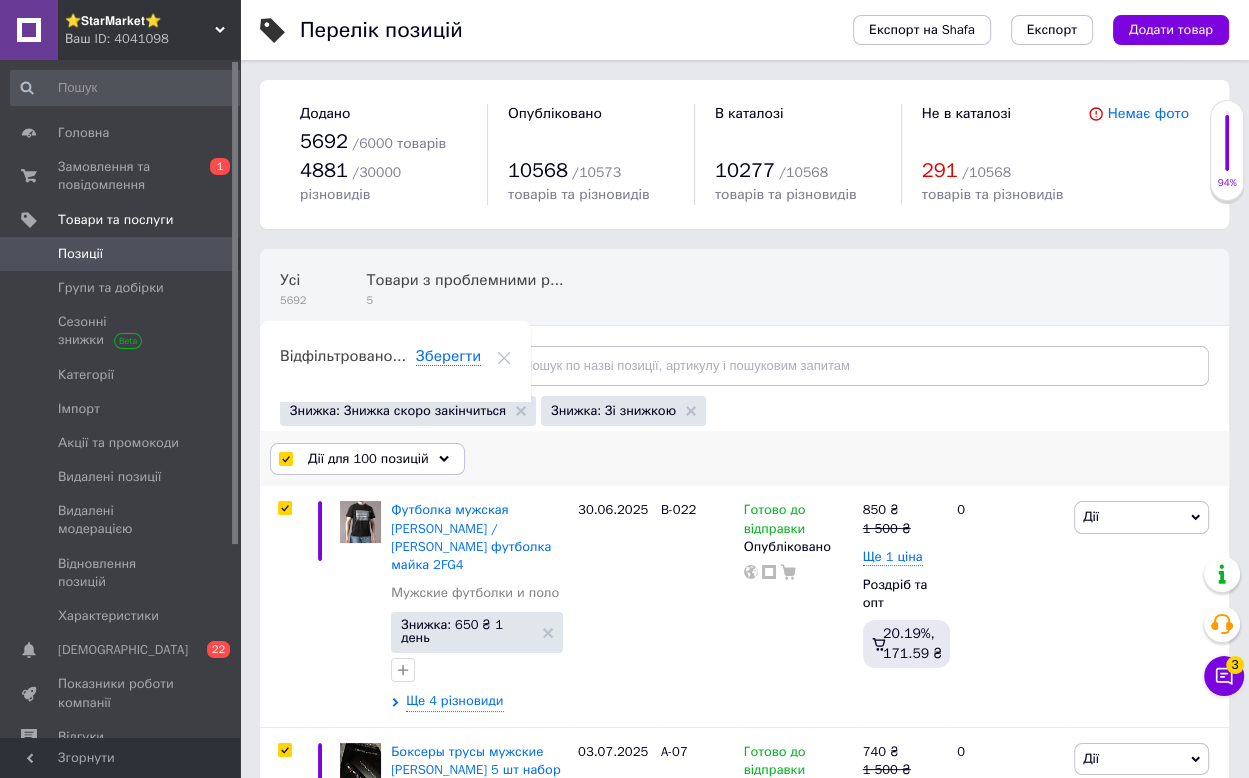 click on "Дії для 100 позицій" at bounding box center (368, 459) 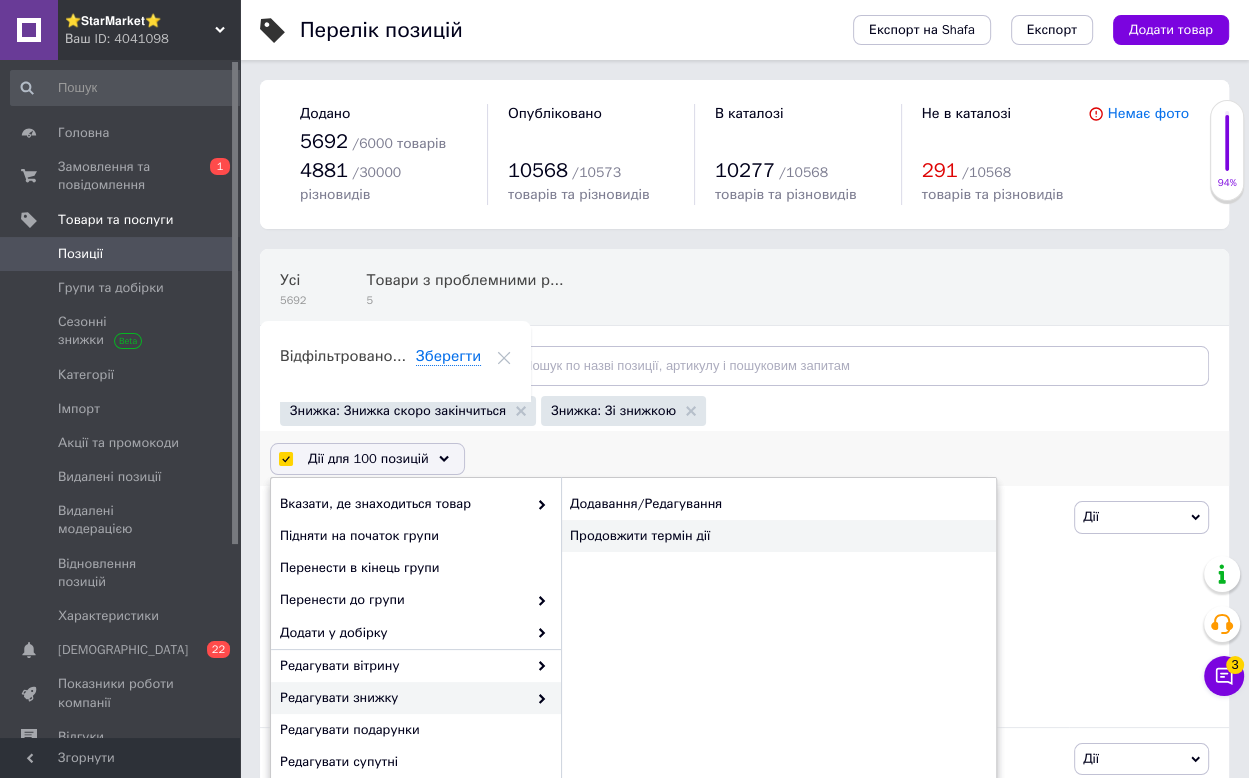 click on "Продовжити термін дії" at bounding box center (778, 536) 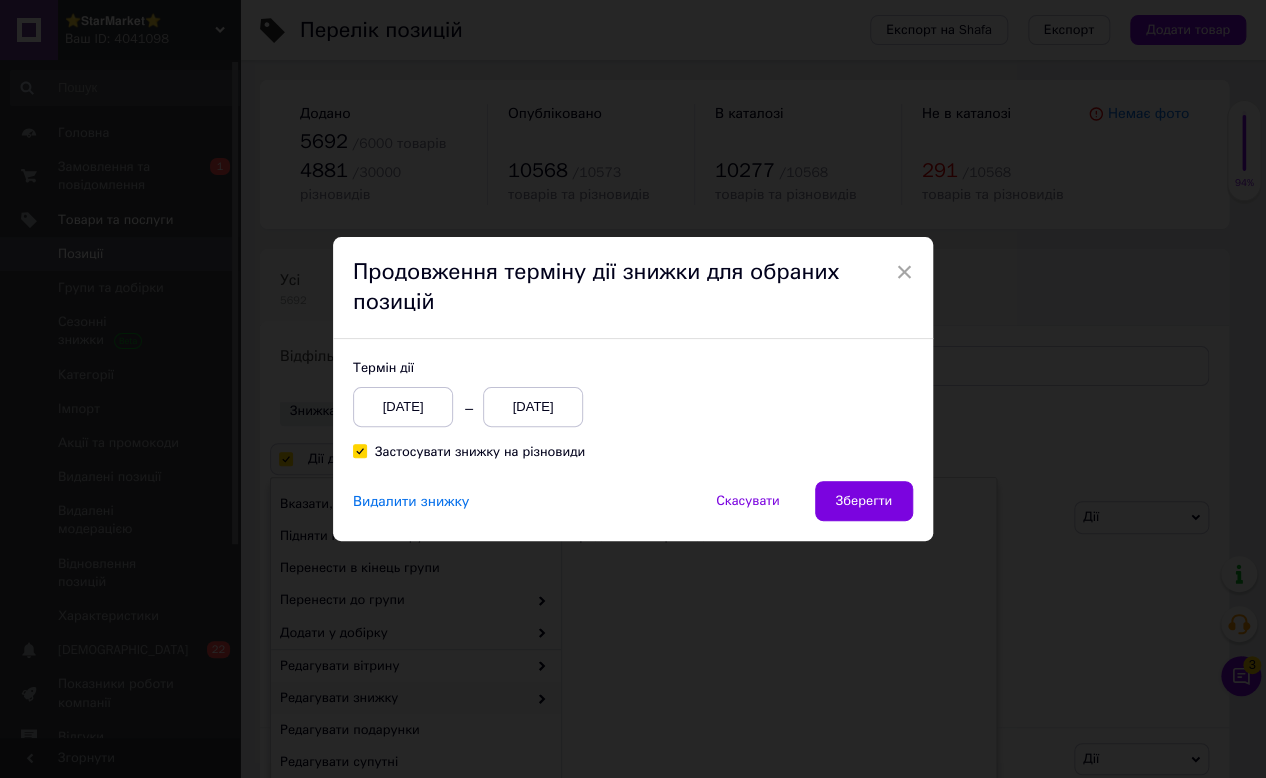click on "[DATE]" at bounding box center (533, 407) 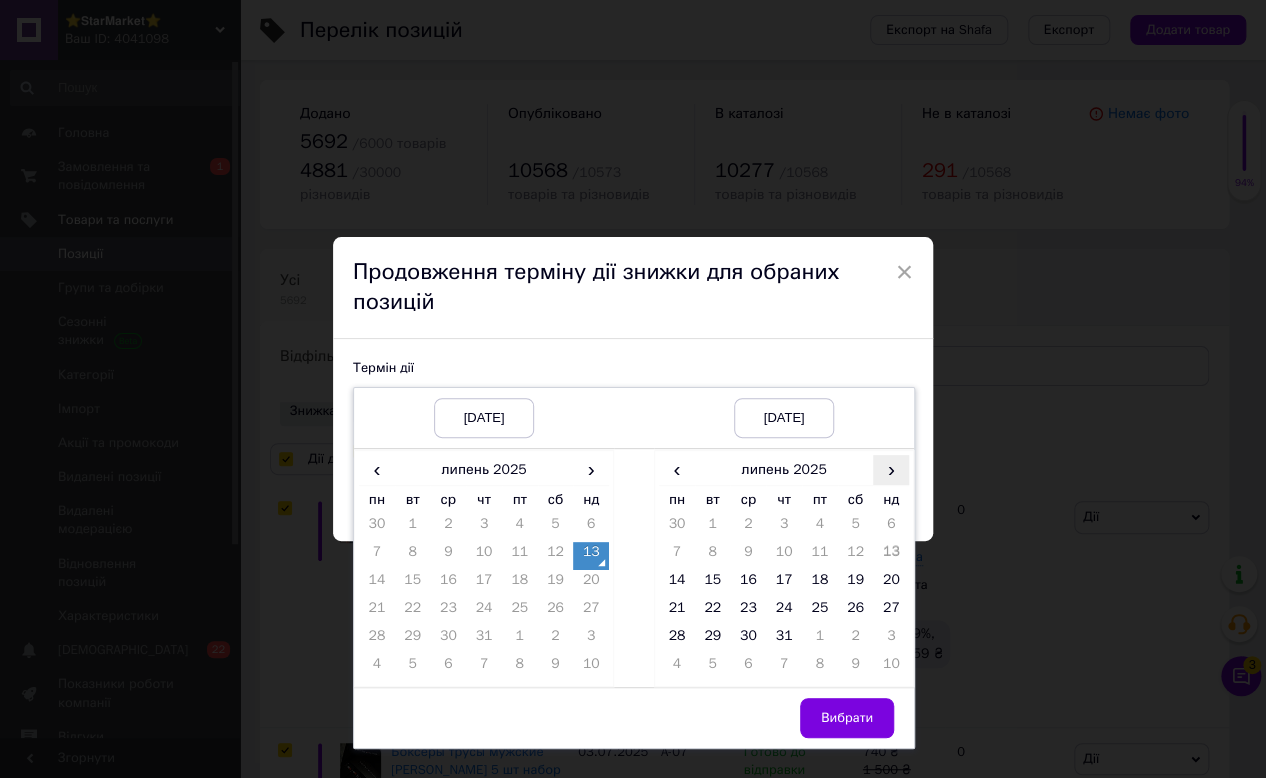 click on "›" at bounding box center [891, 469] 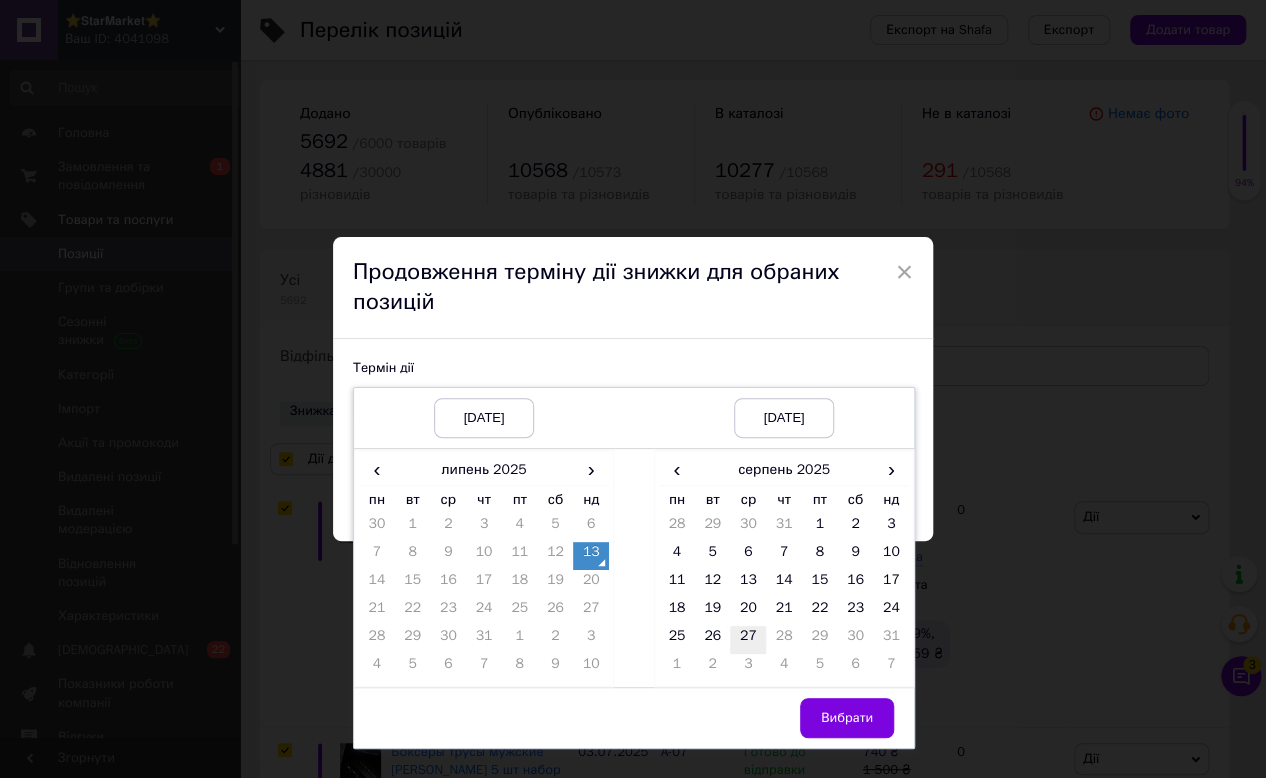 click on "27" at bounding box center [748, 640] 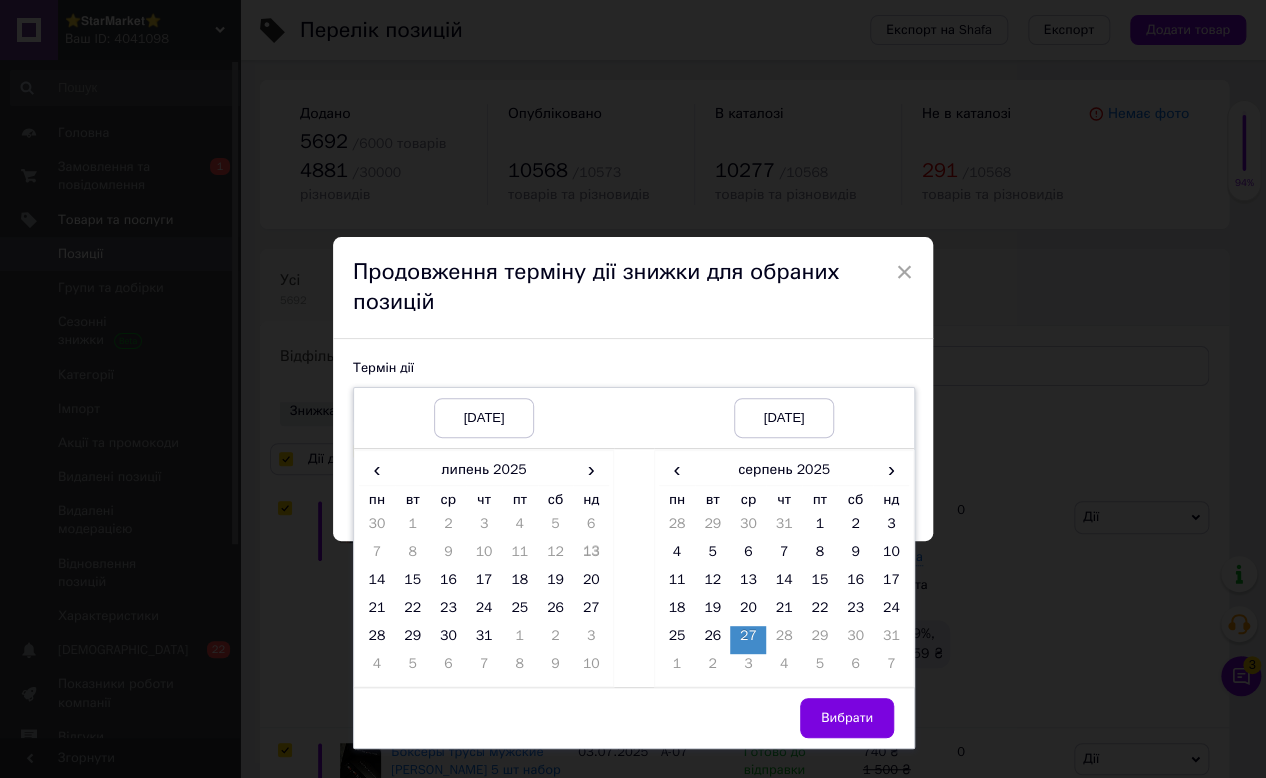 click on "Вибрати" at bounding box center [847, 718] 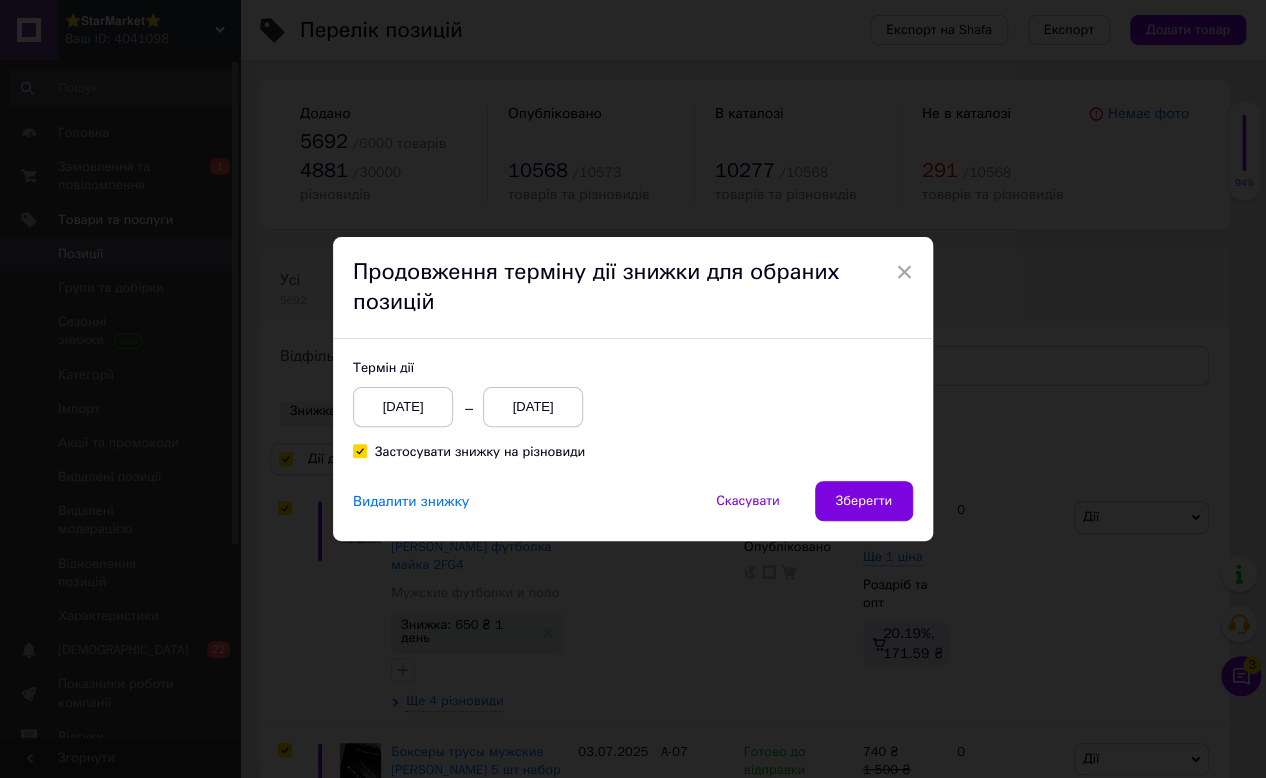 drag, startPoint x: 844, startPoint y: 506, endPoint x: 818, endPoint y: 538, distance: 41.231056 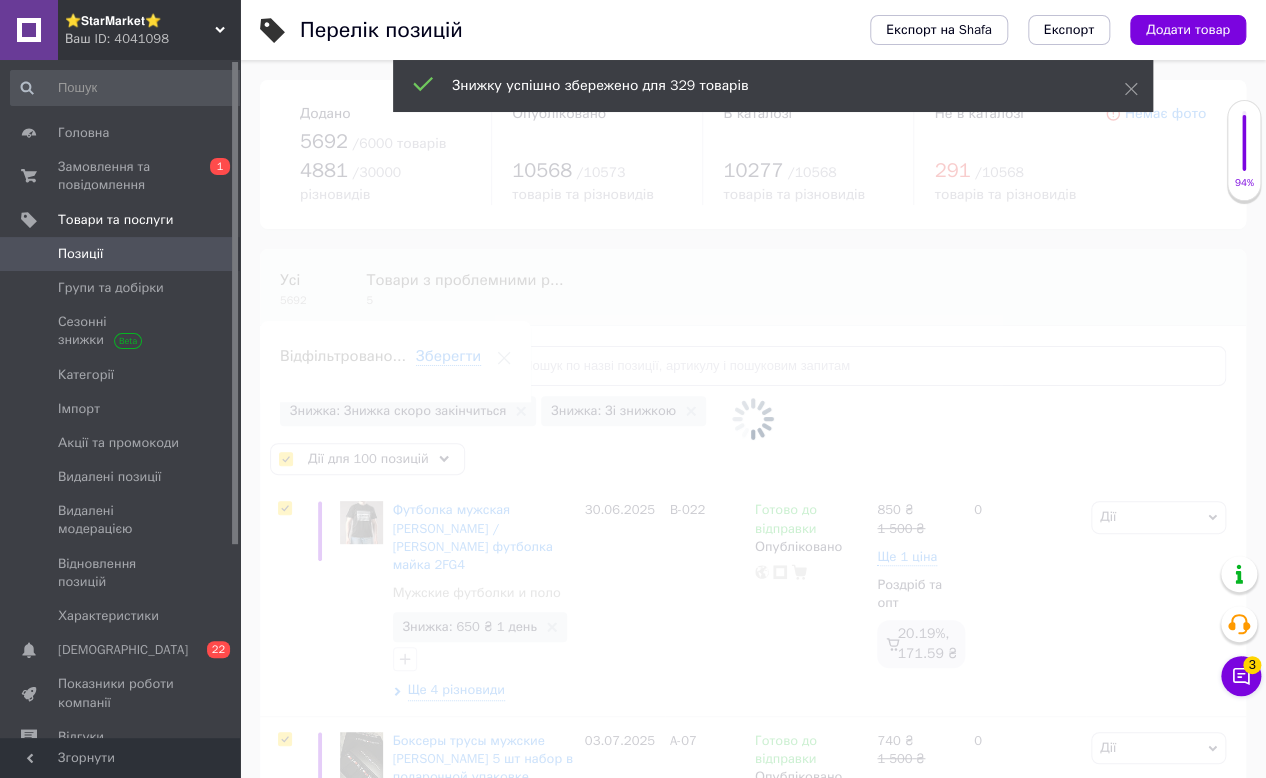 click at bounding box center [753, 419] 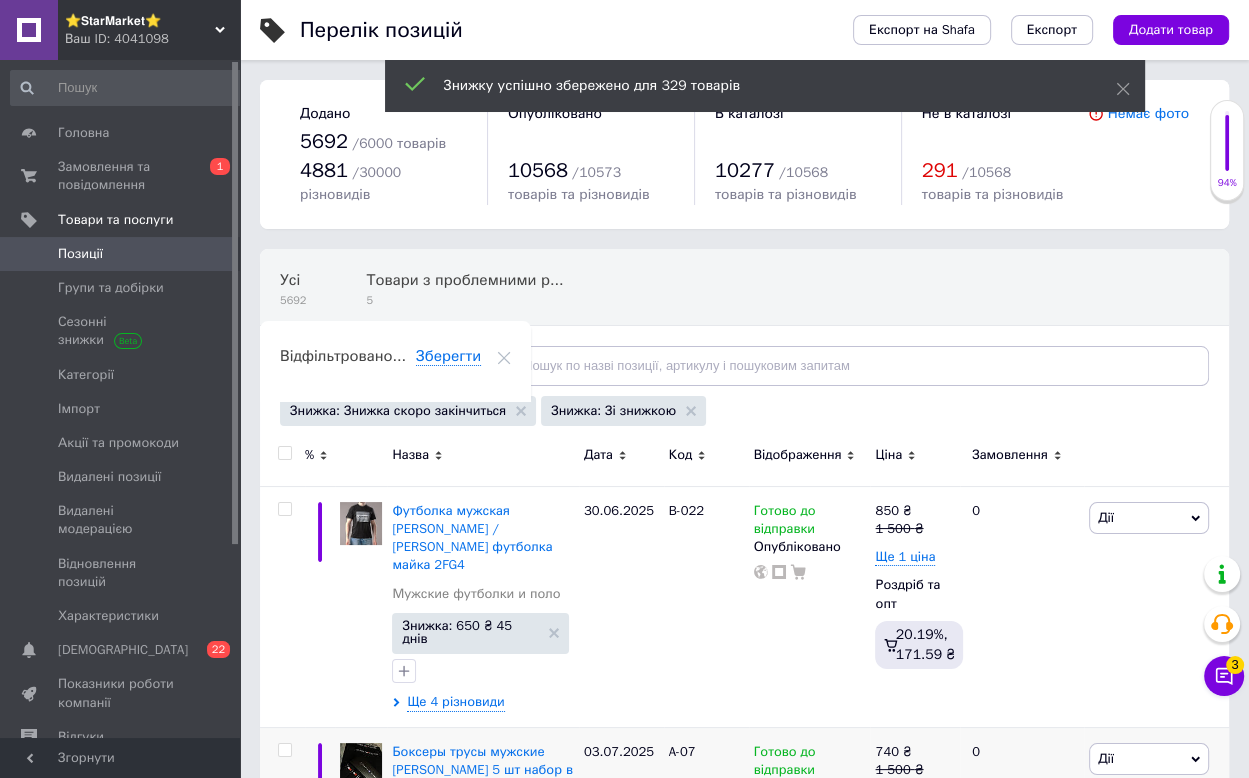 checkbox on "false" 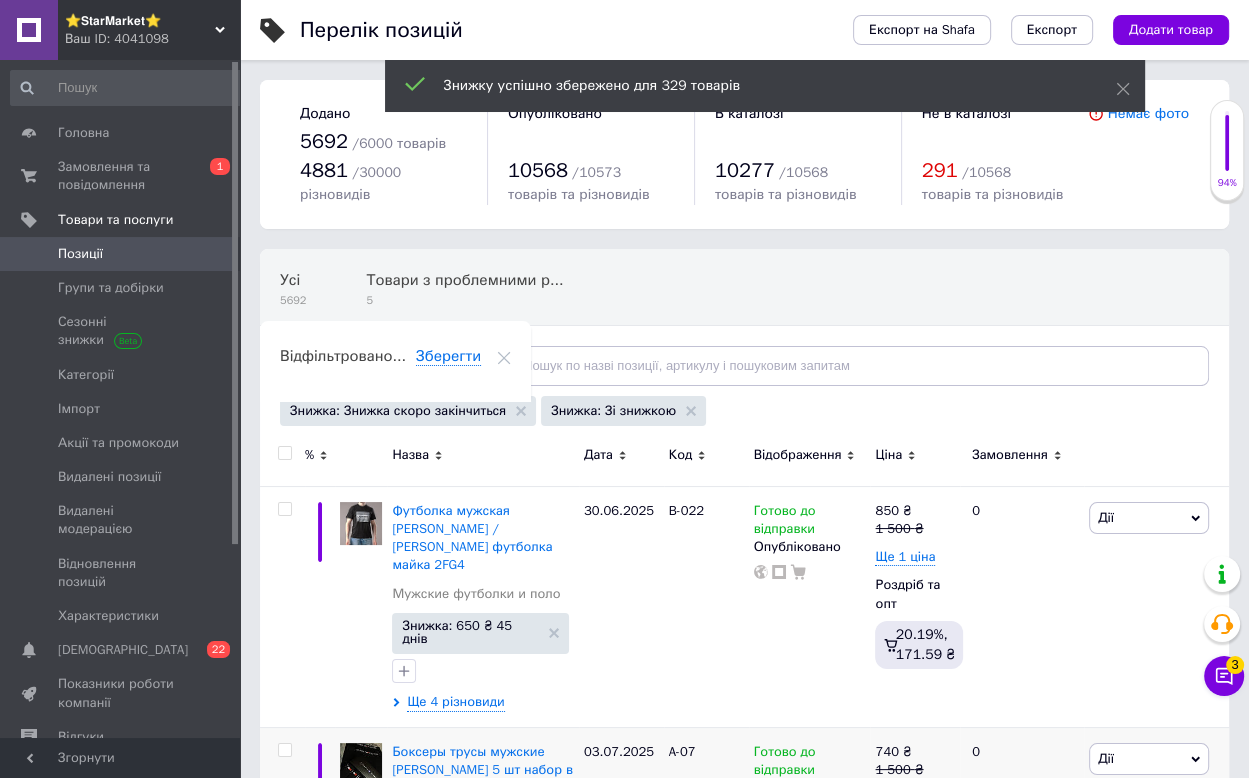 checkbox on "false" 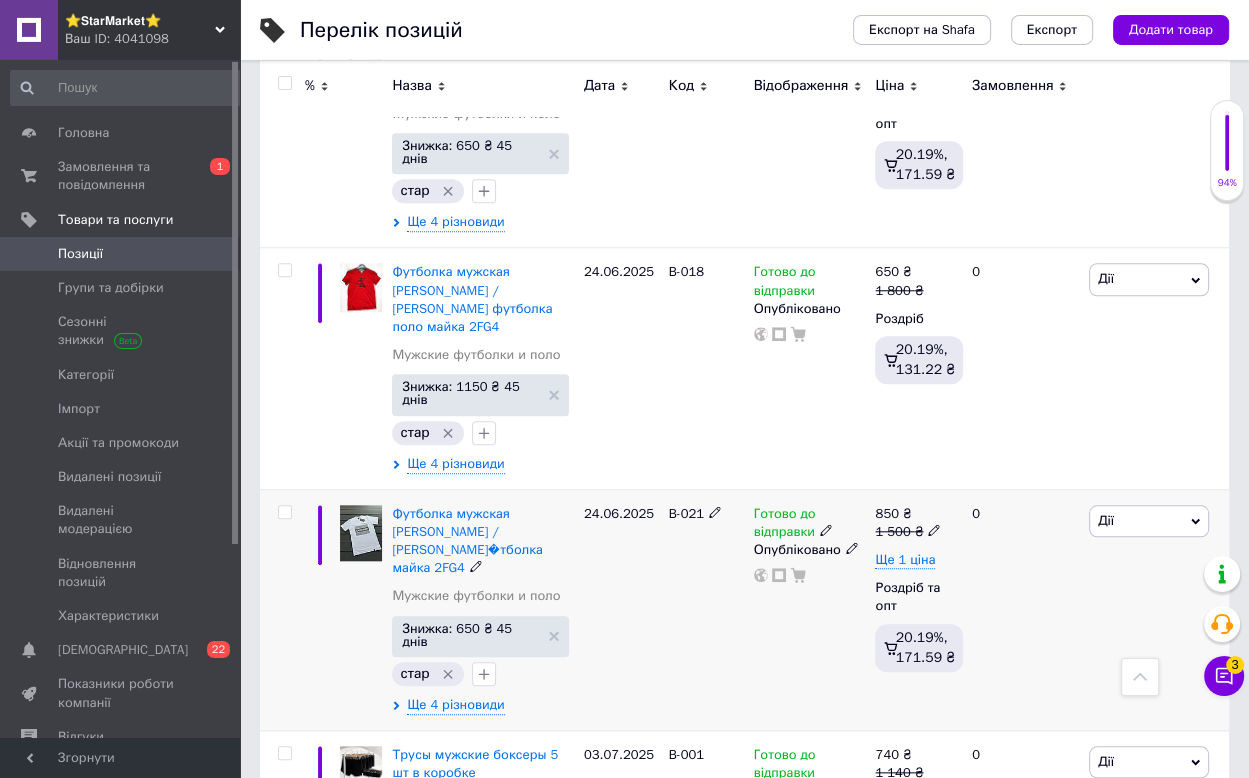 scroll, scrollTop: 1565, scrollLeft: 0, axis: vertical 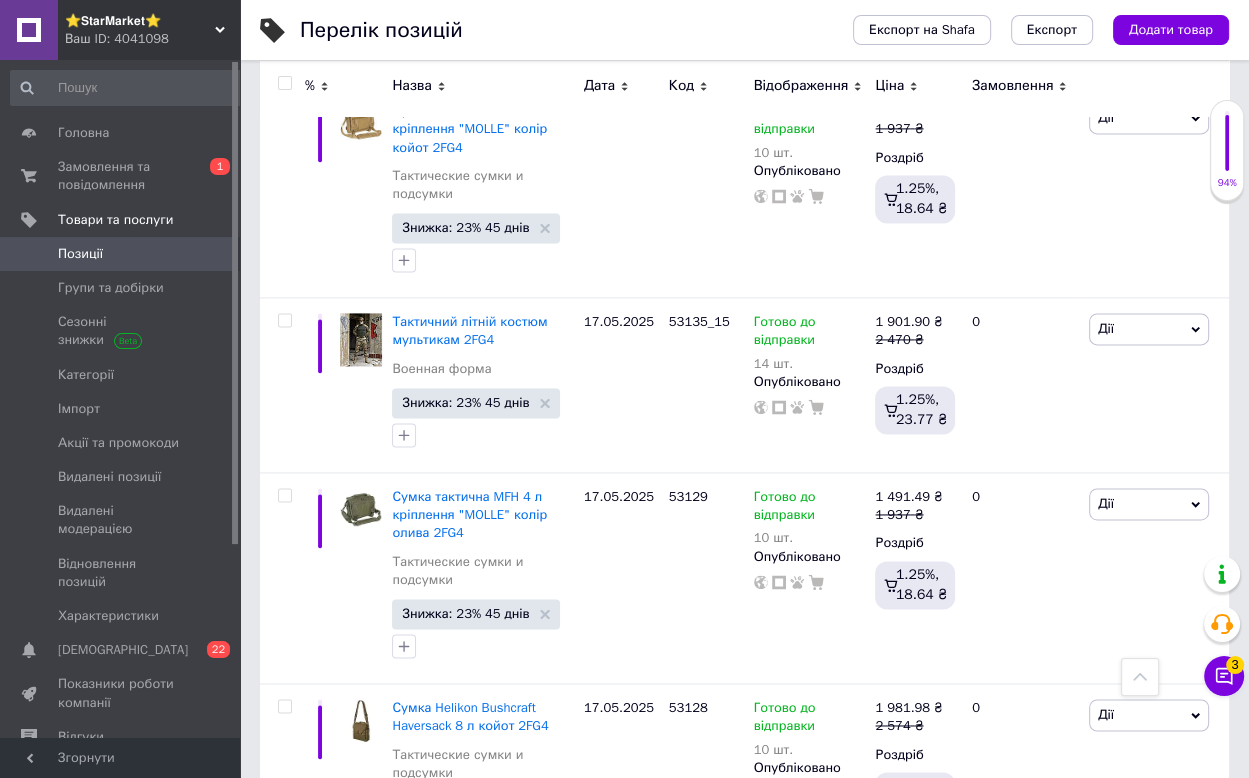 click on "2" at bounding box center (327, 1332) 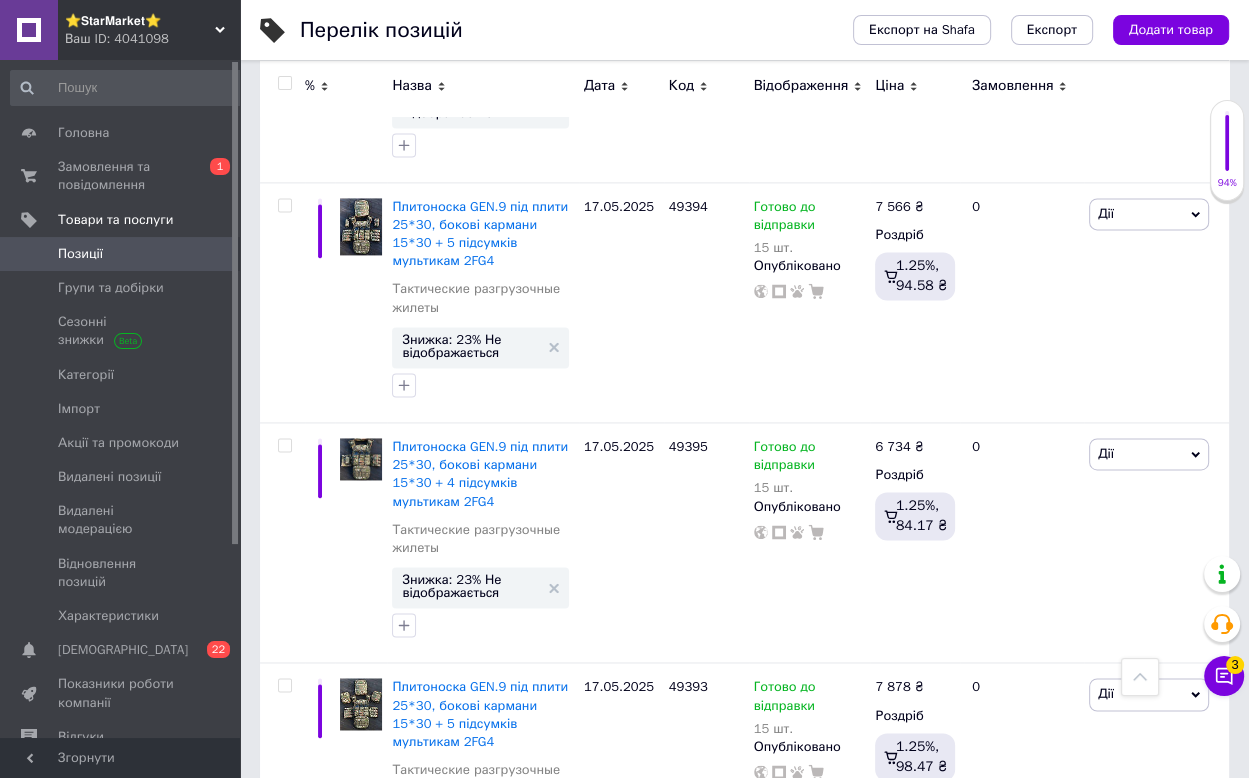 click at bounding box center [284, 83] 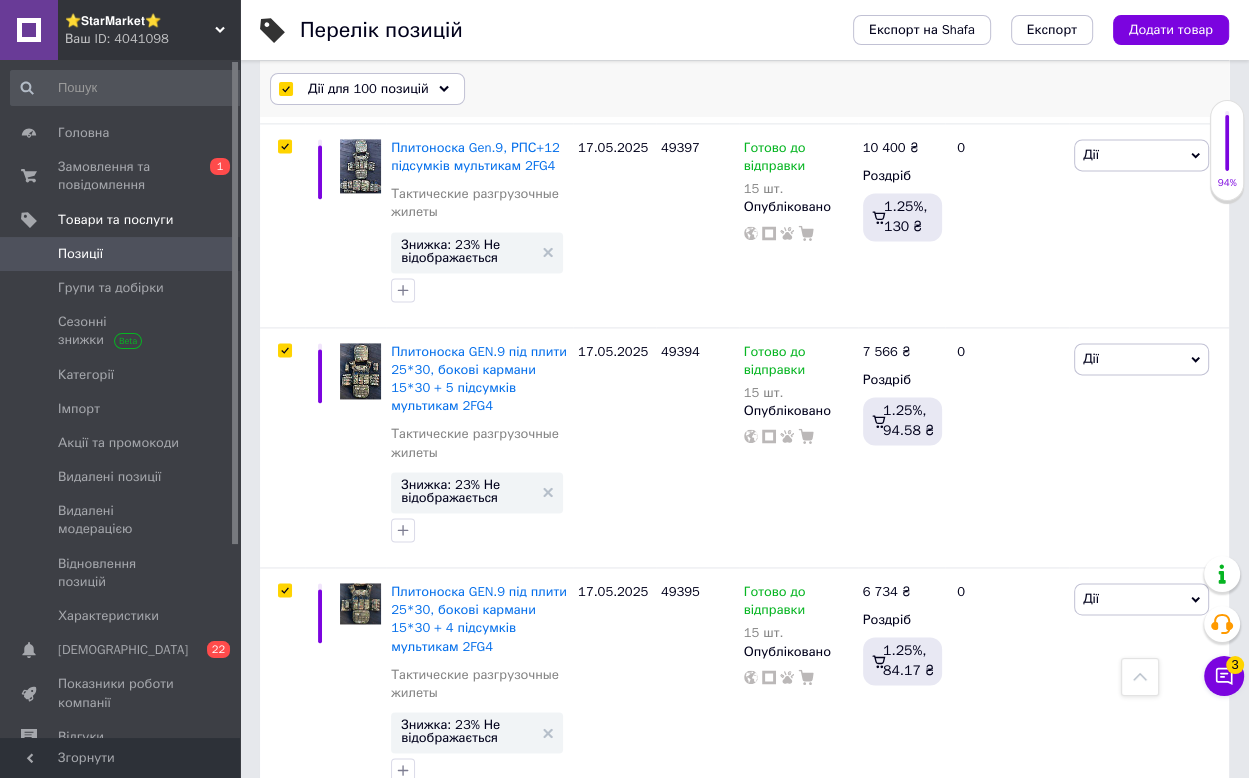 checkbox on "true" 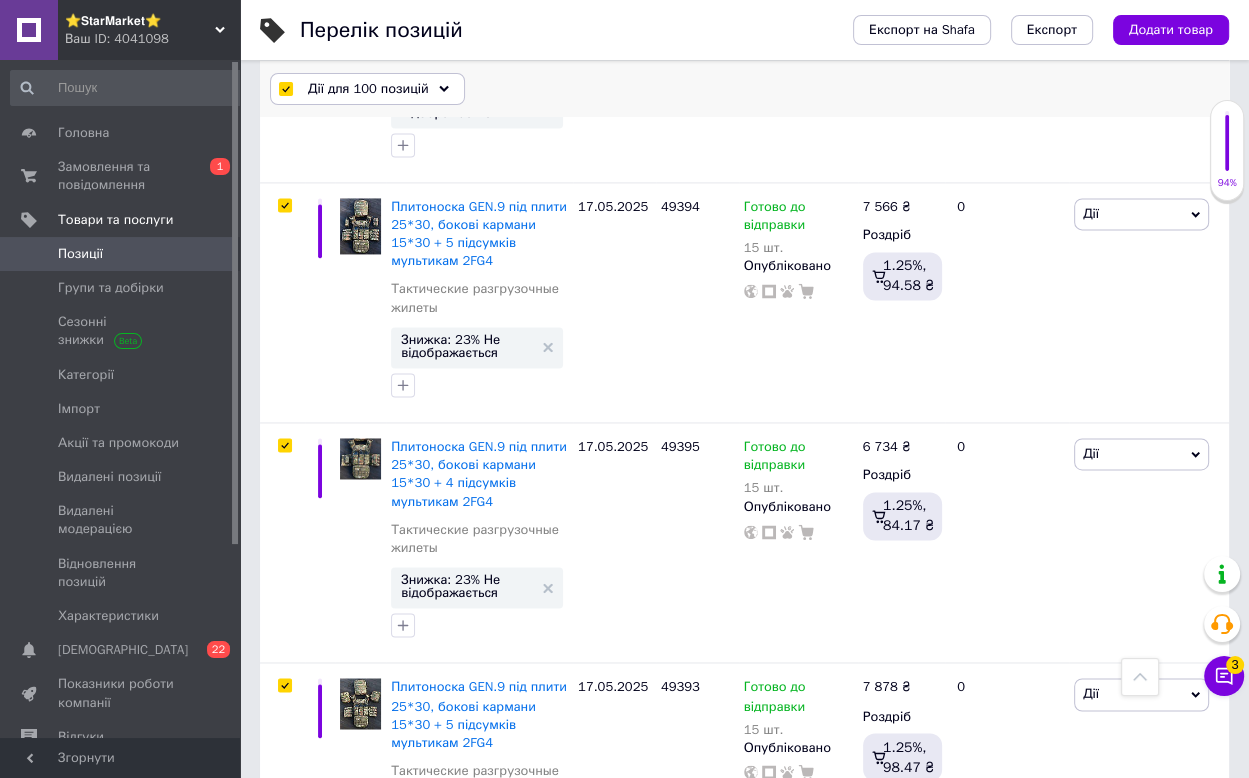 click on "Дії для 100 позицій" at bounding box center (368, 89) 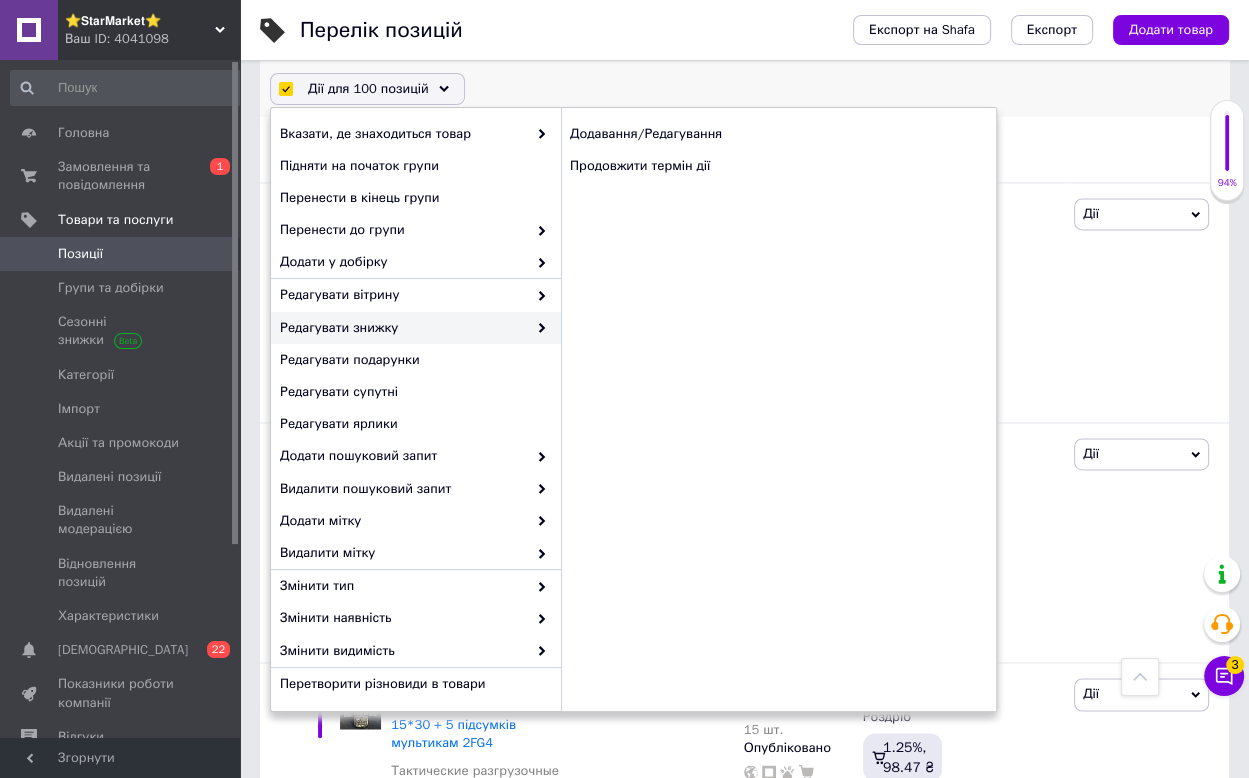 click on "Додавання/Редагування Продовжити термін дії" at bounding box center [778, 150] 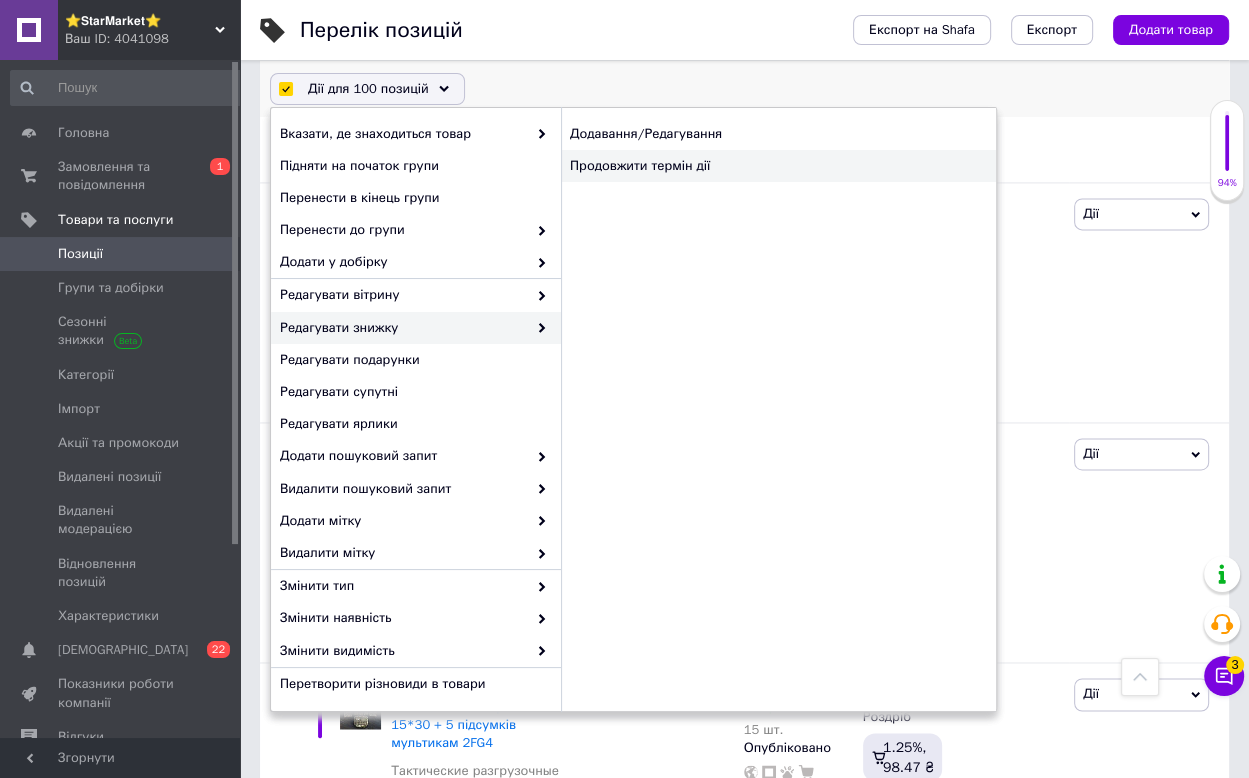 click on "Продовжити термін дії" at bounding box center [778, 166] 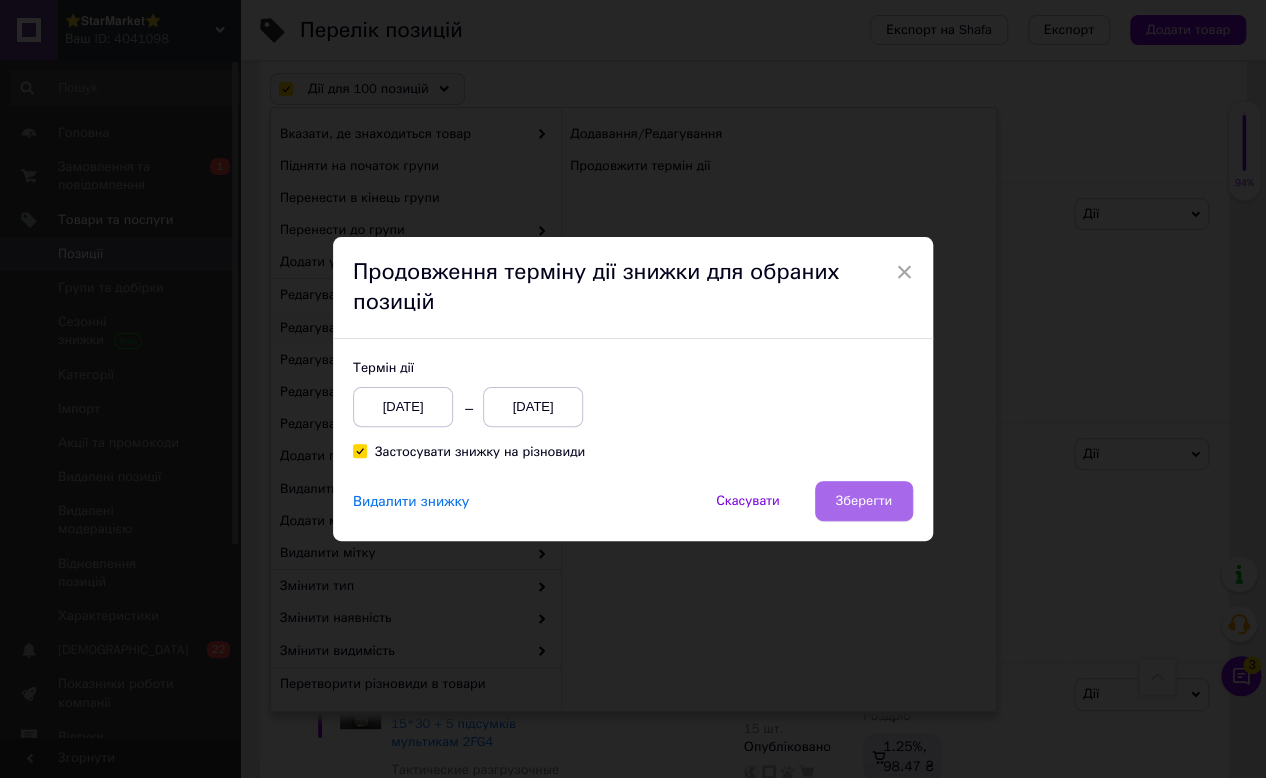 click on "Зберегти" at bounding box center (864, 501) 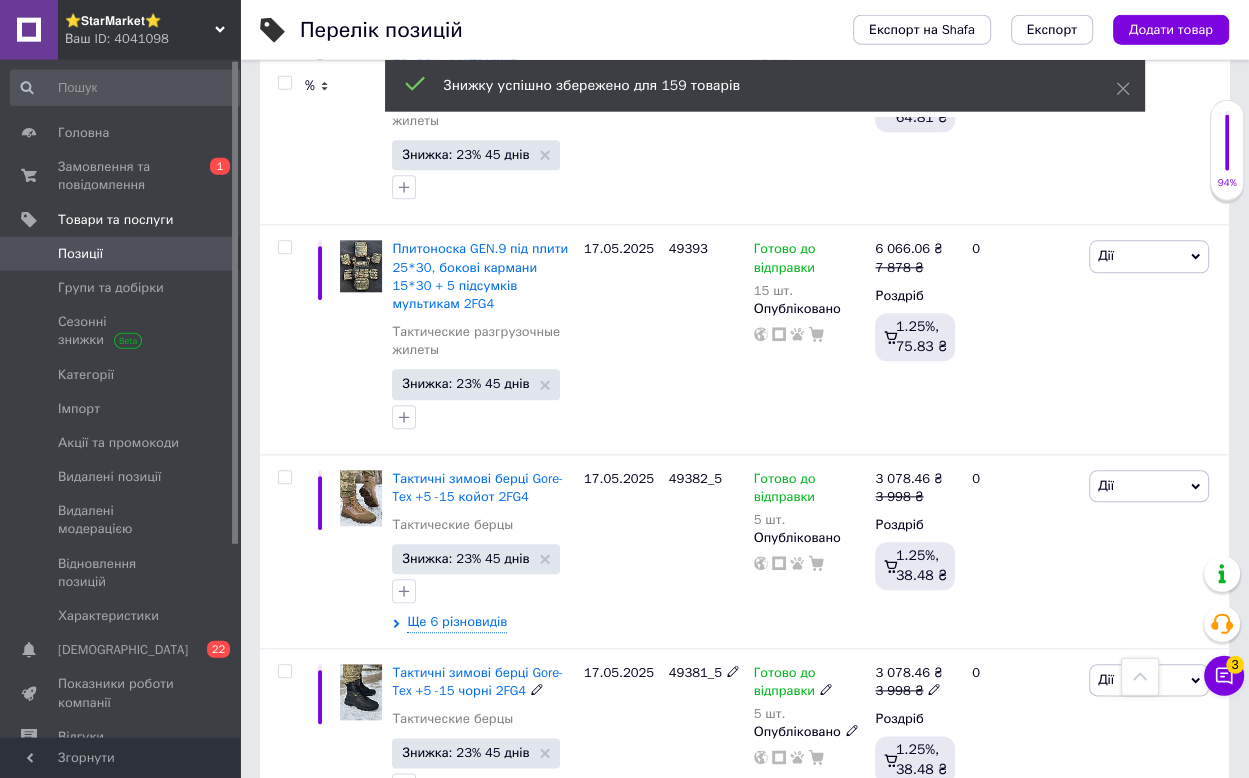 scroll, scrollTop: 20459, scrollLeft: 0, axis: vertical 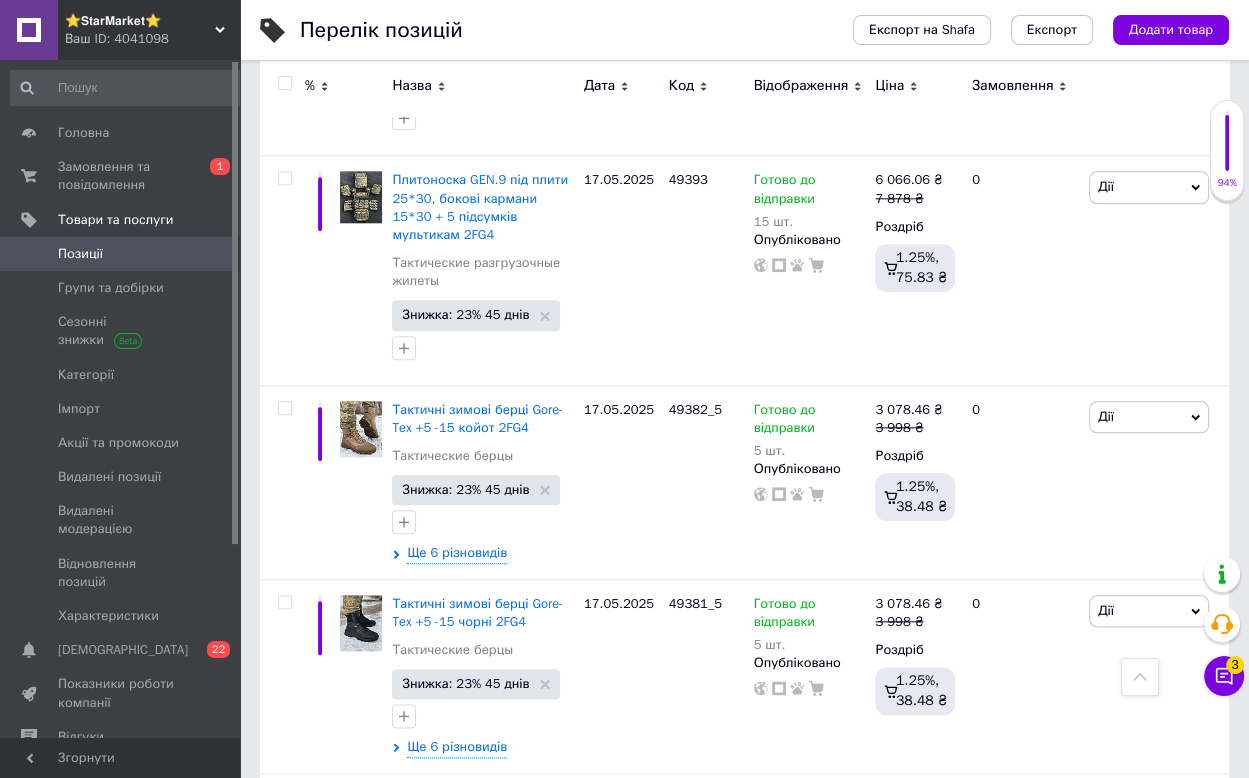 click on "3" at bounding box center [494, 1007] 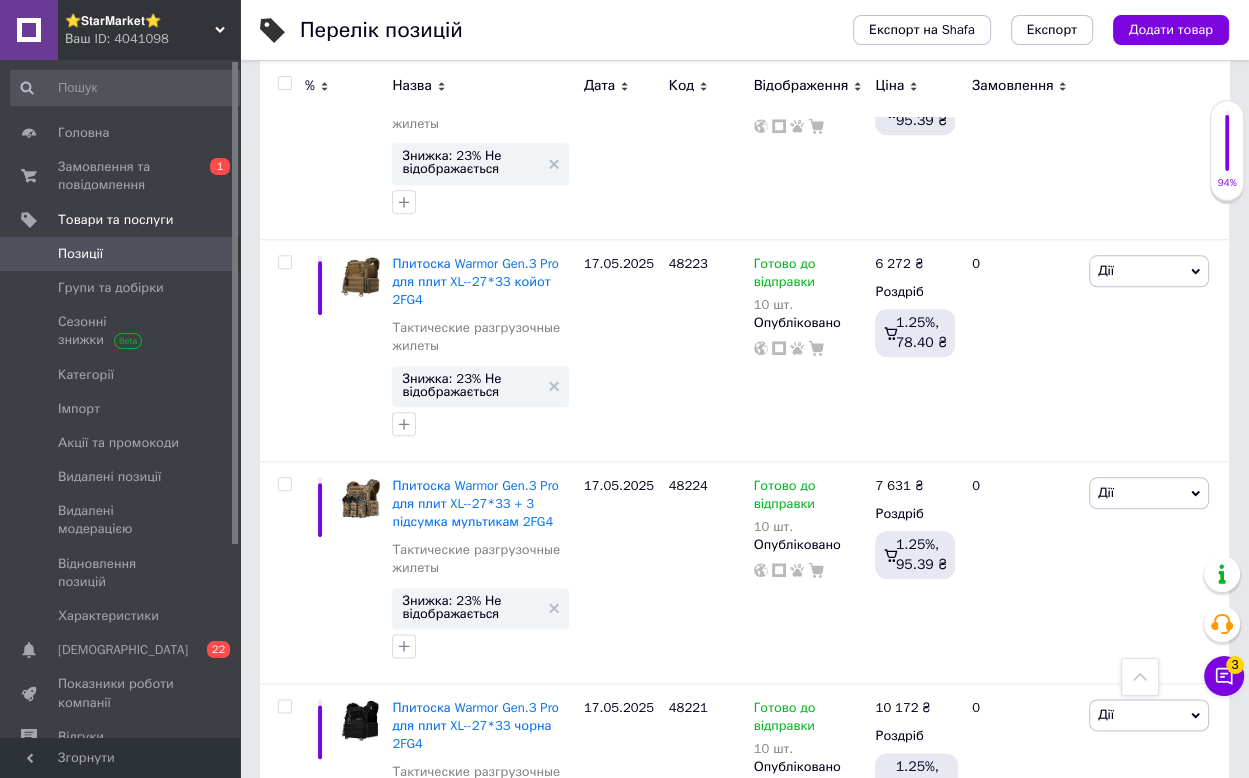 click at bounding box center [284, 83] 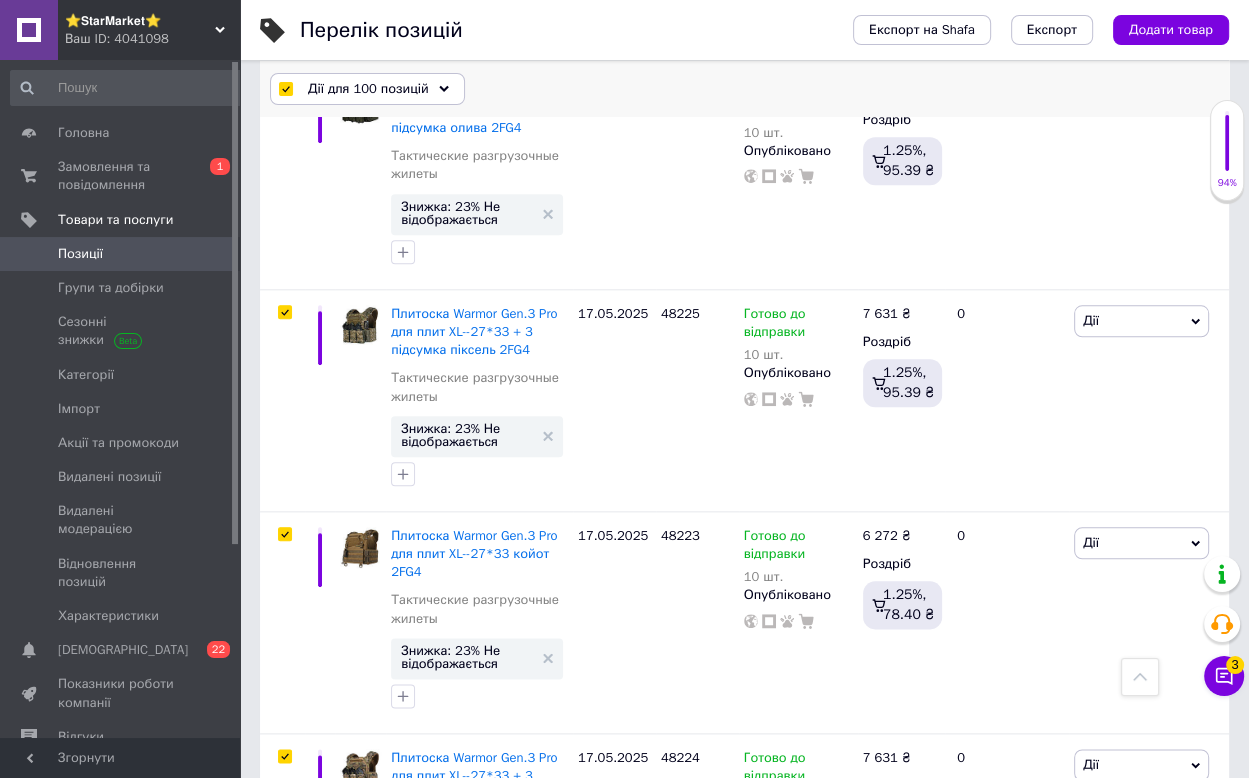 scroll, scrollTop: 20549, scrollLeft: 0, axis: vertical 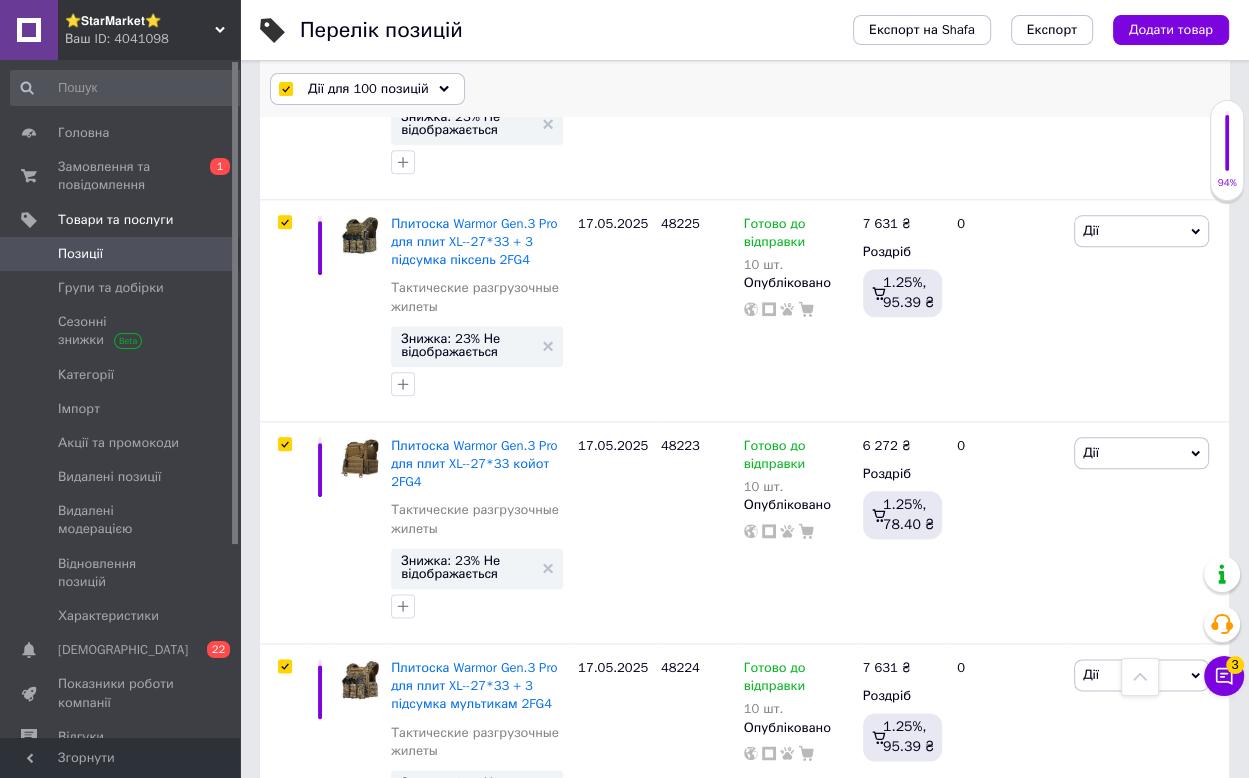 click on "Дії для 100 позицій" at bounding box center [367, 89] 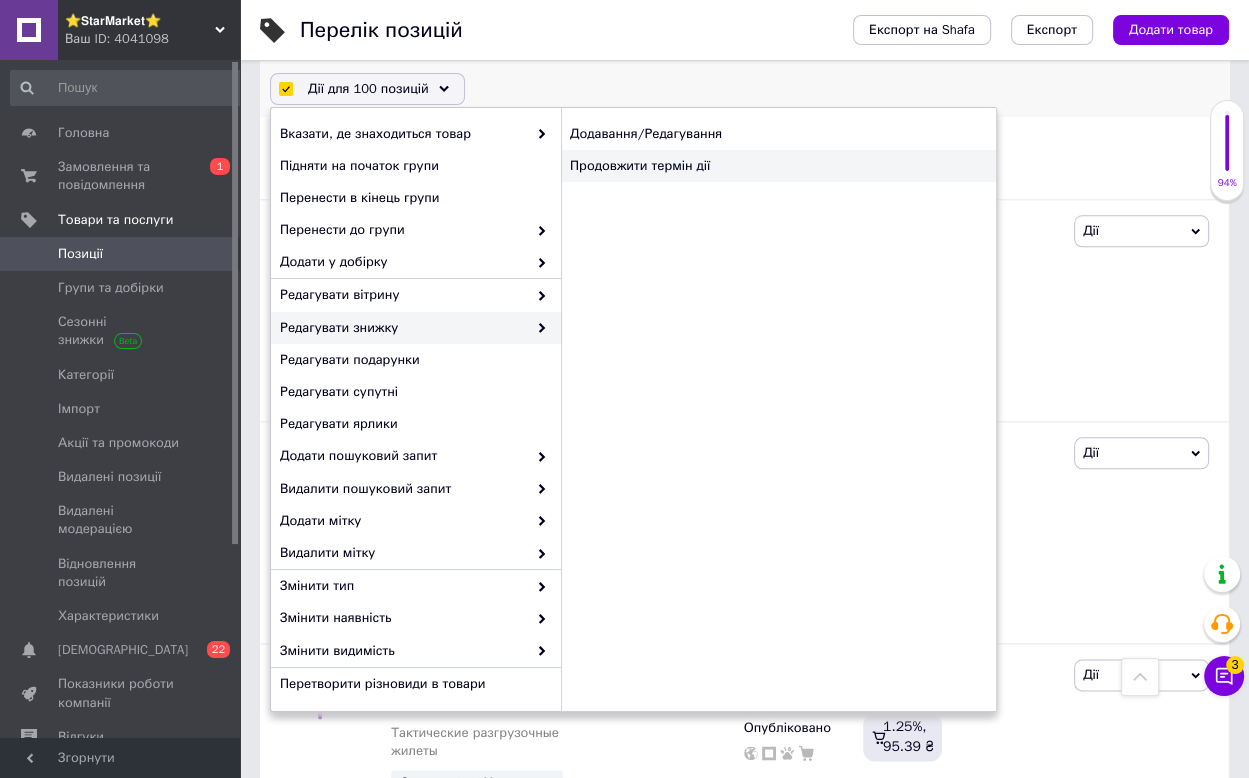 click on "Продовжити термін дії" at bounding box center (778, 166) 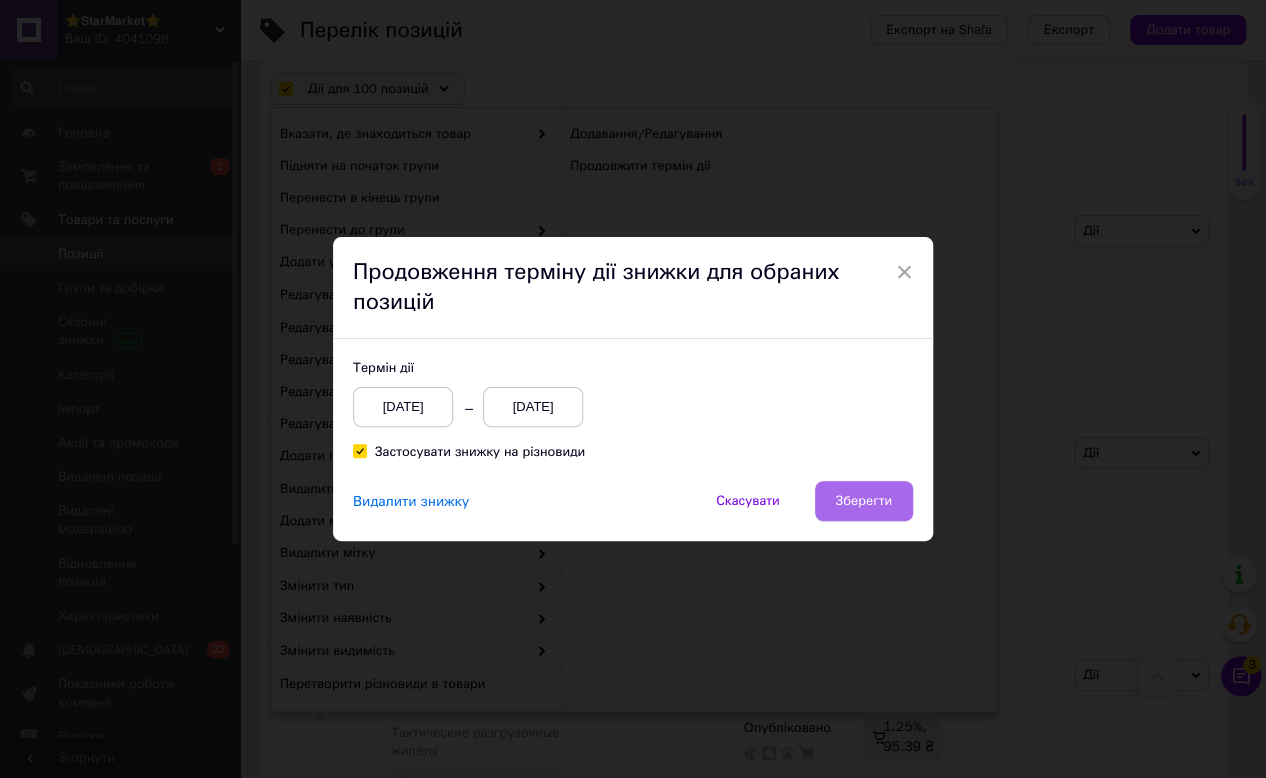 click on "Зберегти" at bounding box center [864, 501] 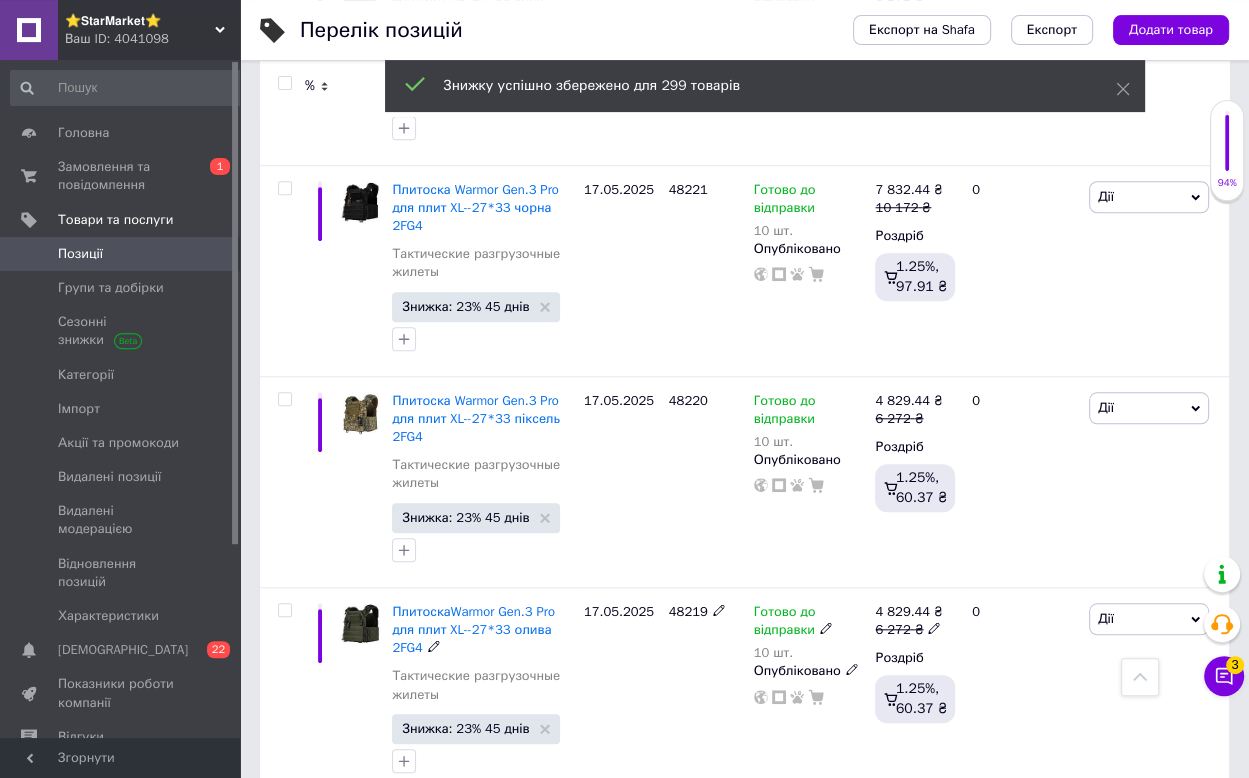 scroll, scrollTop: 20280, scrollLeft: 0, axis: vertical 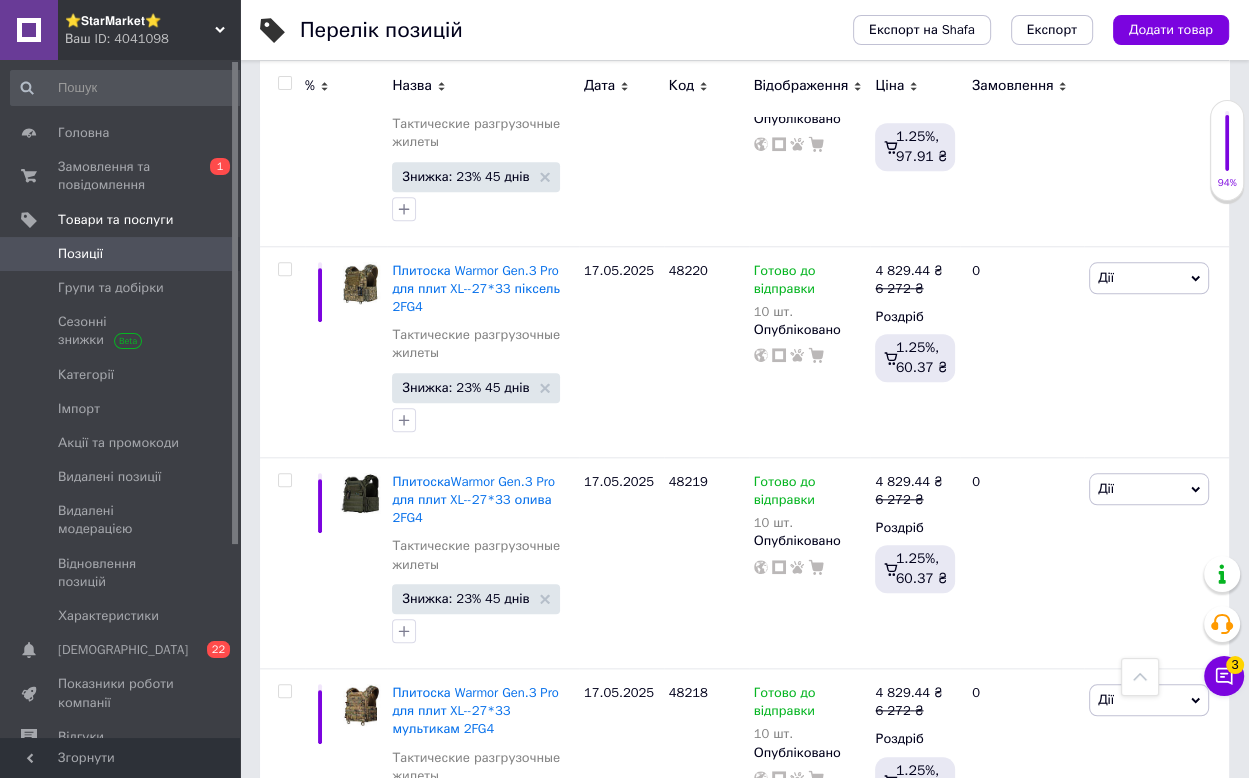 click on "4" at bounding box center [539, 920] 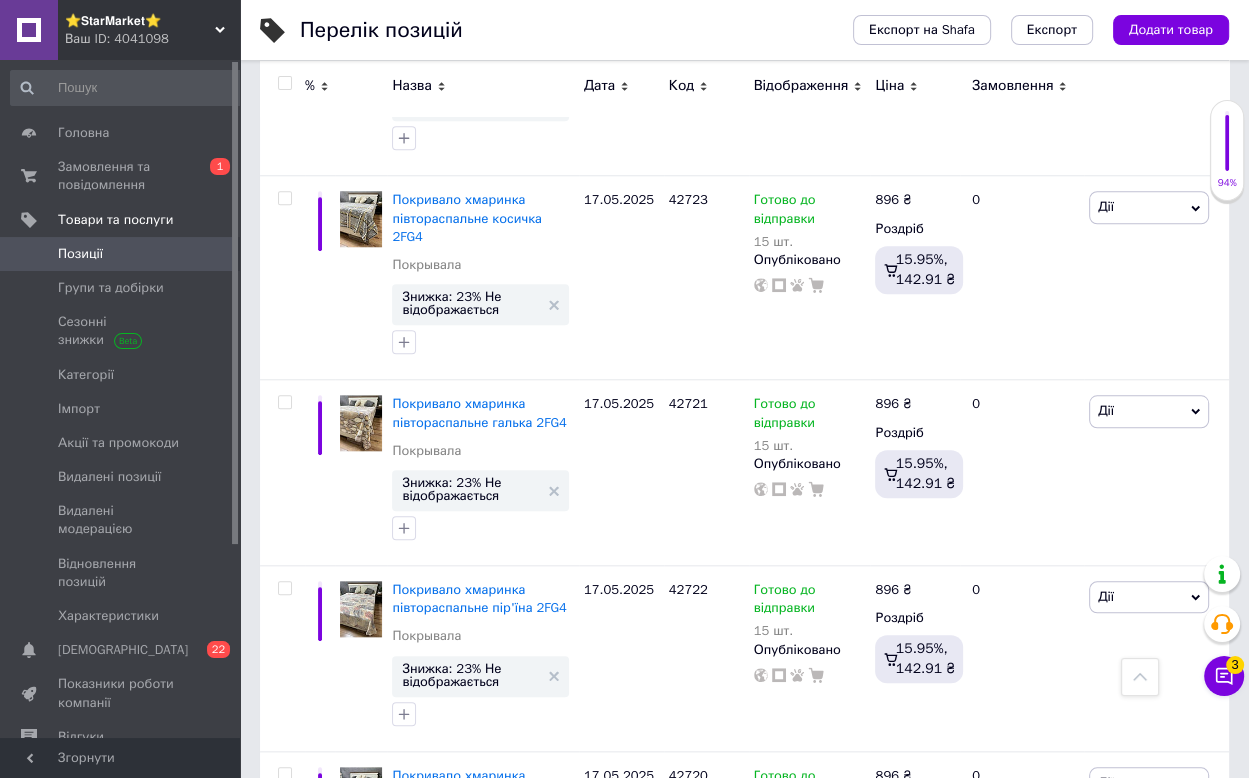 click at bounding box center (284, 83) 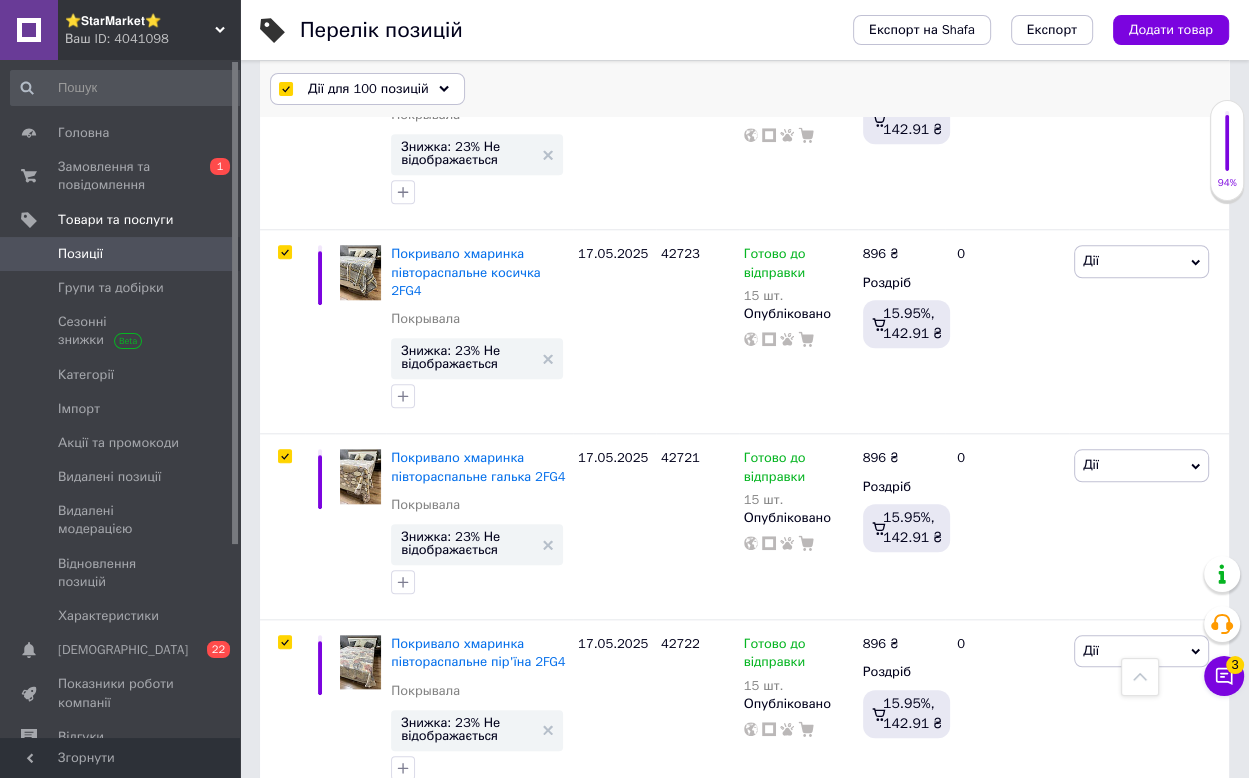scroll, scrollTop: 20350, scrollLeft: 0, axis: vertical 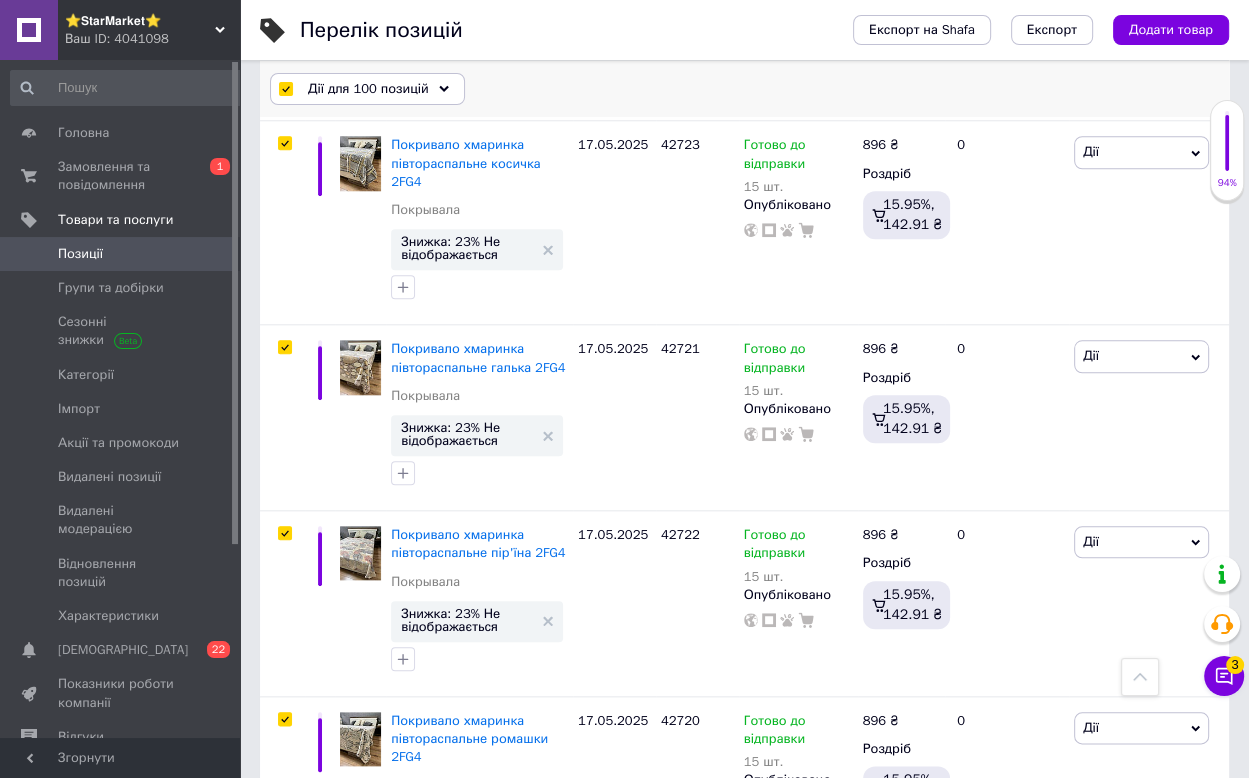 click on "Дії для 100 позицій" at bounding box center [368, 89] 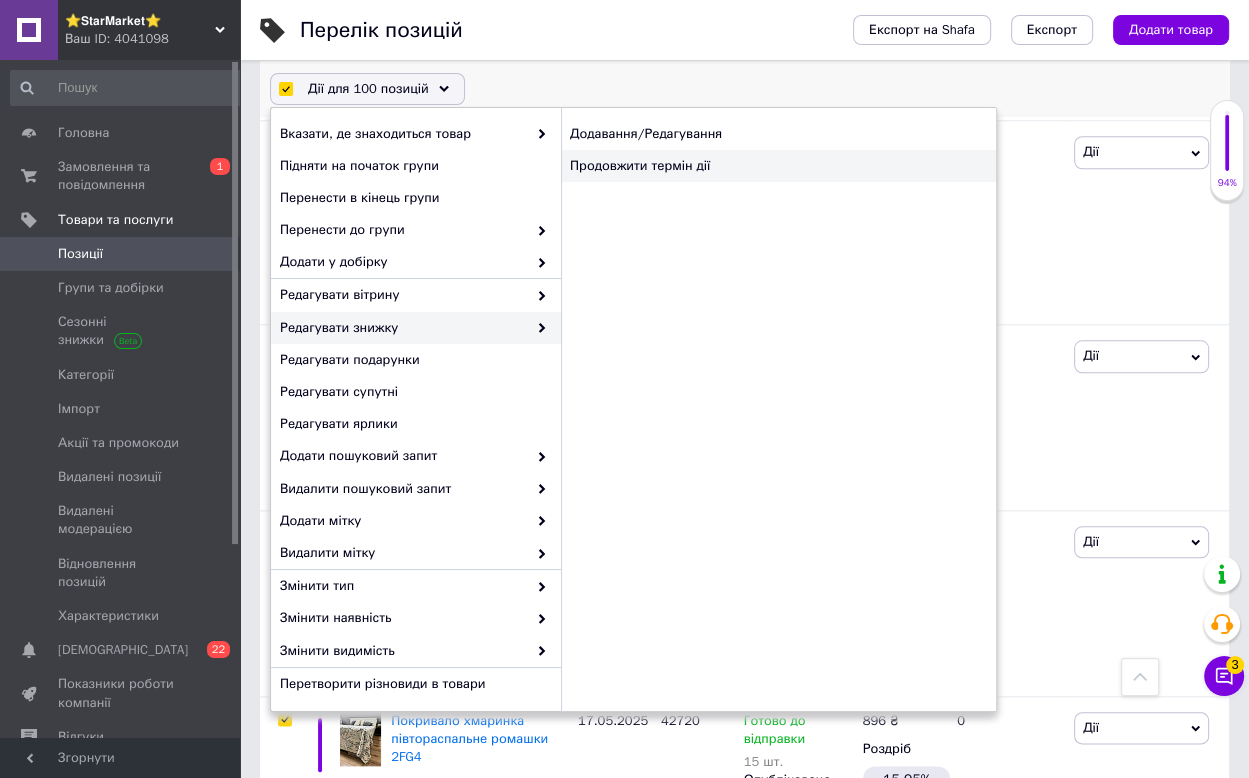 click on "Продовжити термін дії" at bounding box center (778, 166) 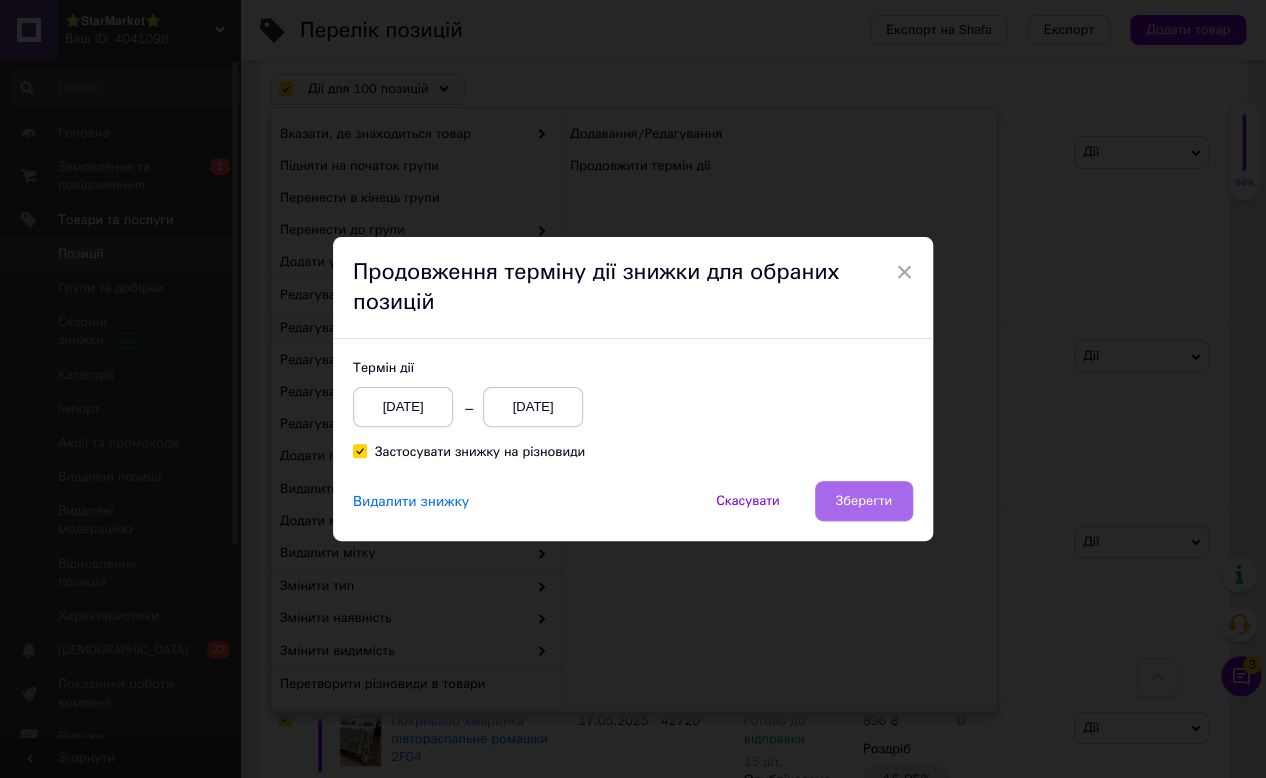 click on "Зберегти" at bounding box center (864, 501) 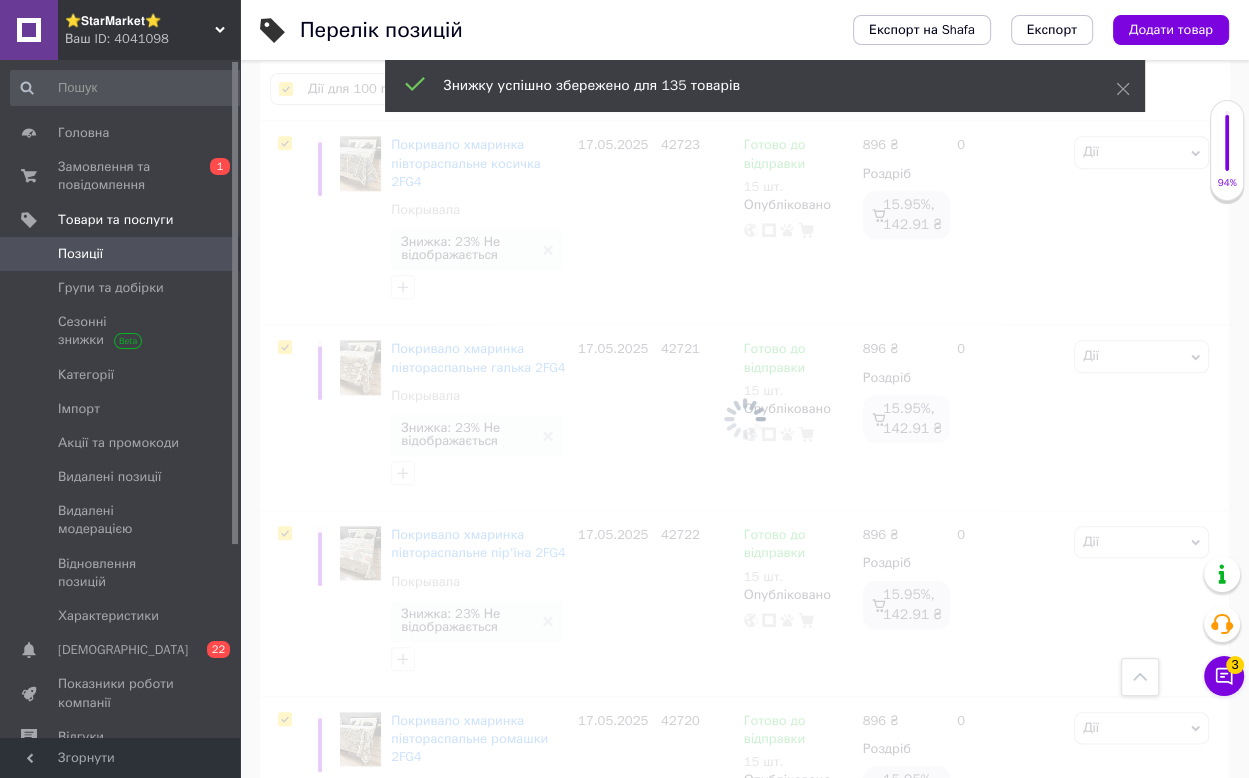 scroll, scrollTop: 19204, scrollLeft: 0, axis: vertical 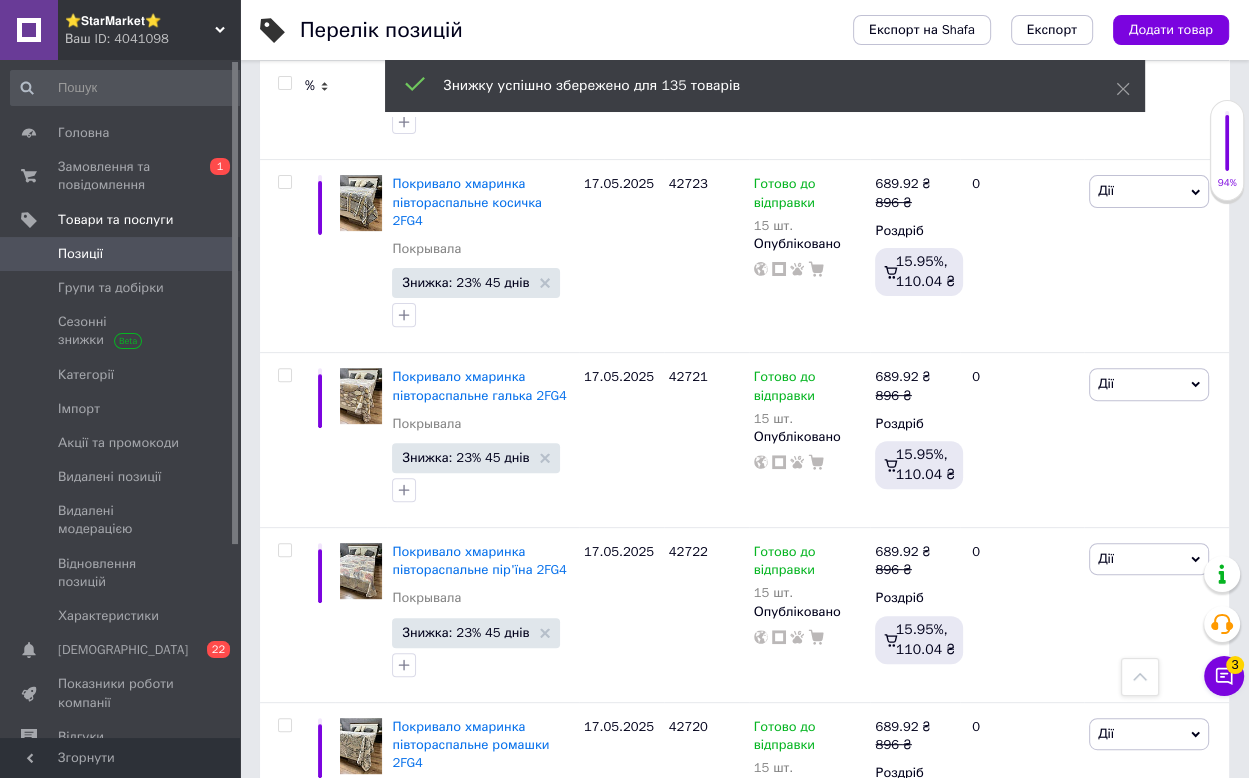 click on "5" at bounding box center [584, 936] 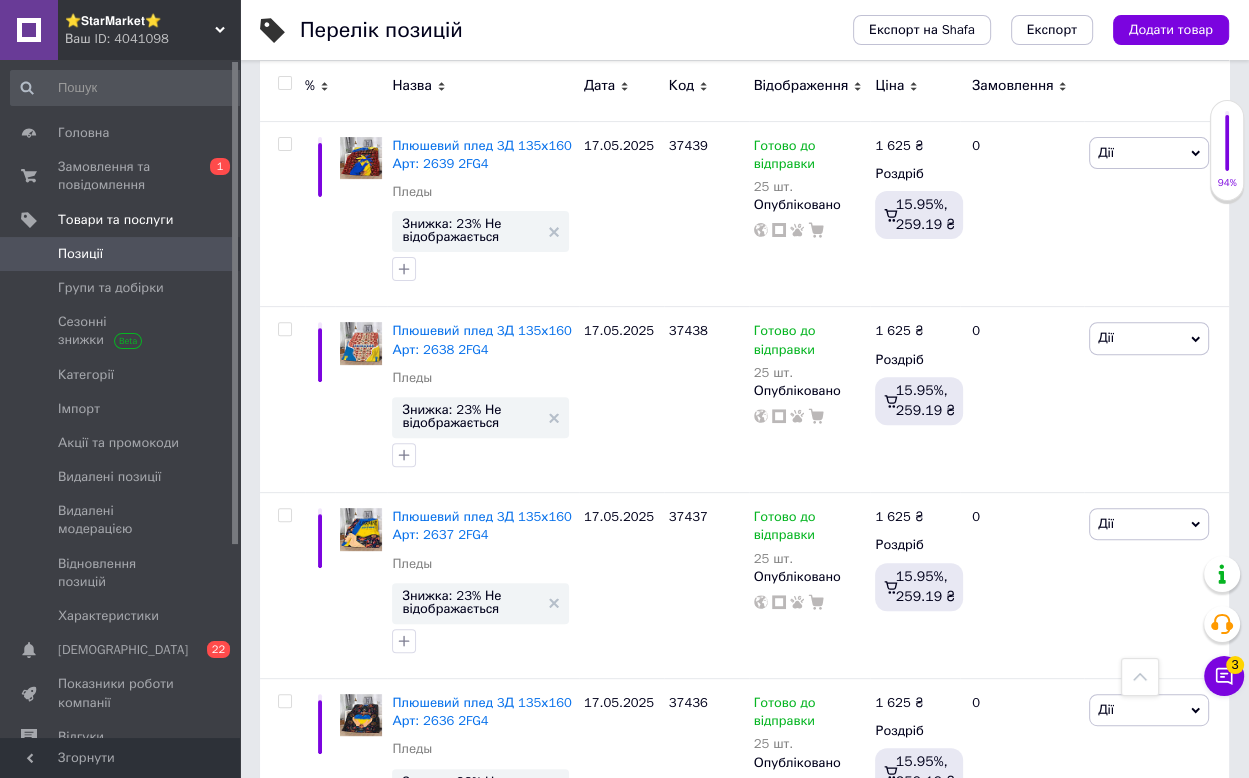 click at bounding box center [285, 83] 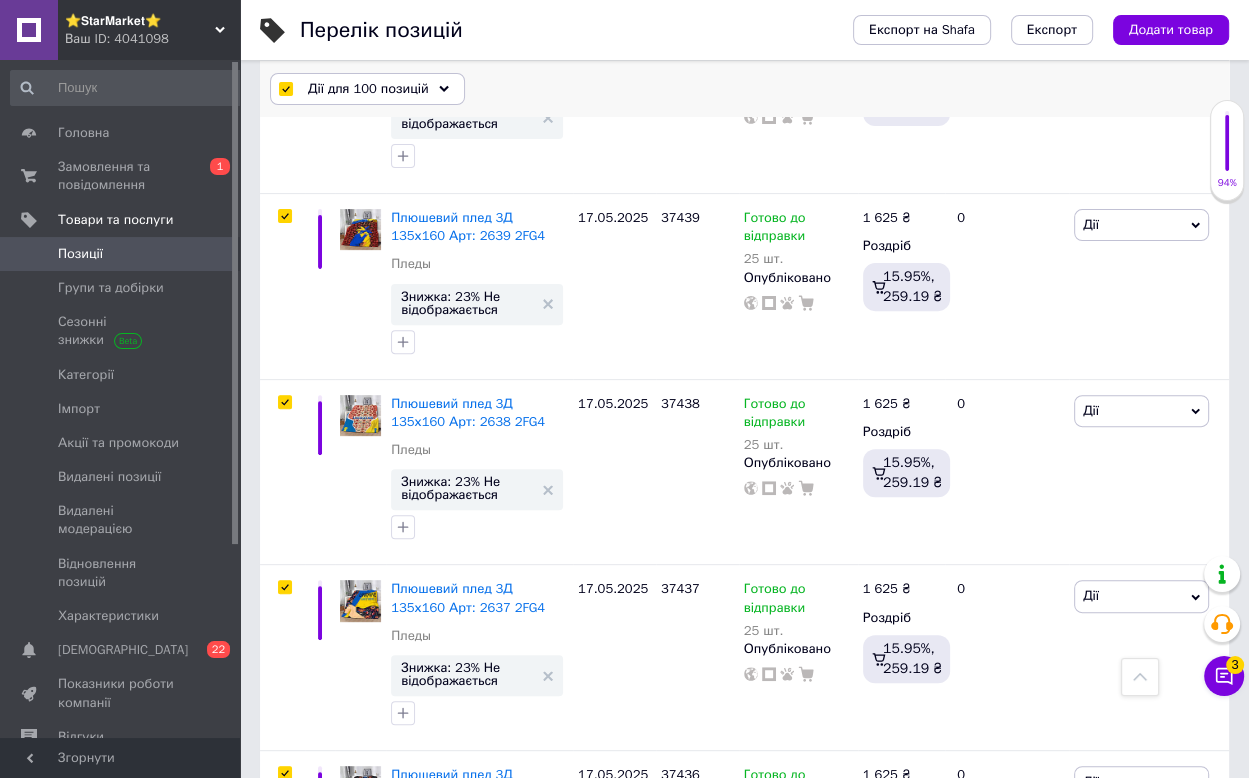 scroll, scrollTop: 19386, scrollLeft: 0, axis: vertical 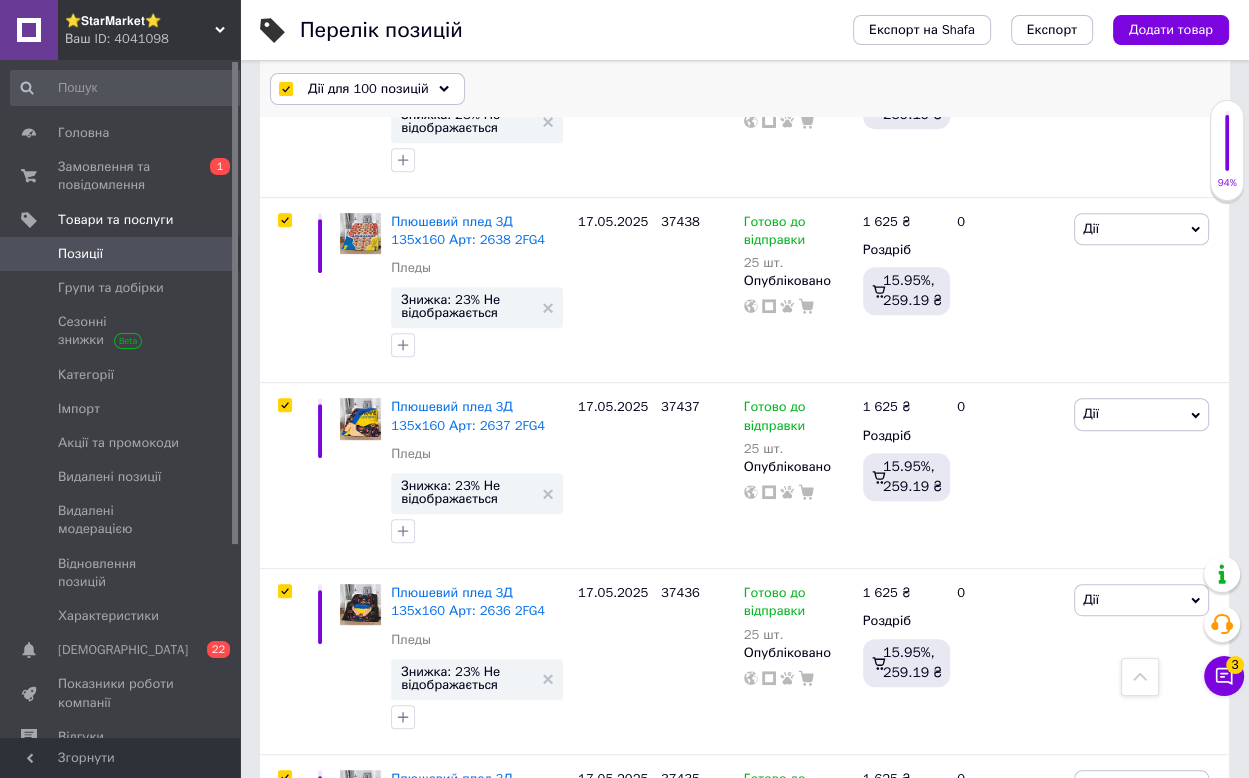 click on "Дії для 100 позицій" at bounding box center [368, 89] 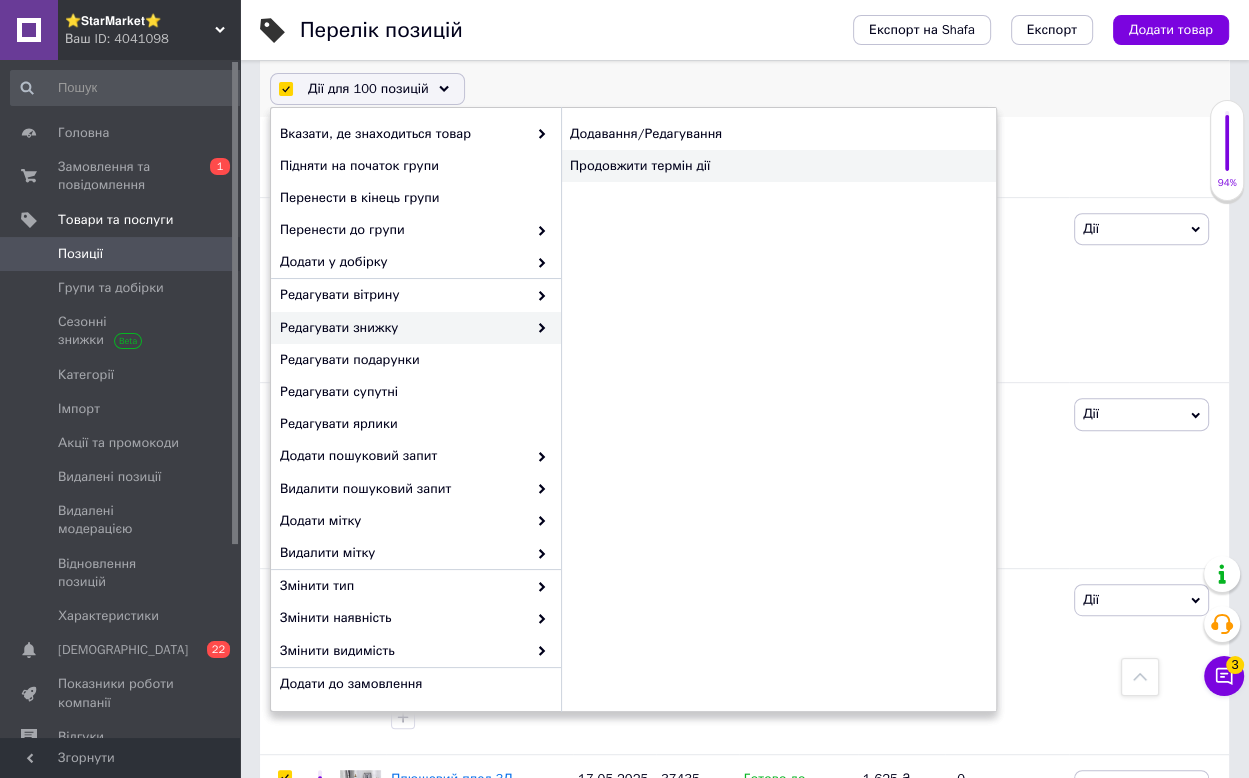 click on "Продовжити термін дії" at bounding box center [778, 166] 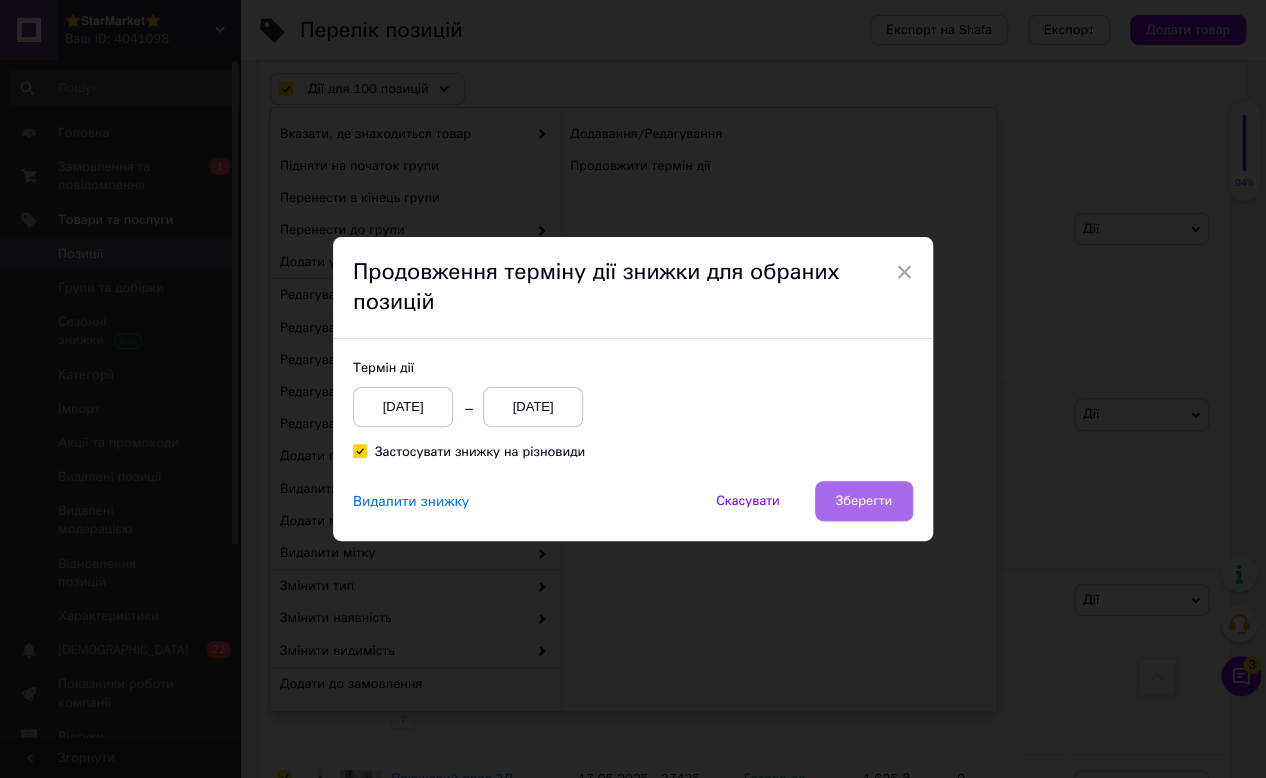 click on "Зберегти" at bounding box center [864, 501] 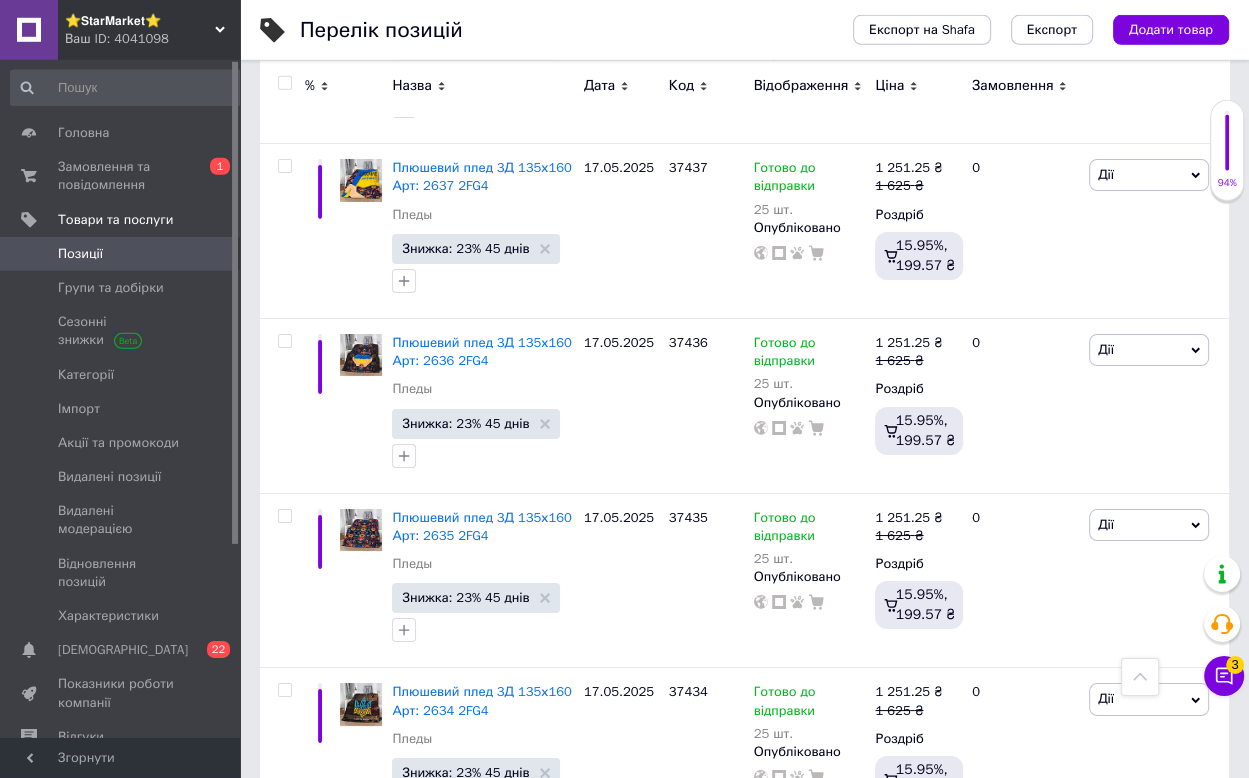 scroll, scrollTop: 18616, scrollLeft: 0, axis: vertical 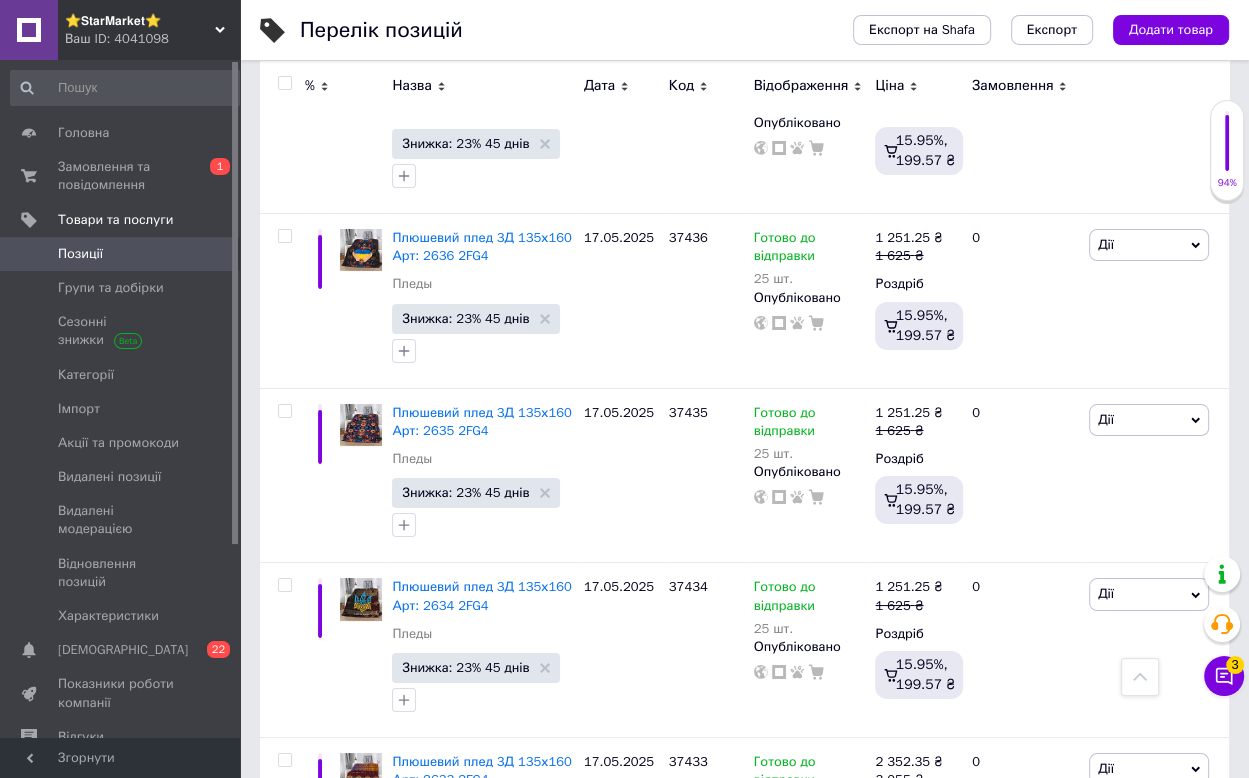 click on "6" at bounding box center (629, 953) 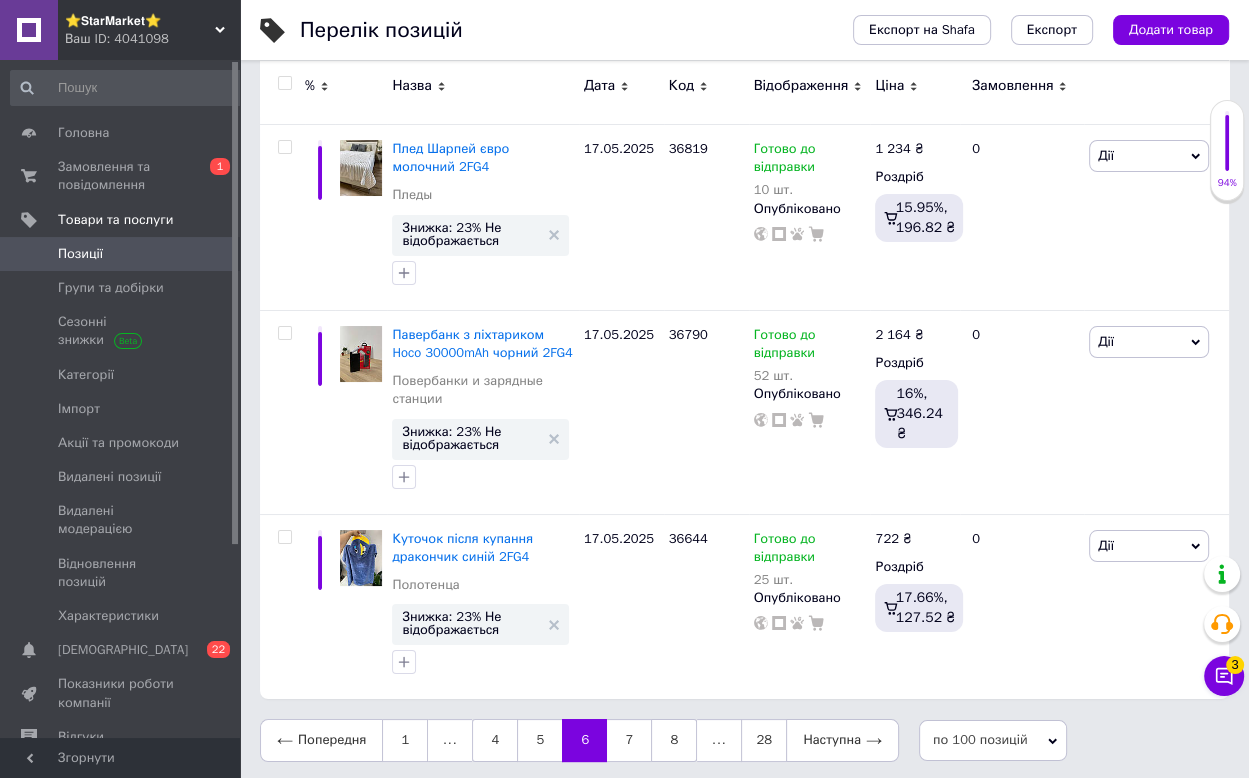 scroll, scrollTop: 44, scrollLeft: 0, axis: vertical 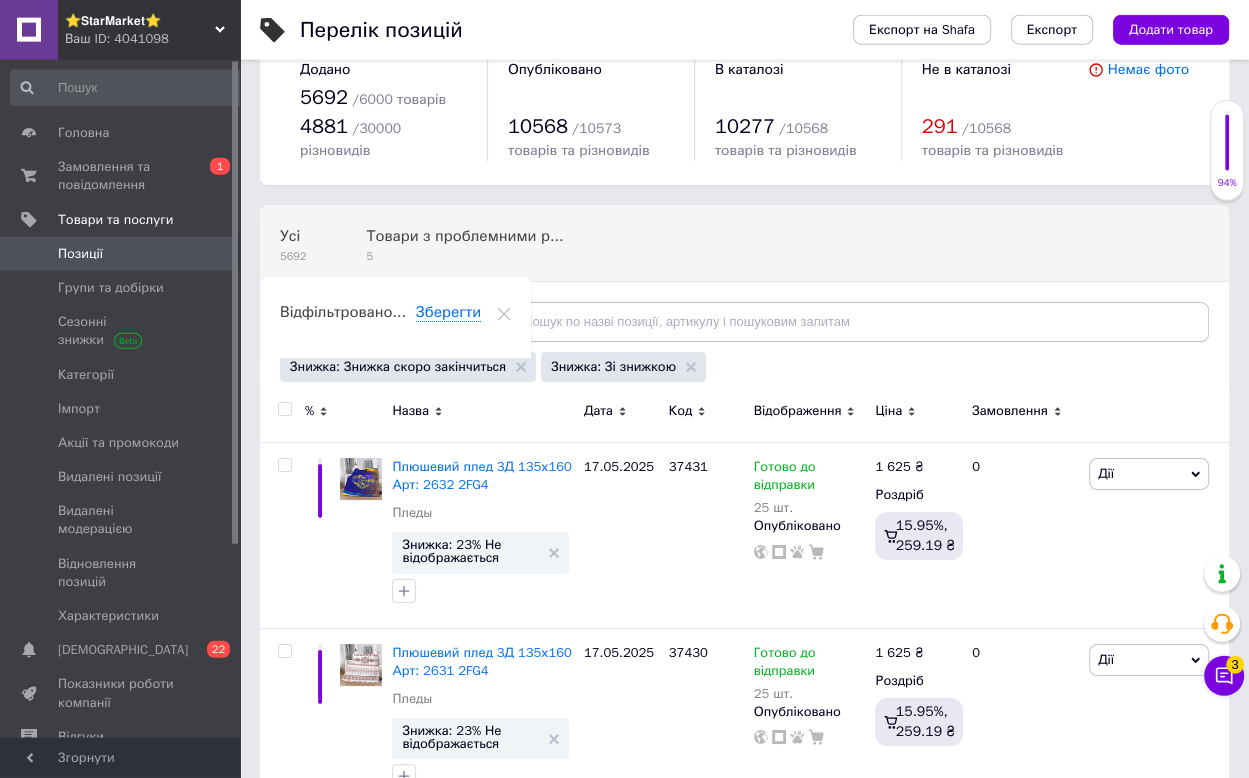 click at bounding box center [284, 409] 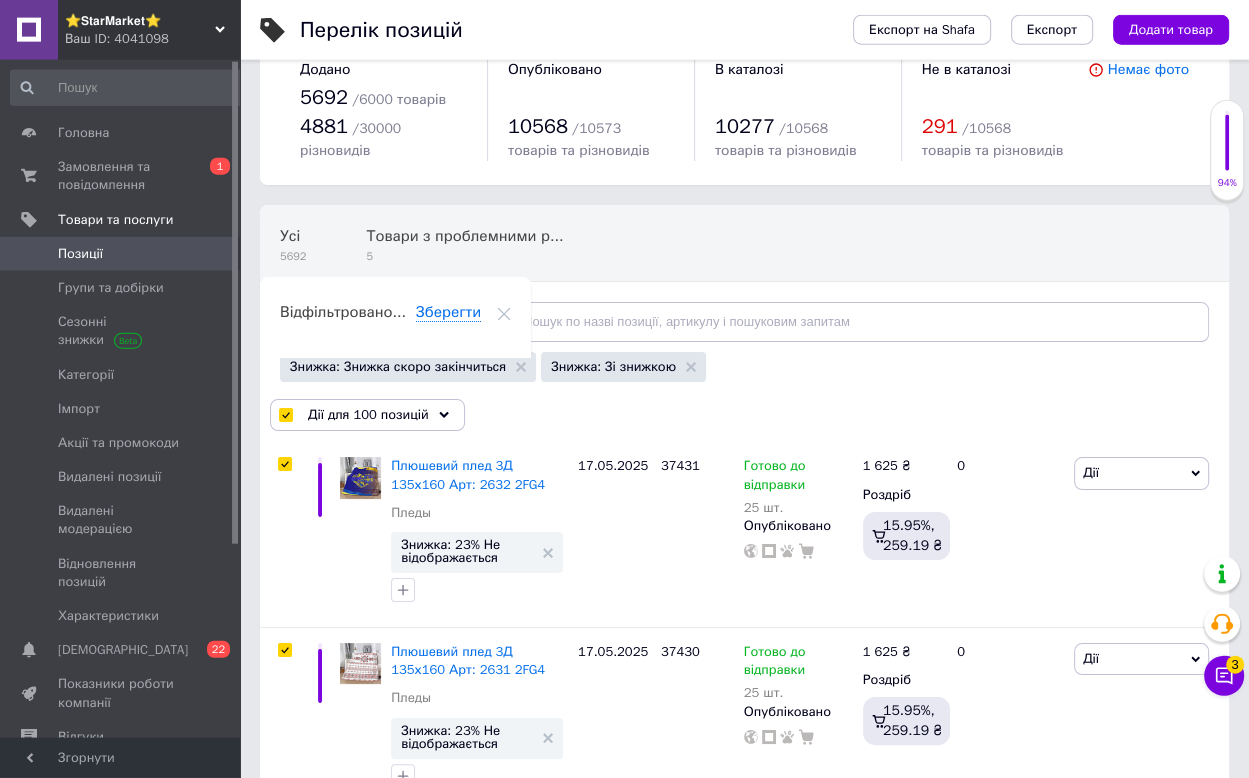 click on "Дії для 100 позицій" at bounding box center (368, 415) 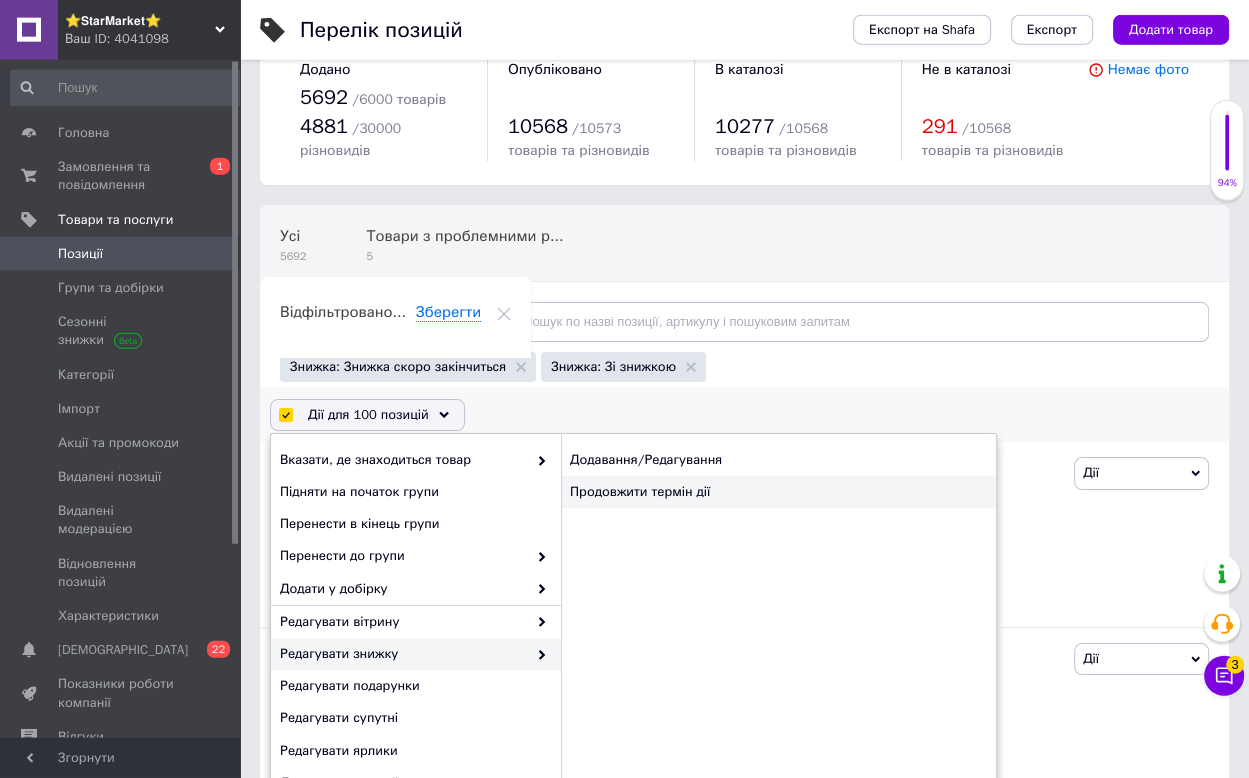 click on "Продовжити термін дії" at bounding box center [778, 492] 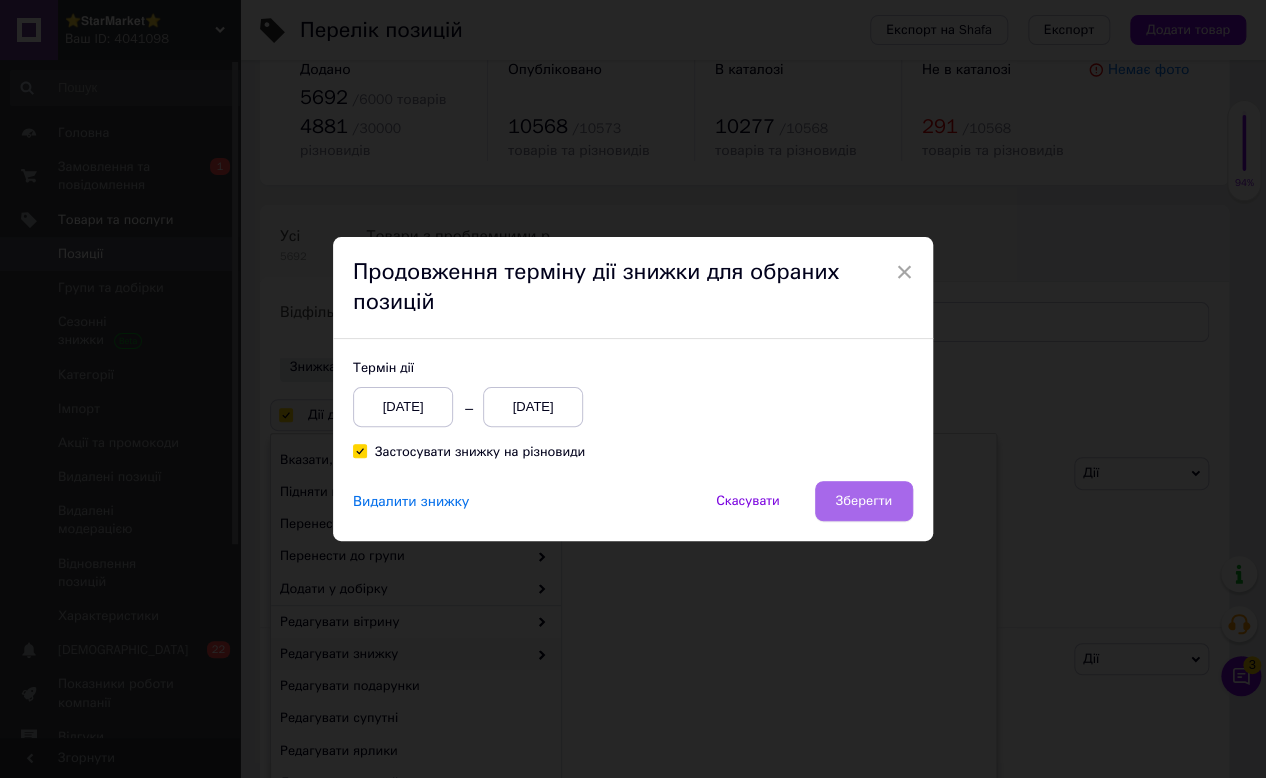 click on "Зберегти" at bounding box center (864, 501) 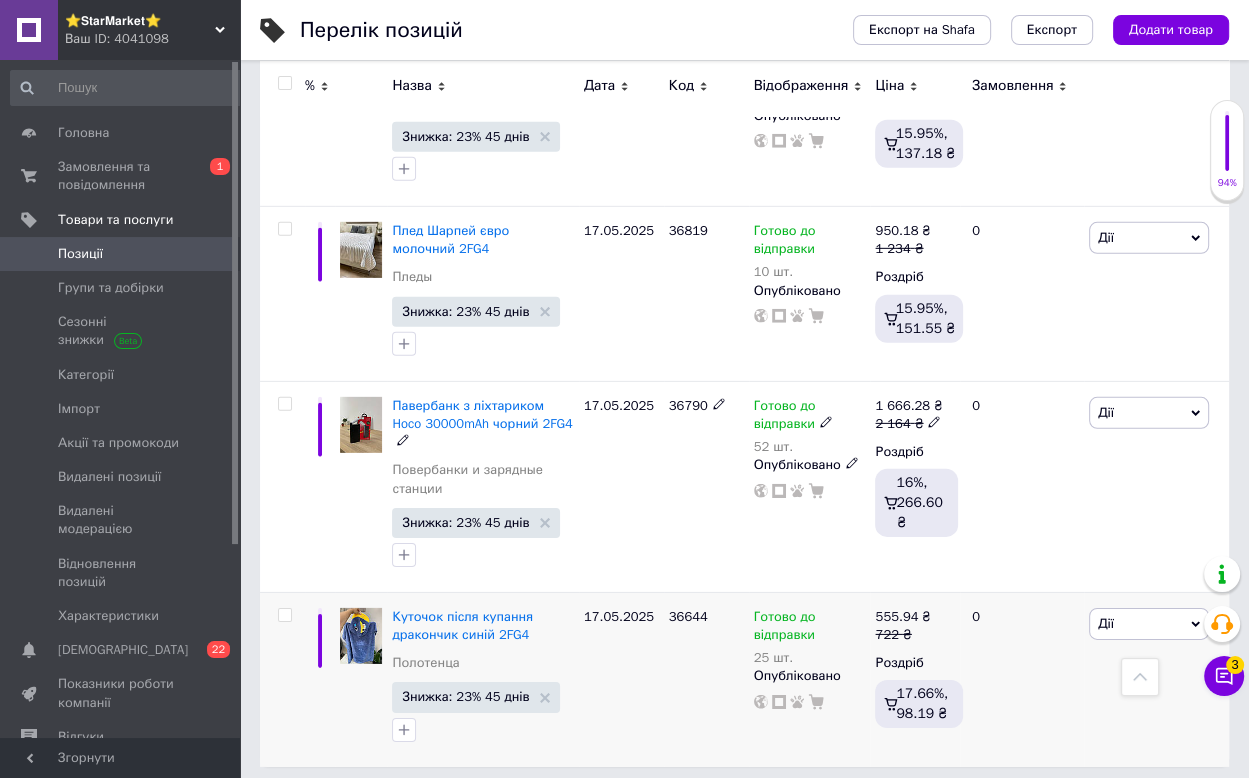 scroll, scrollTop: 17467, scrollLeft: 0, axis: vertical 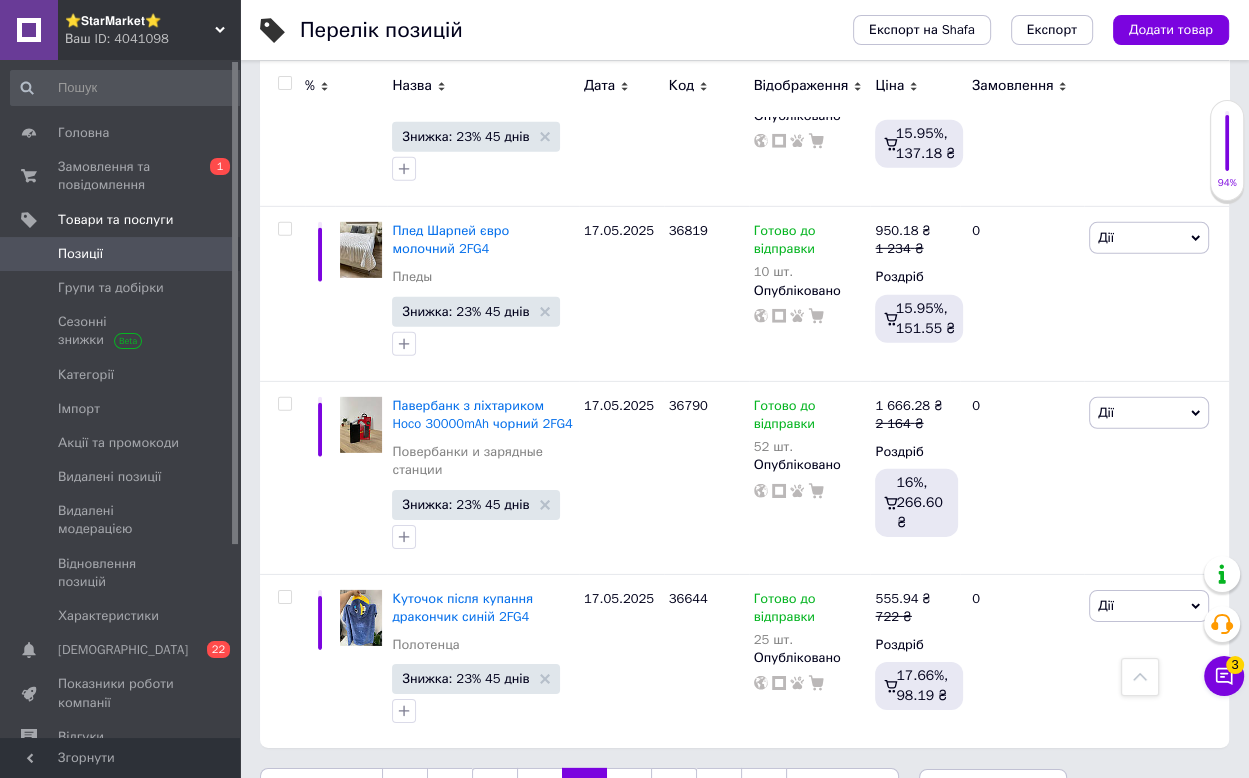click on "8" at bounding box center (674, 789) 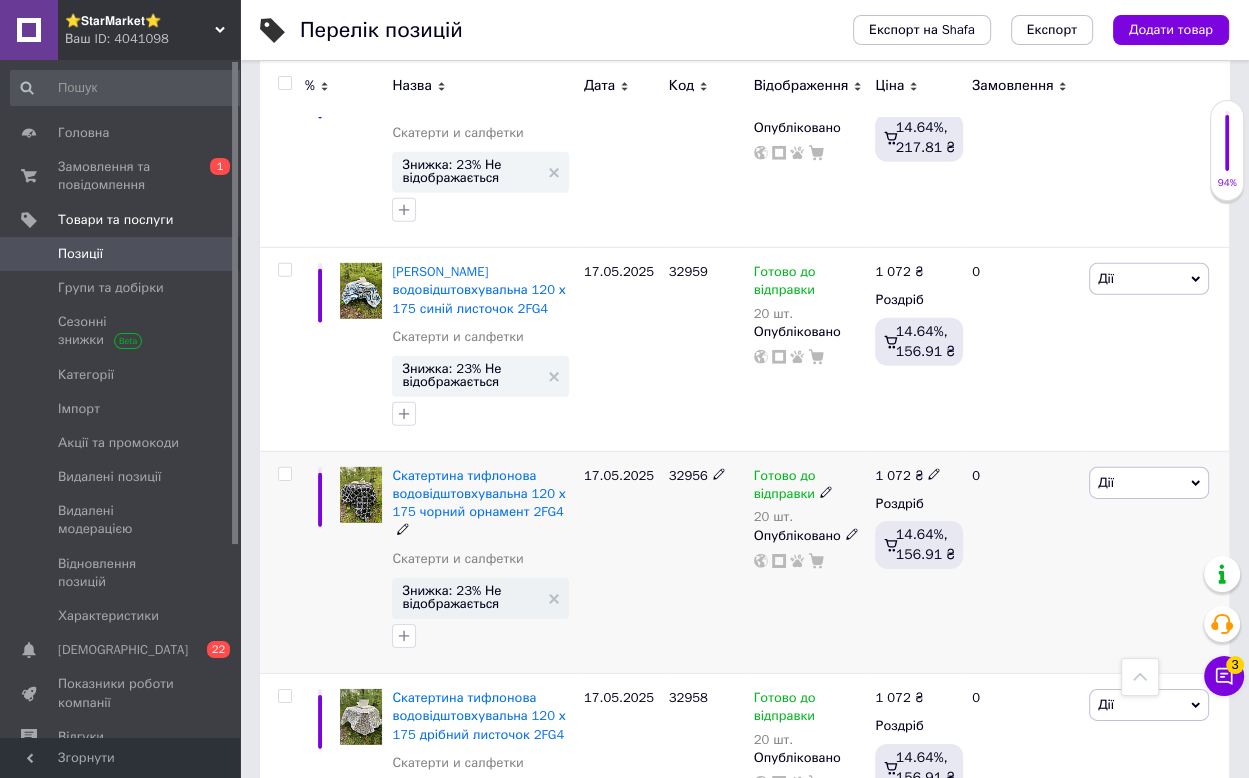 scroll, scrollTop: 17467, scrollLeft: 0, axis: vertical 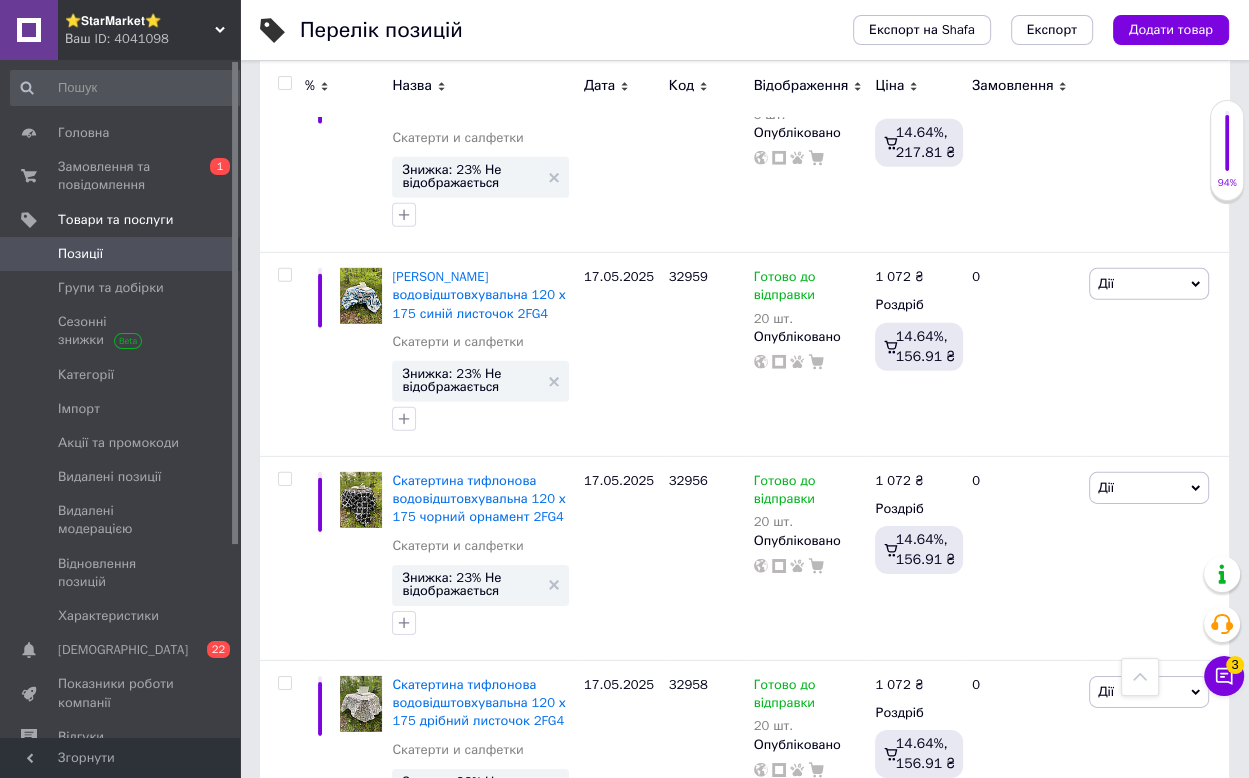 click at bounding box center (284, 83) 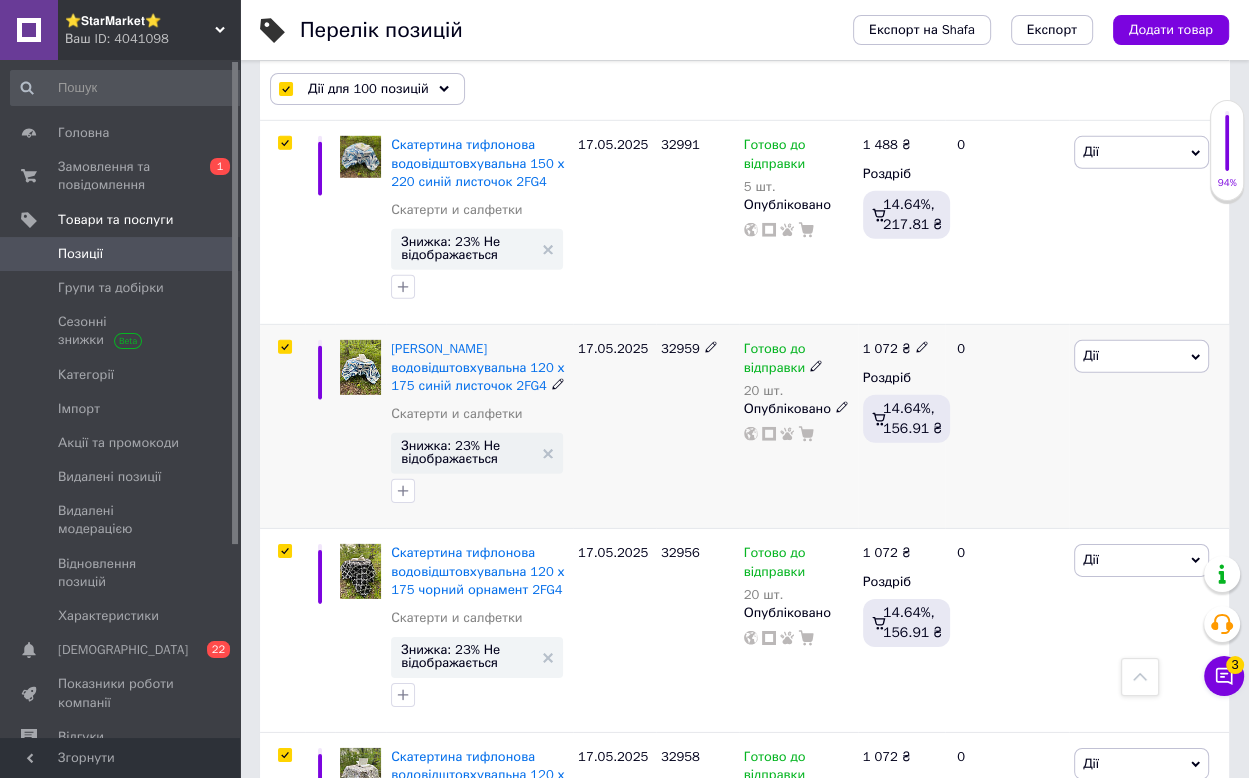 scroll, scrollTop: 17685, scrollLeft: 0, axis: vertical 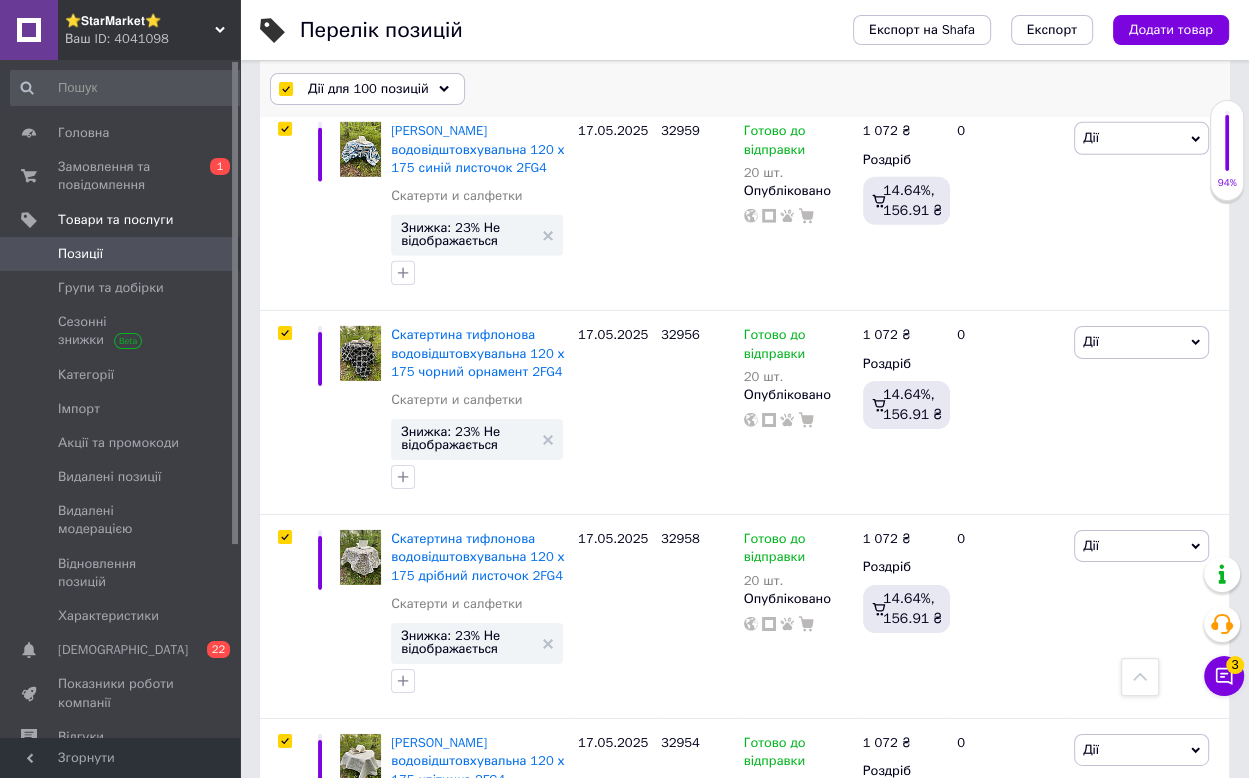 click on "Дії для 100 позицій" at bounding box center [368, 89] 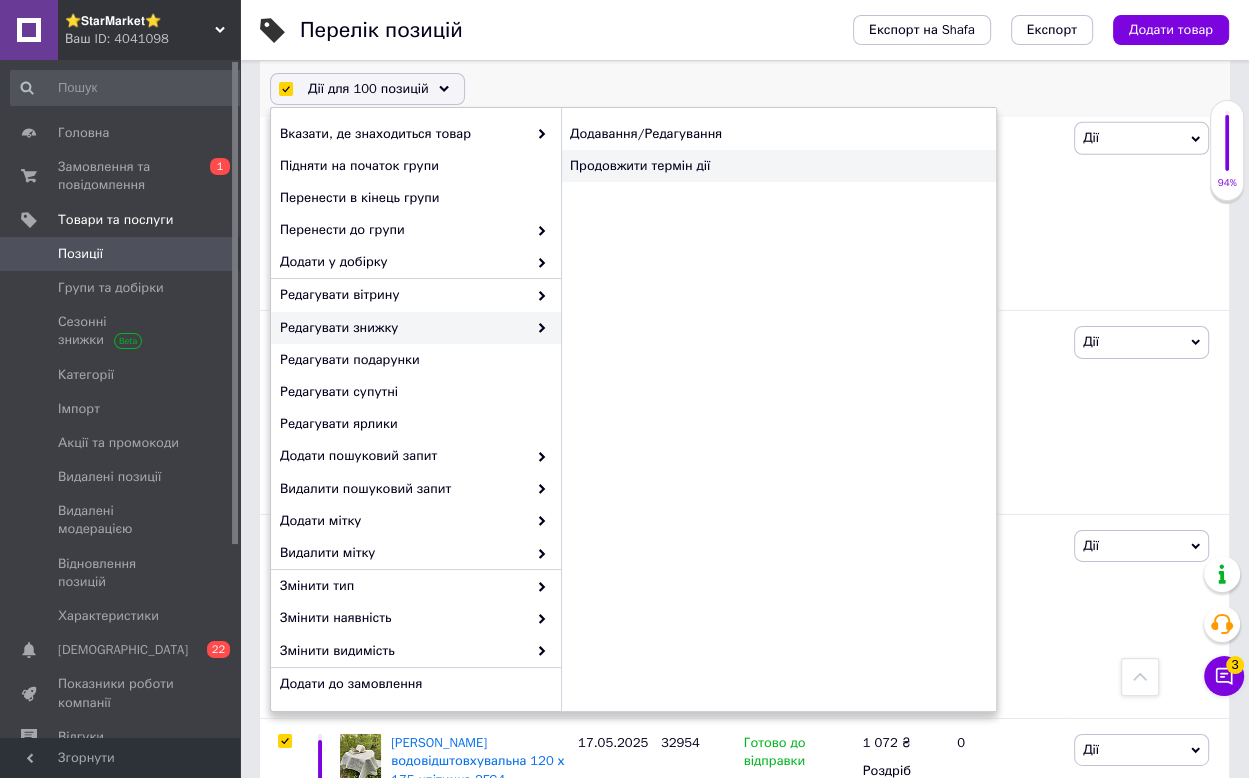 click on "Продовжити термін дії" at bounding box center [778, 166] 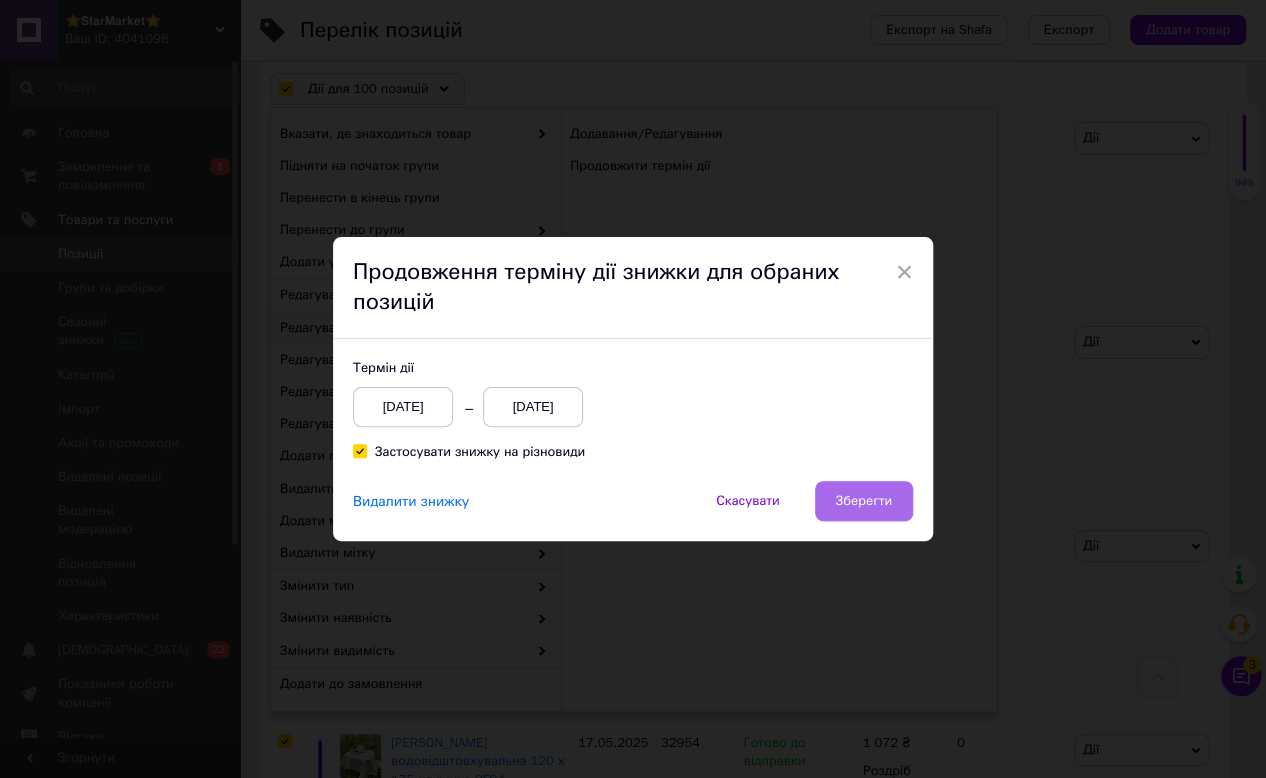 click on "Зберегти" at bounding box center (864, 501) 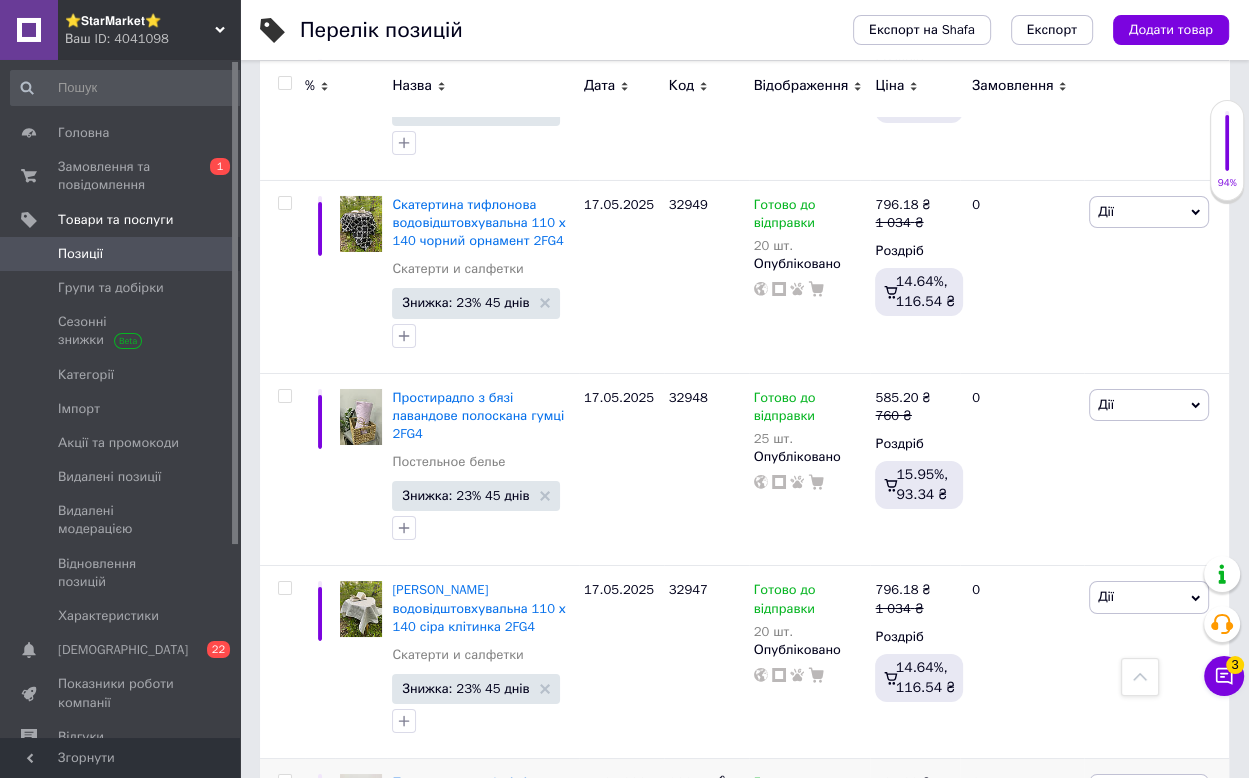 scroll, scrollTop: 18347, scrollLeft: 0, axis: vertical 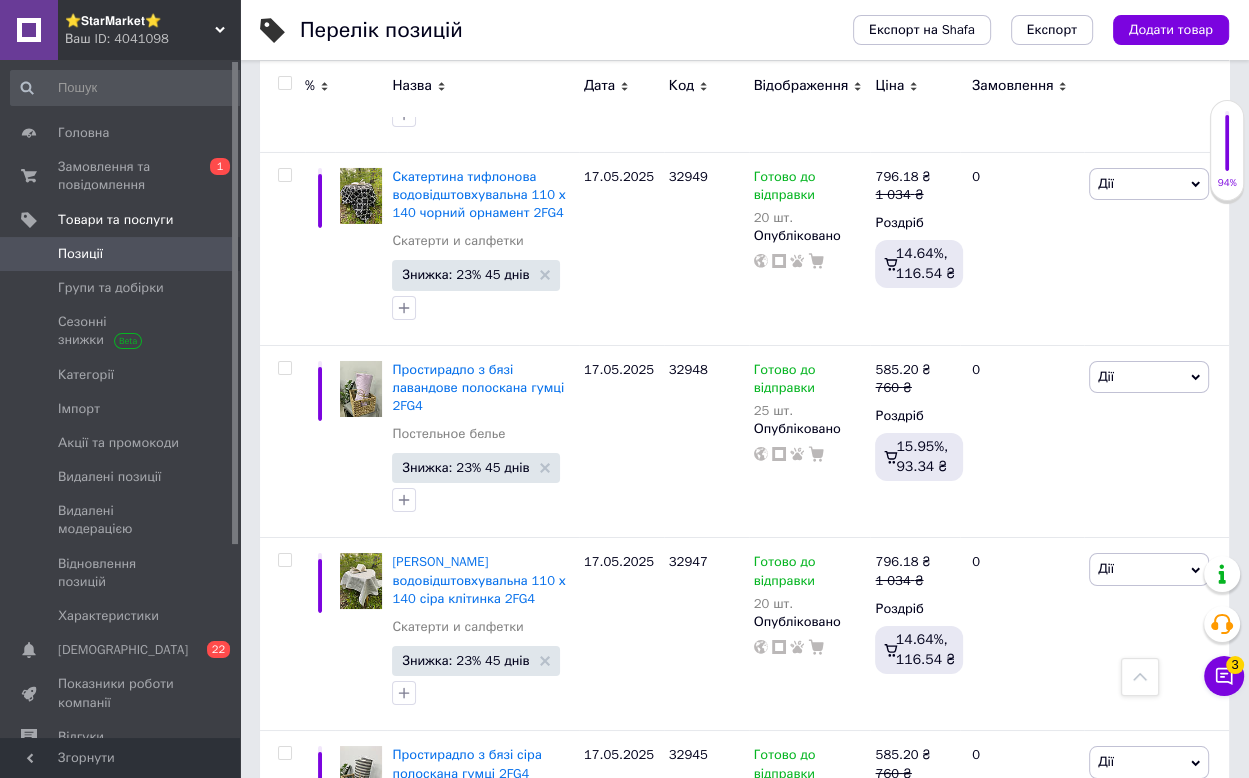 click on "9" at bounding box center (629, 946) 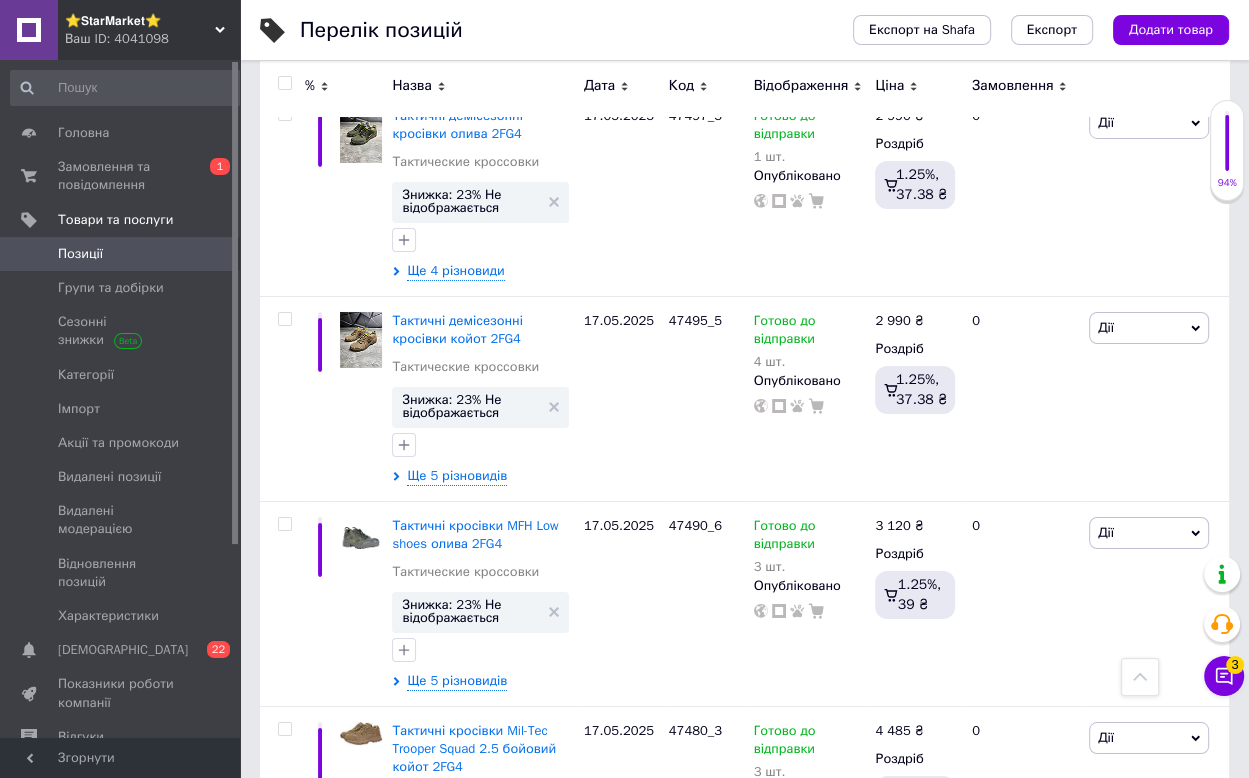 click at bounding box center (284, 83) 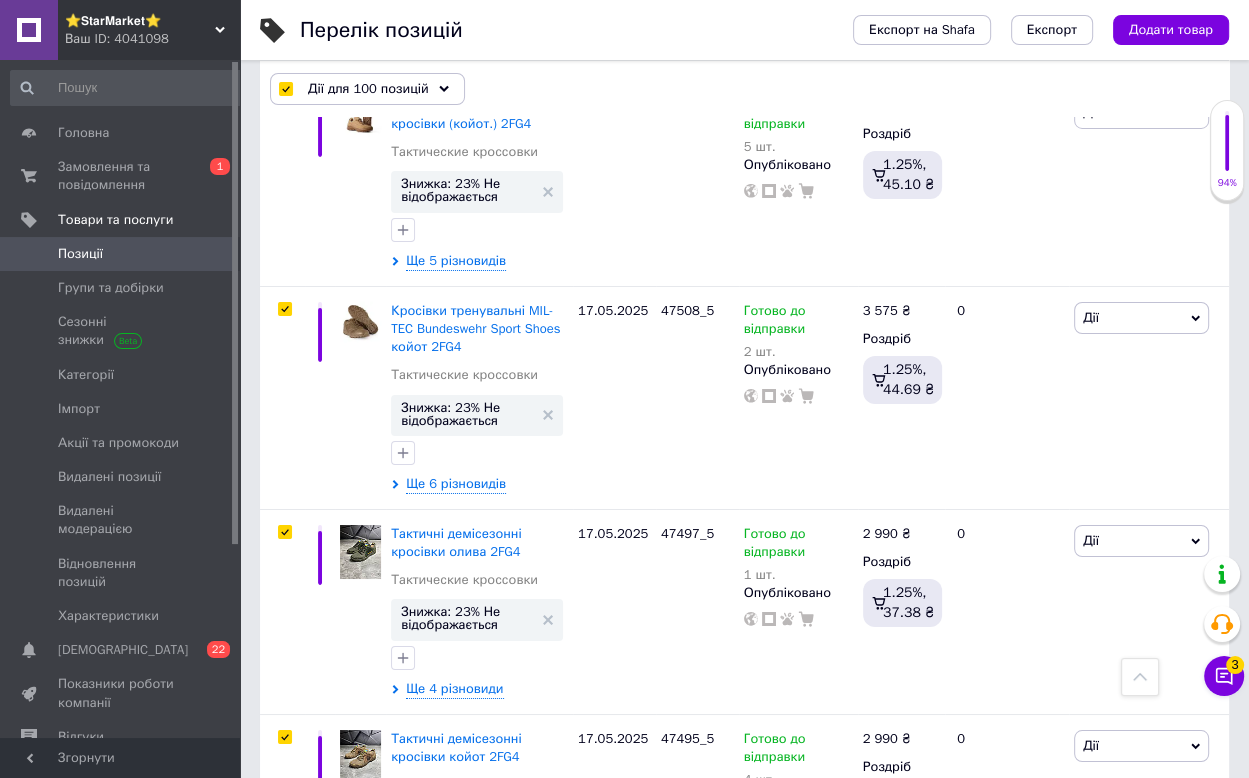 scroll, scrollTop: 18838, scrollLeft: 0, axis: vertical 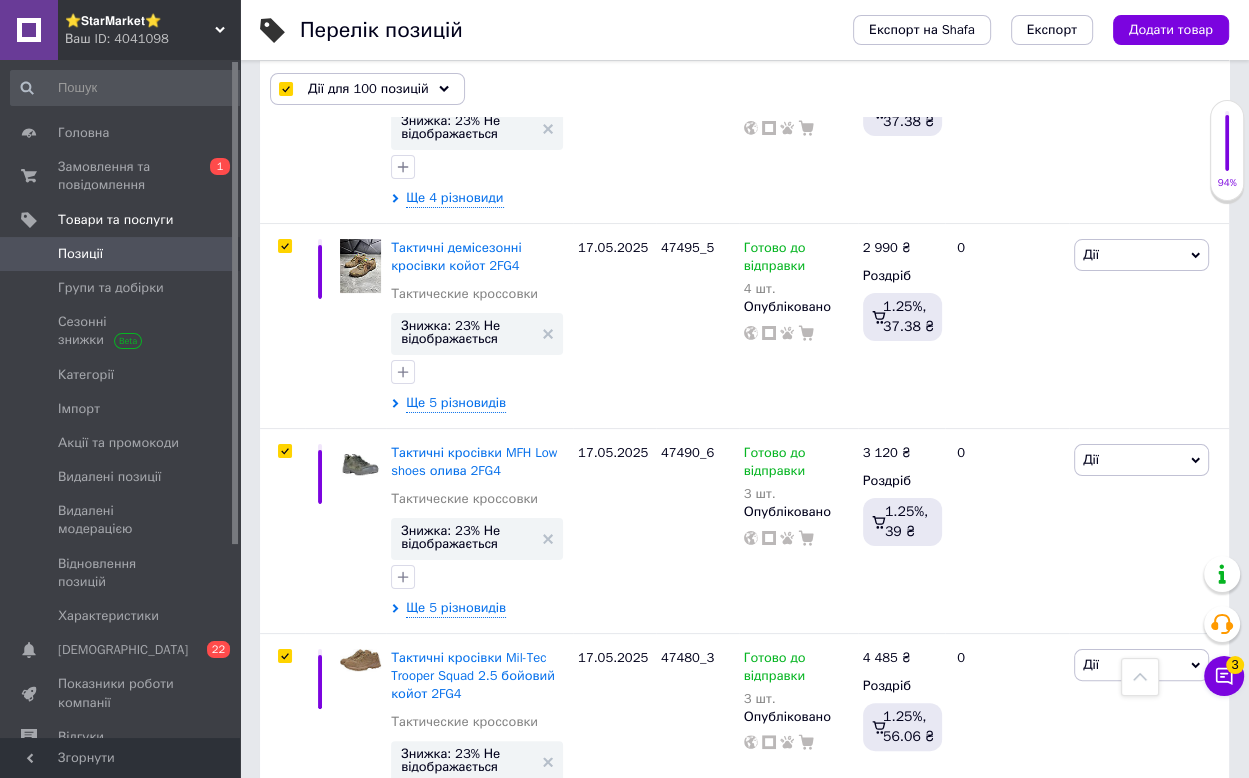 click on "Дії для 100 позицій" at bounding box center [368, 89] 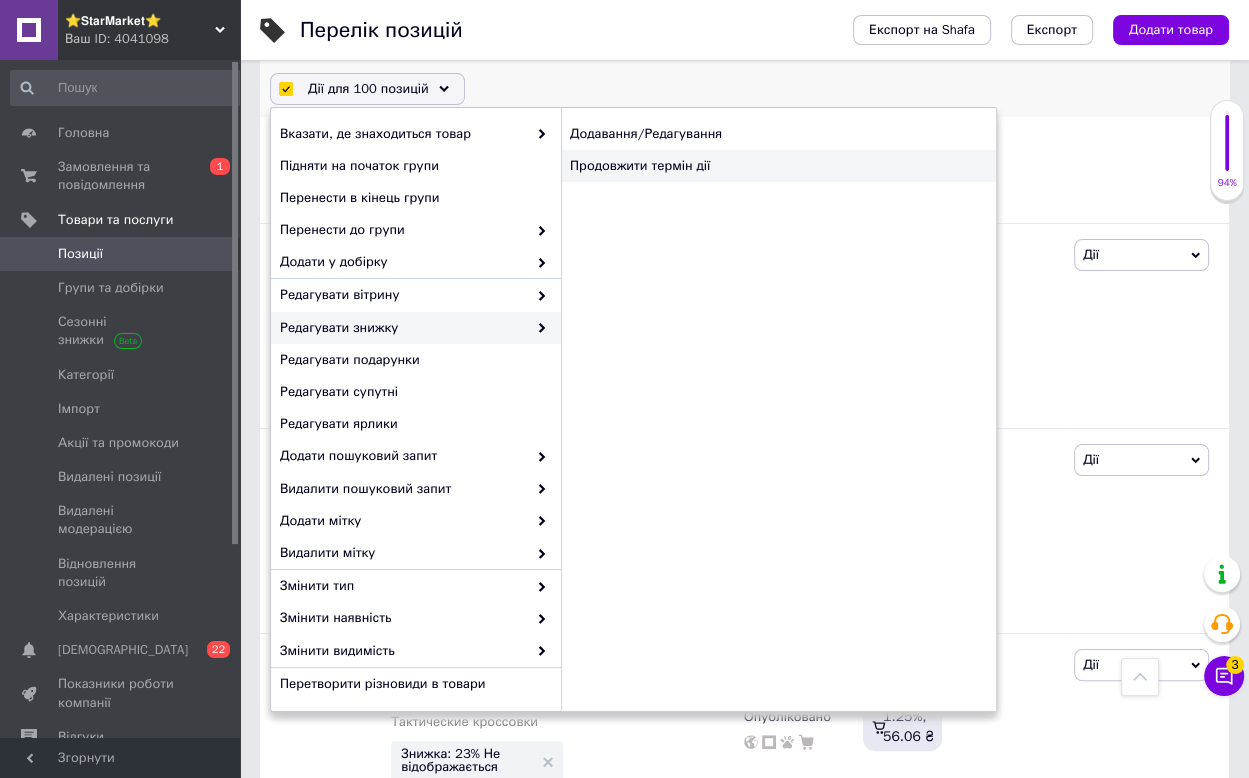 click on "Продовжити термін дії" at bounding box center (778, 166) 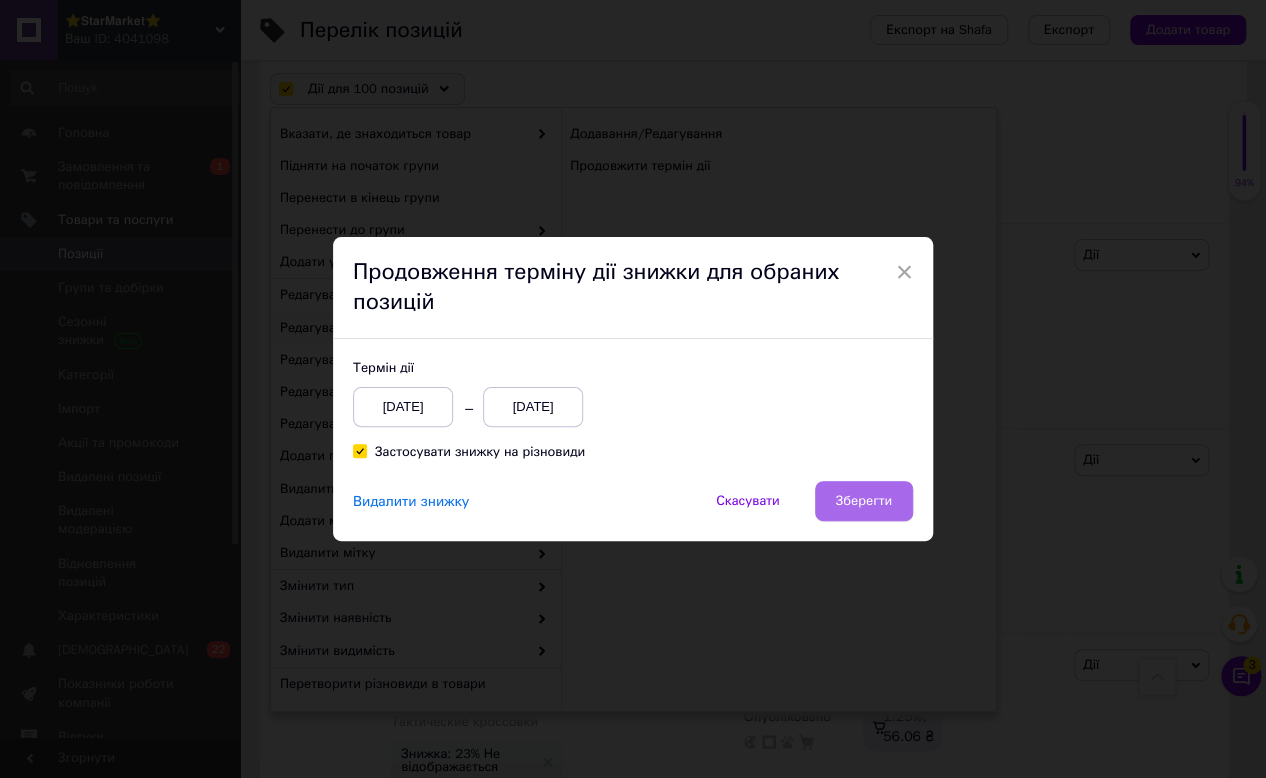 click on "Зберегти" at bounding box center [864, 501] 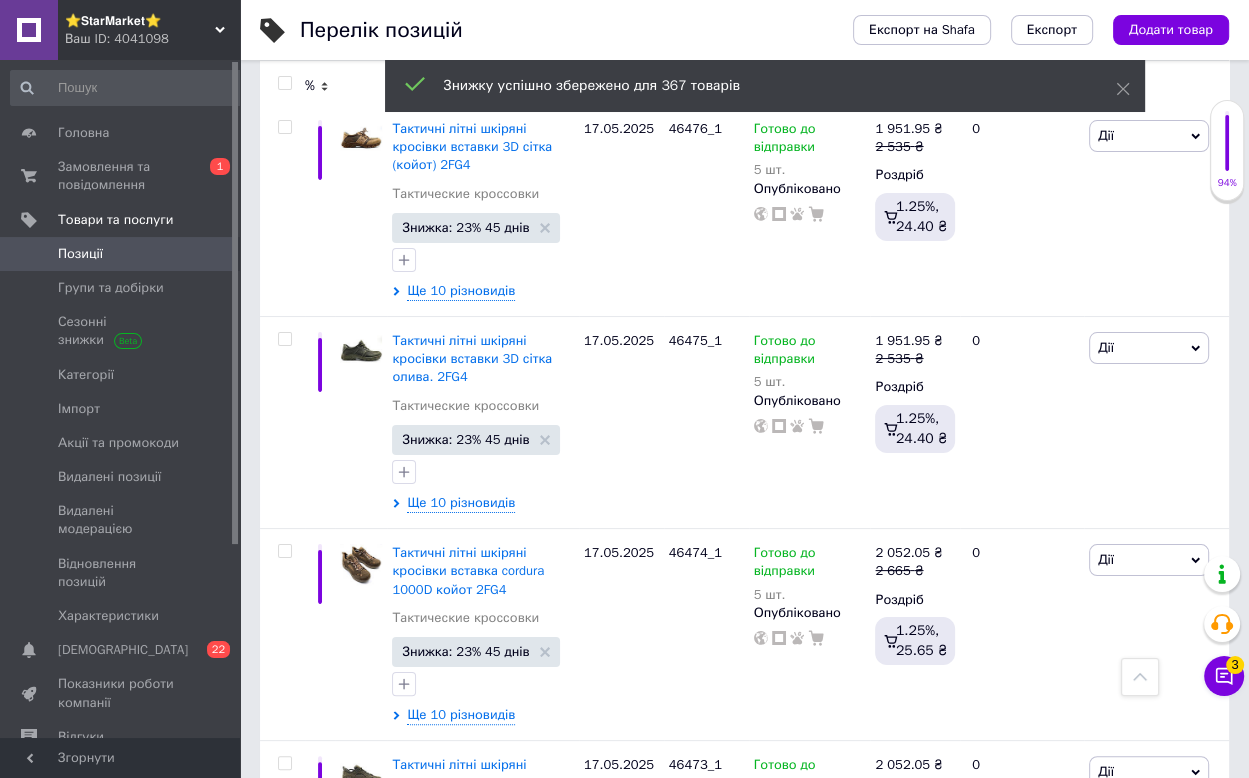 scroll, scrollTop: 17494, scrollLeft: 0, axis: vertical 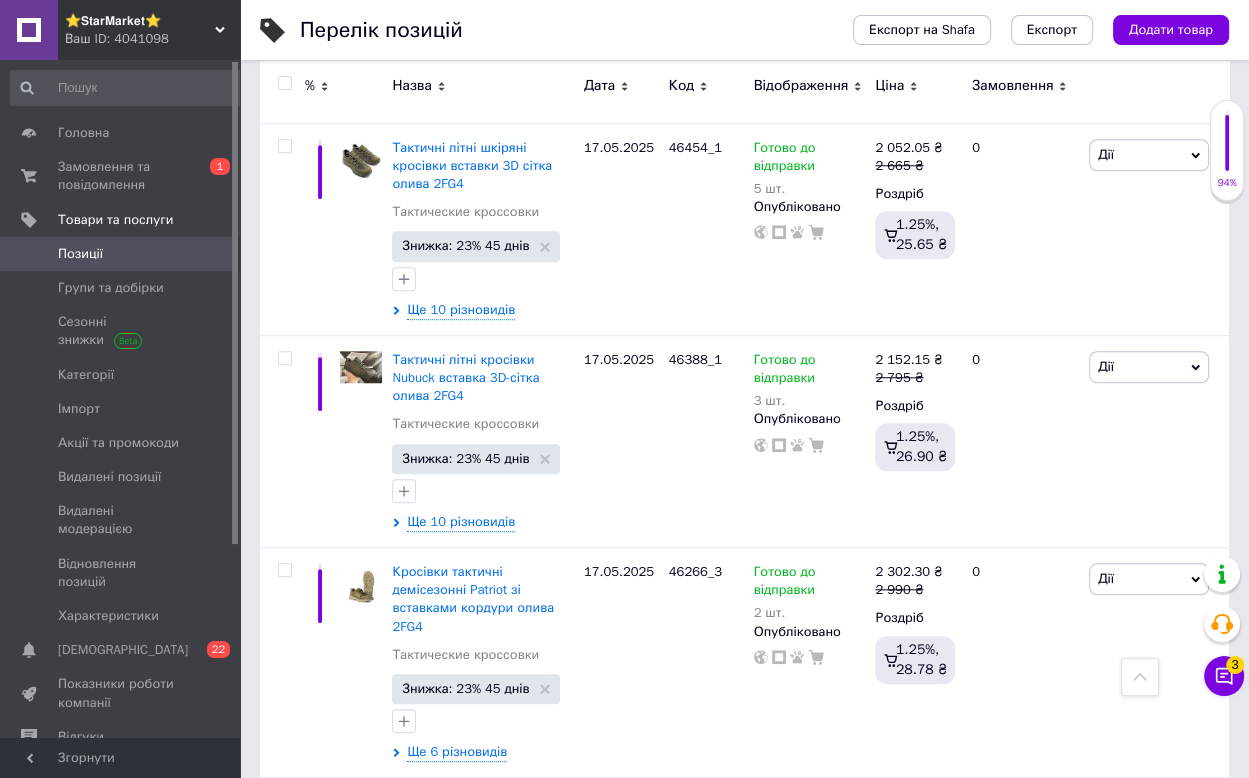 click on "10" at bounding box center [629, 1630] 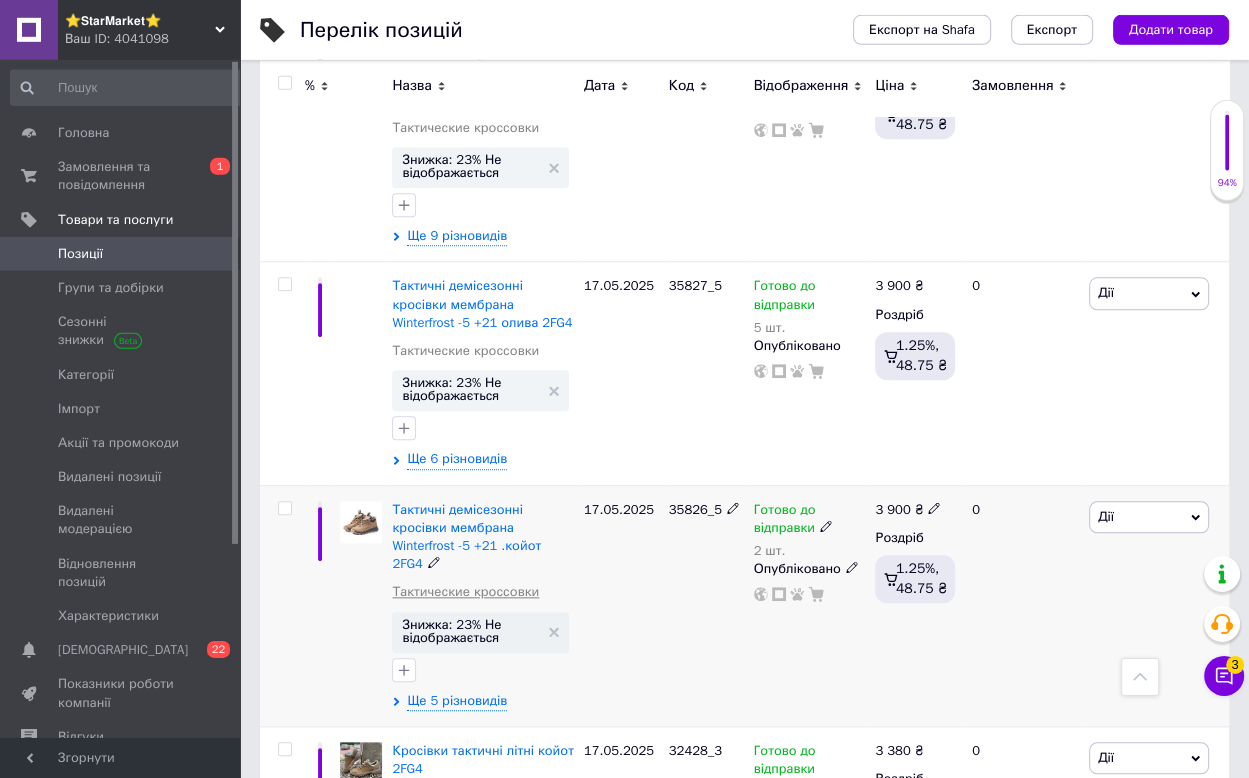 scroll, scrollTop: 20303, scrollLeft: 0, axis: vertical 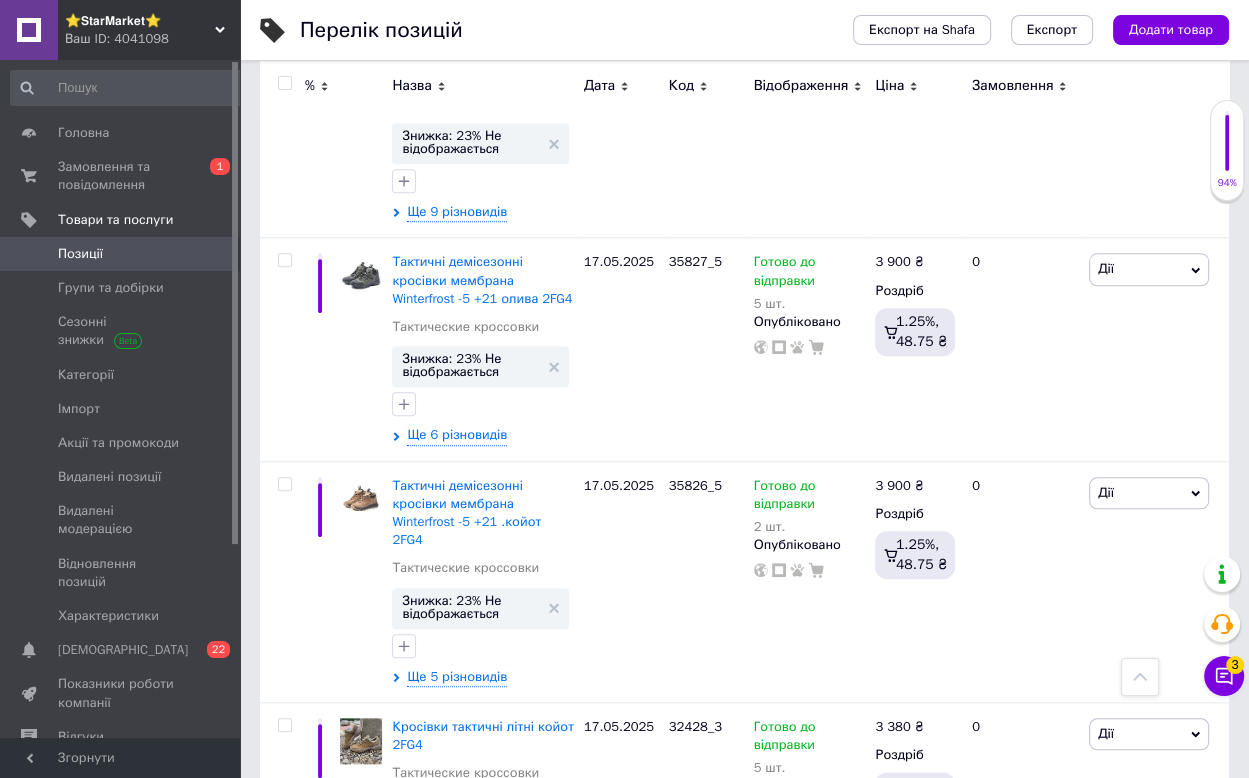 click at bounding box center [284, 83] 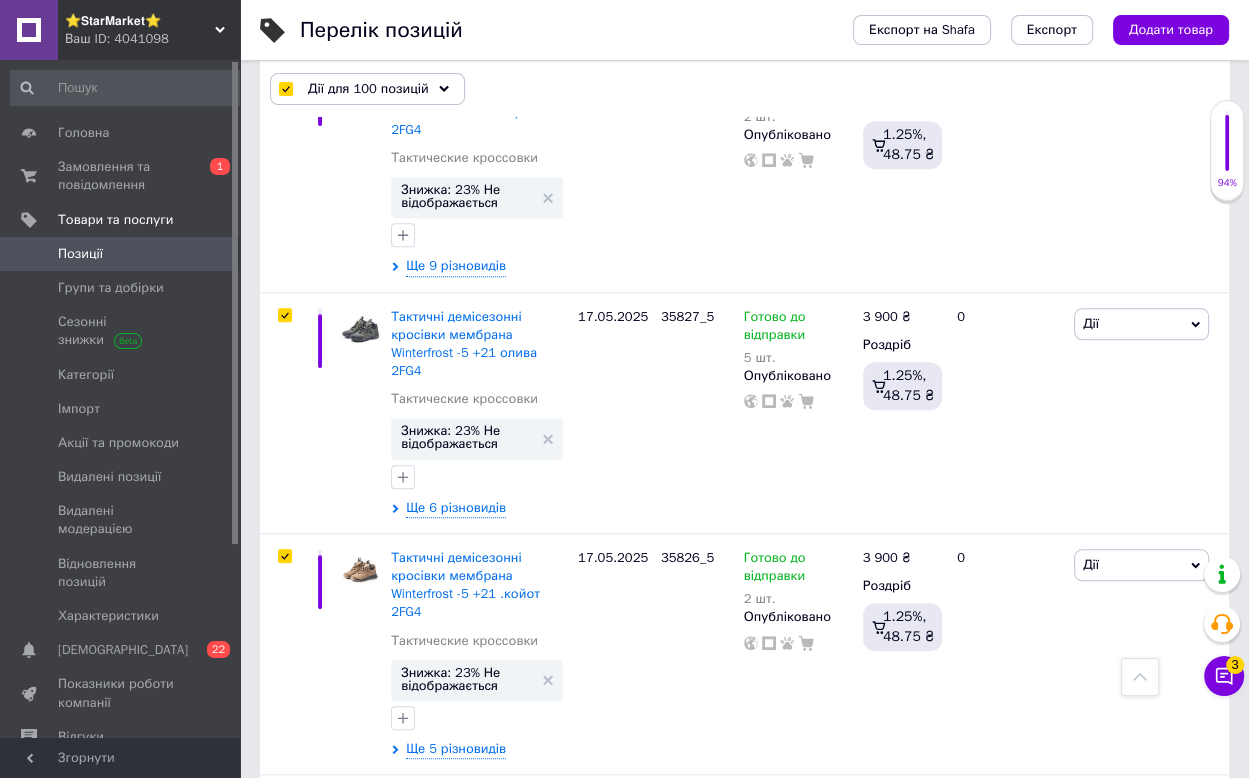 scroll, scrollTop: 20393, scrollLeft: 0, axis: vertical 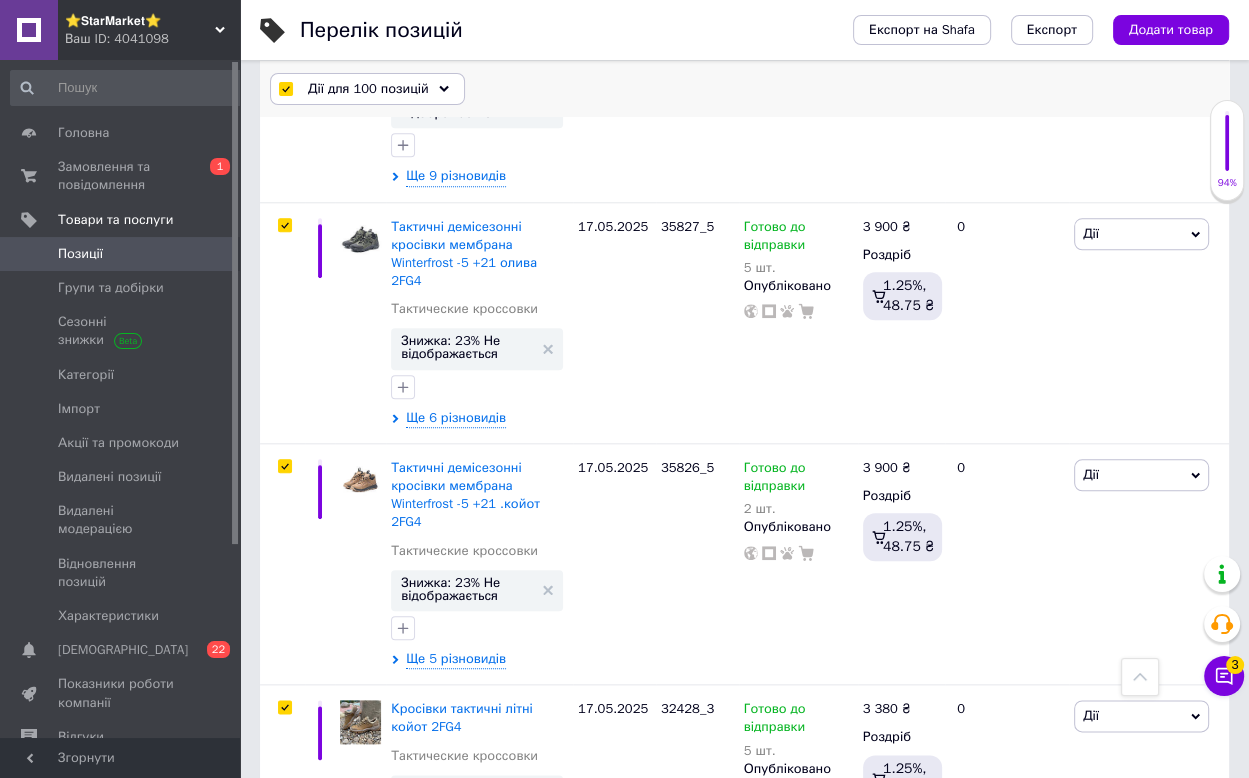 click on "Дії для 100 позицій" at bounding box center [368, 89] 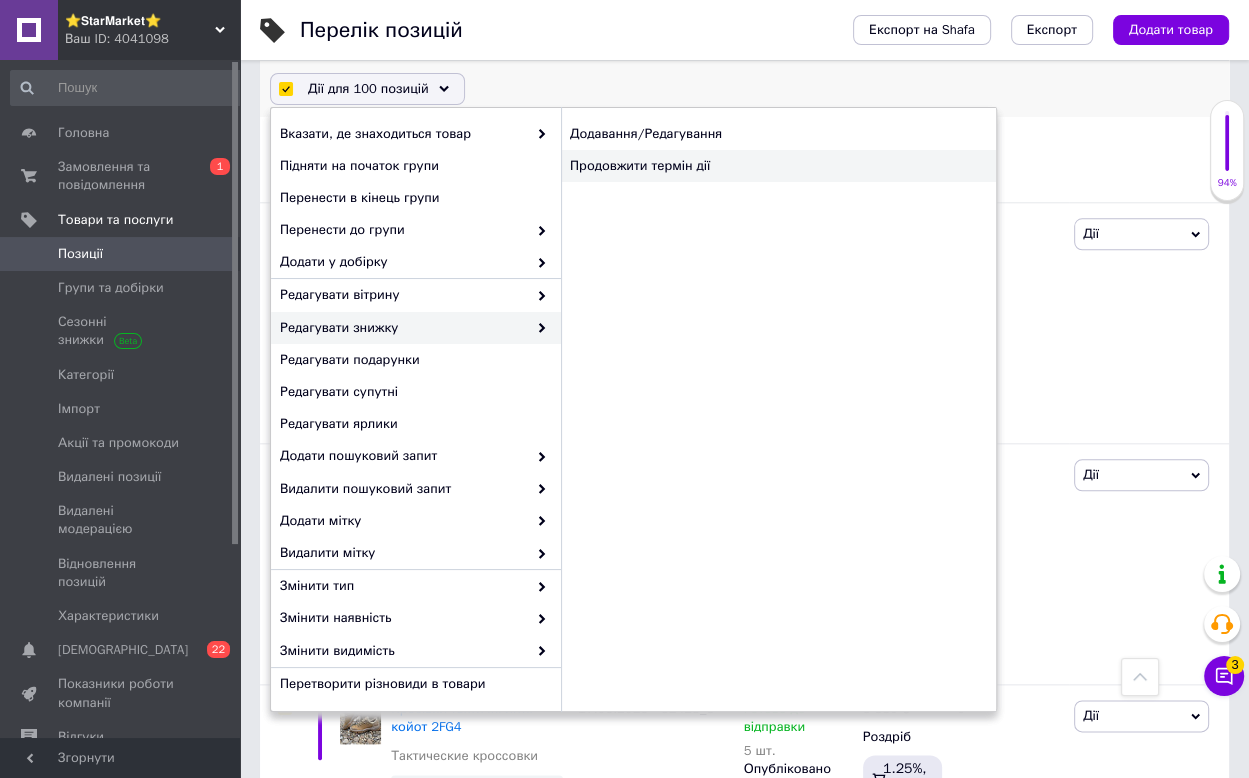 click on "Продовжити термін дії" at bounding box center [778, 166] 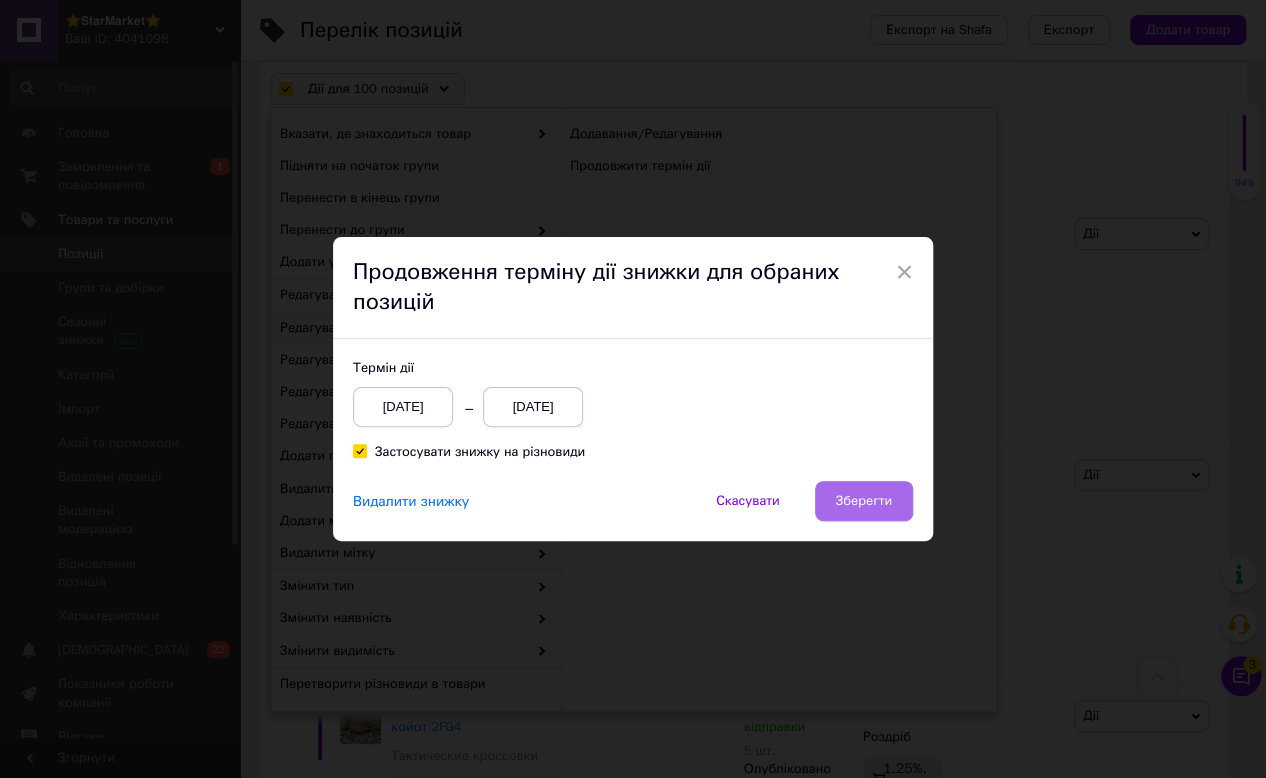 click on "Зберегти" at bounding box center (864, 501) 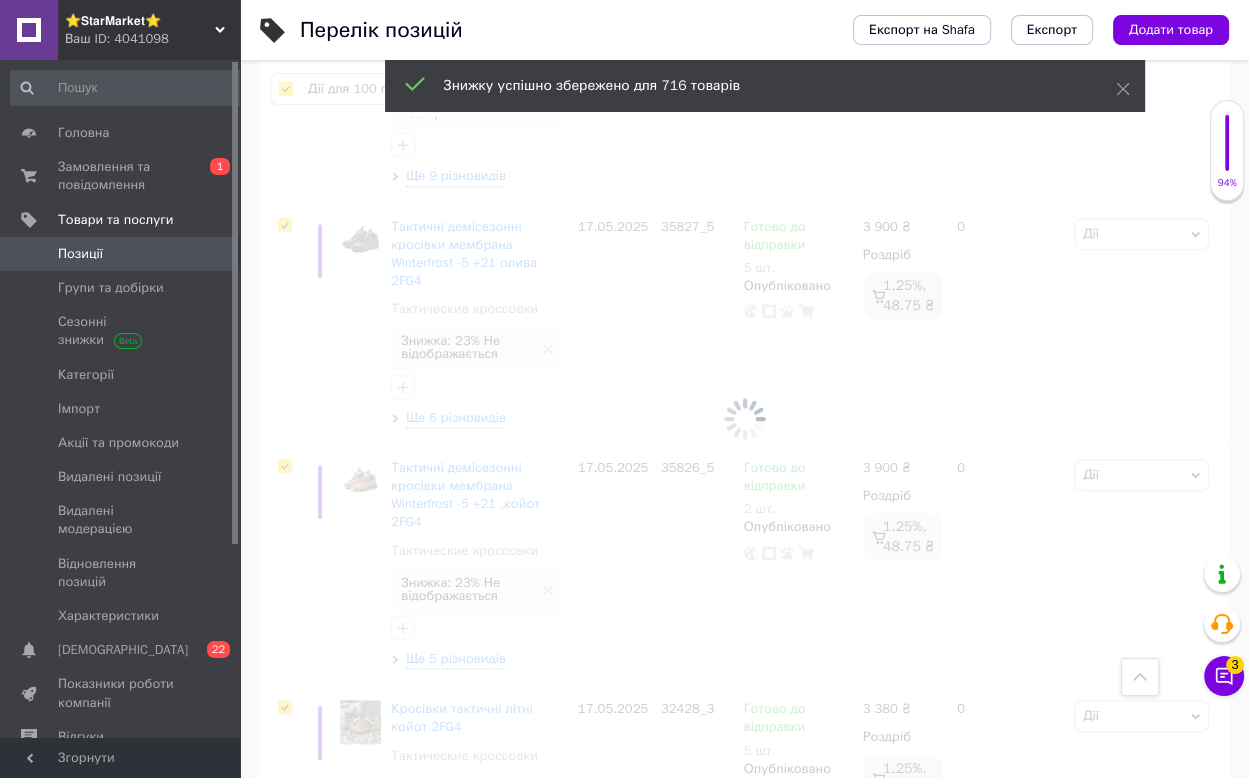 click at bounding box center [744, 419] 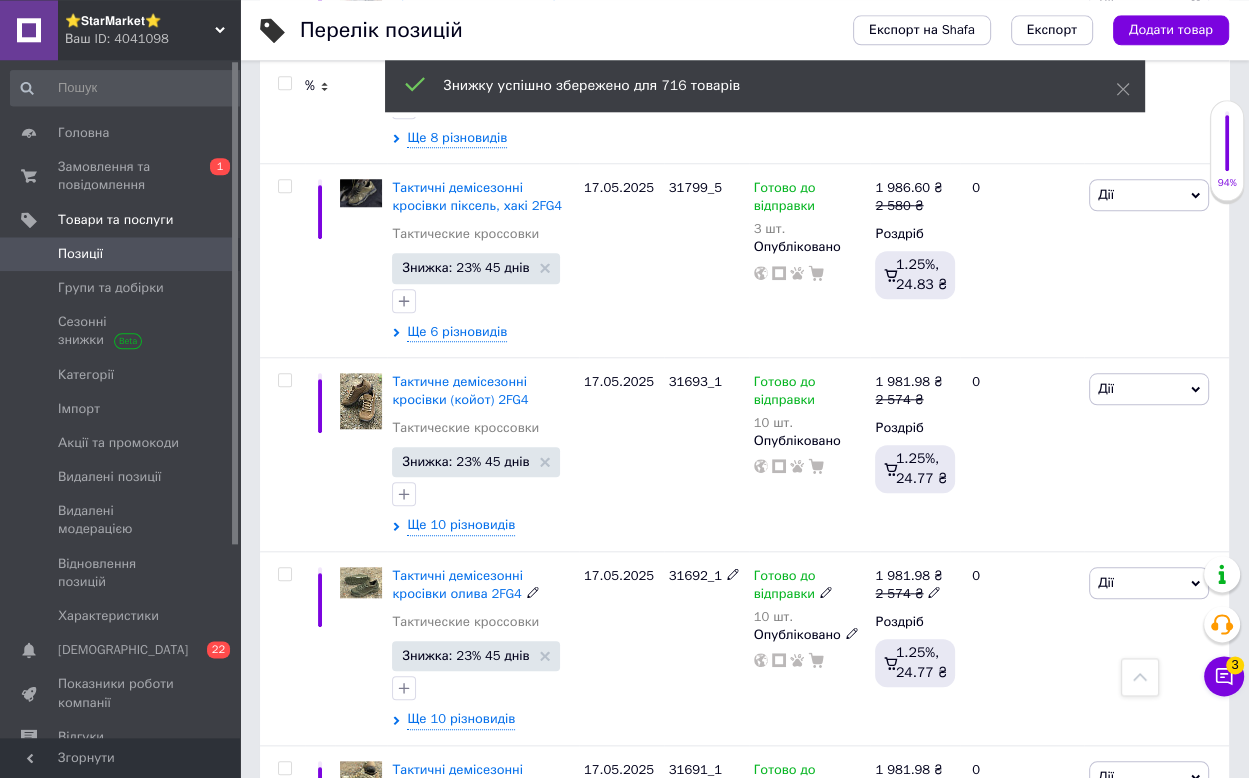 scroll, scrollTop: 20295, scrollLeft: 0, axis: vertical 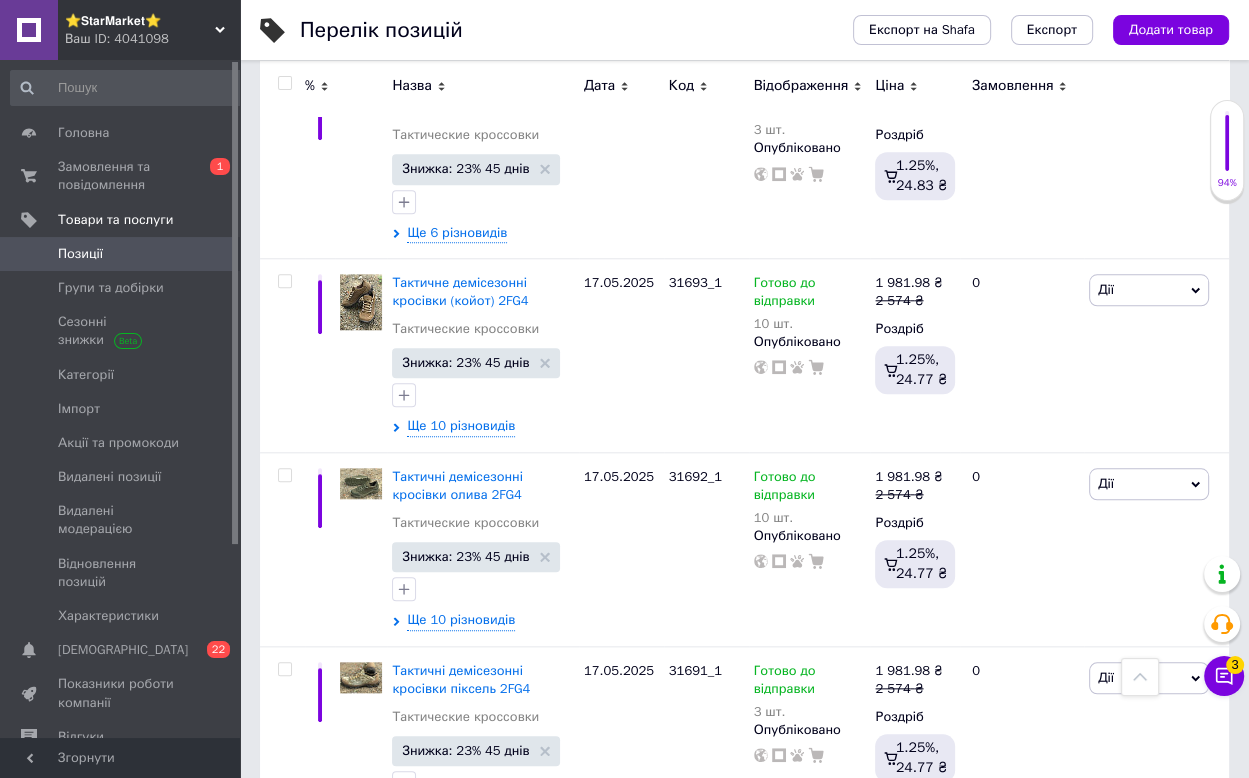 click on "11" at bounding box center (629, 881) 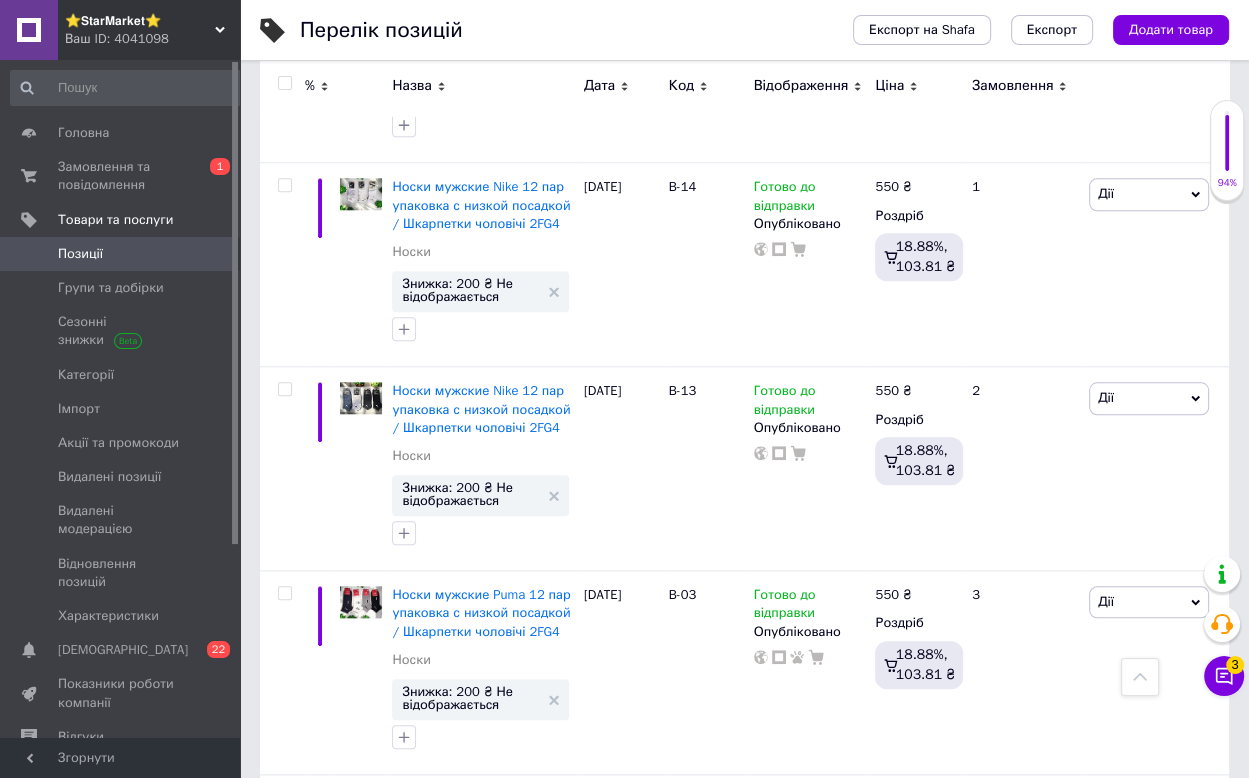 click at bounding box center [284, 83] 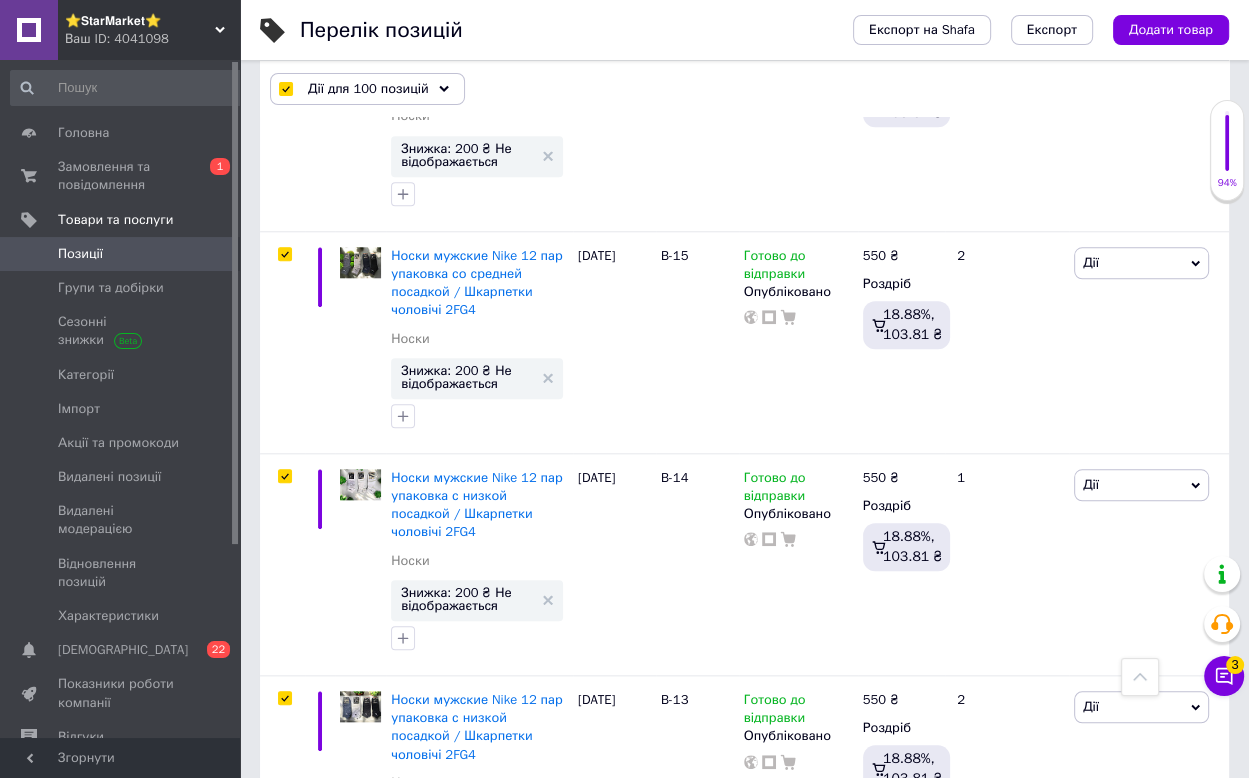 scroll, scrollTop: 20422, scrollLeft: 0, axis: vertical 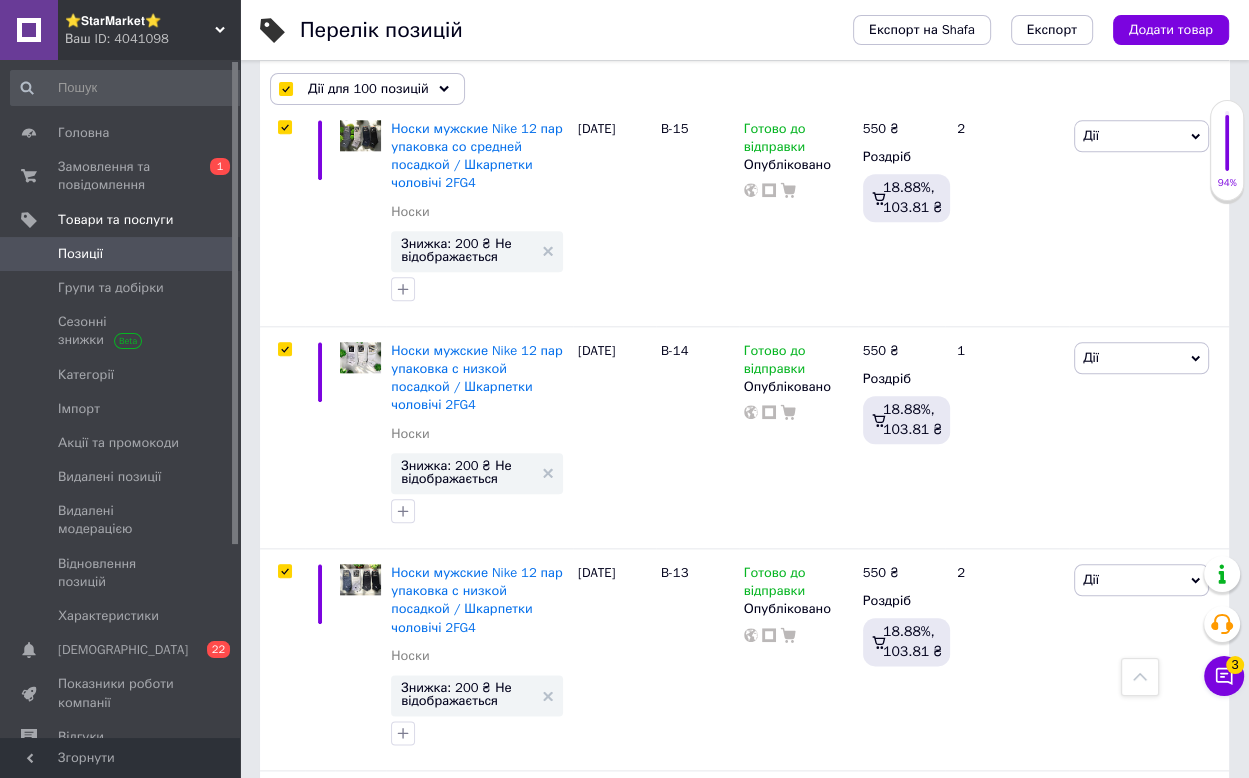 click on "Дії для 100 позицій" at bounding box center [368, 89] 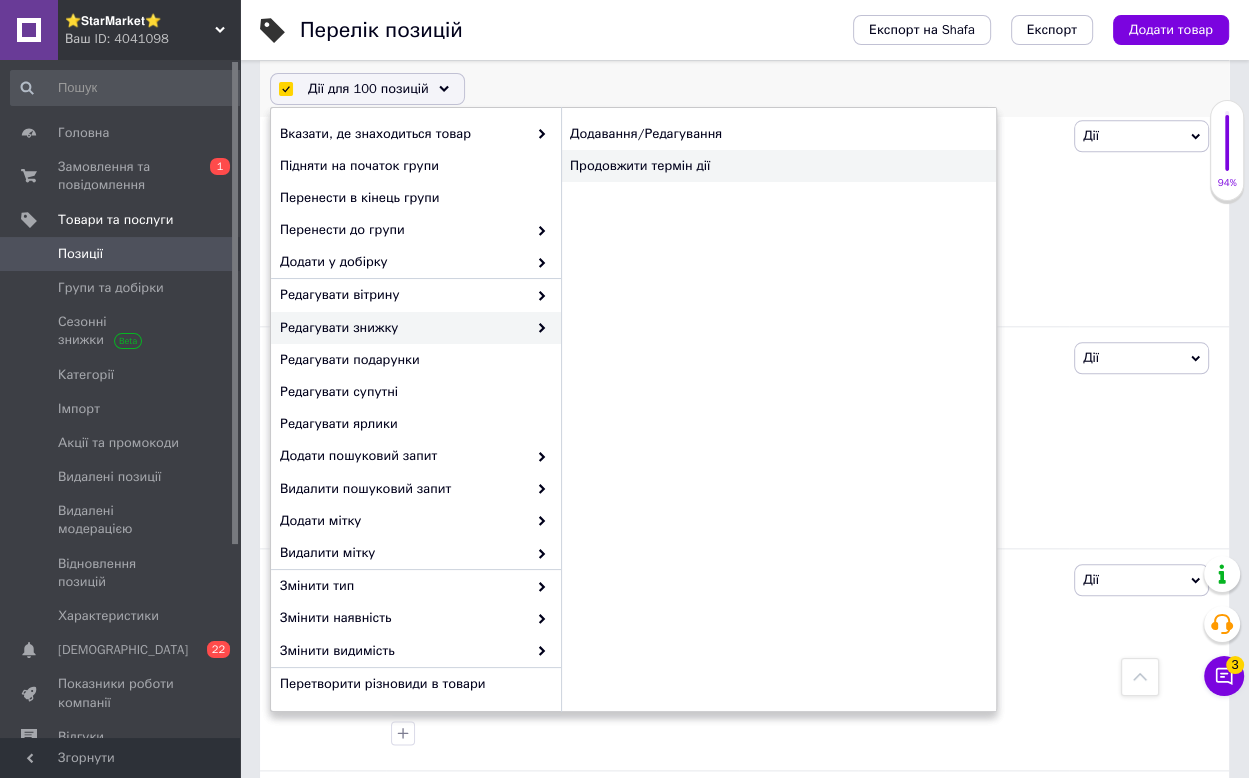 click on "Продовжити термін дії" at bounding box center [778, 166] 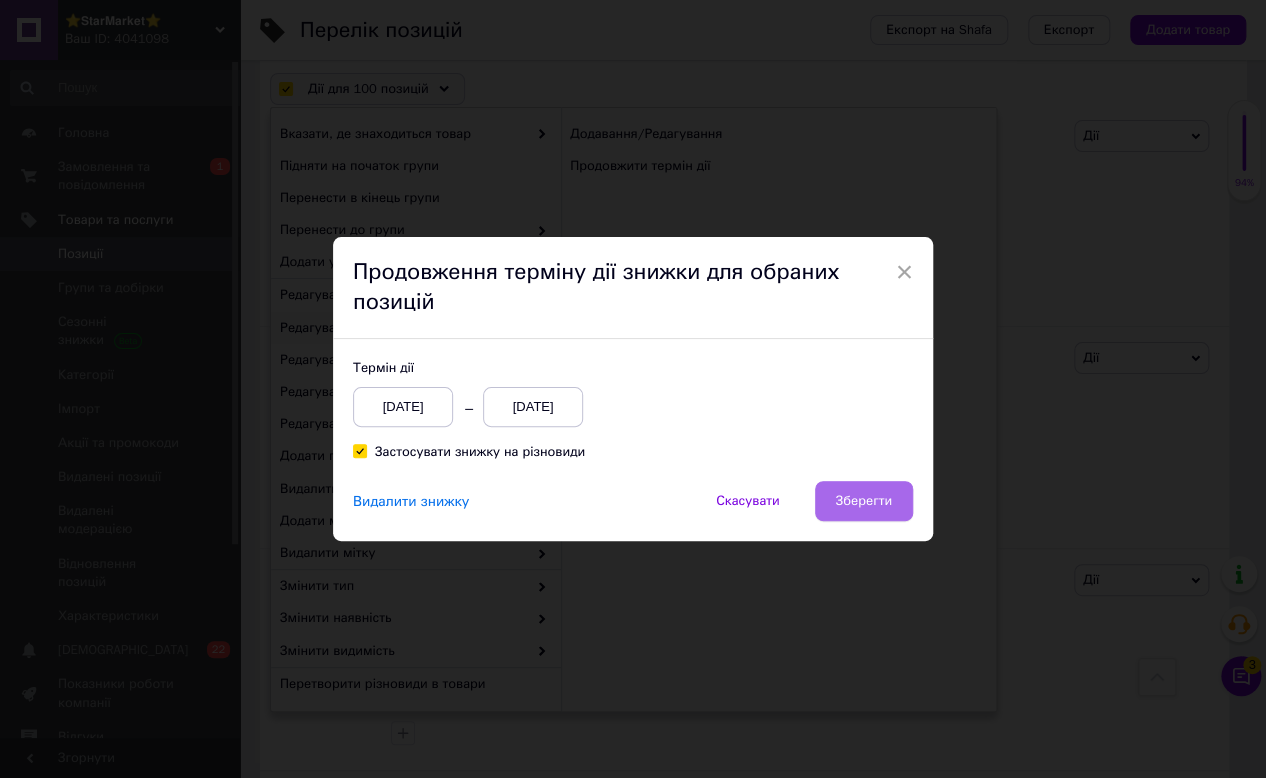 click on "Зберегти" at bounding box center (864, 501) 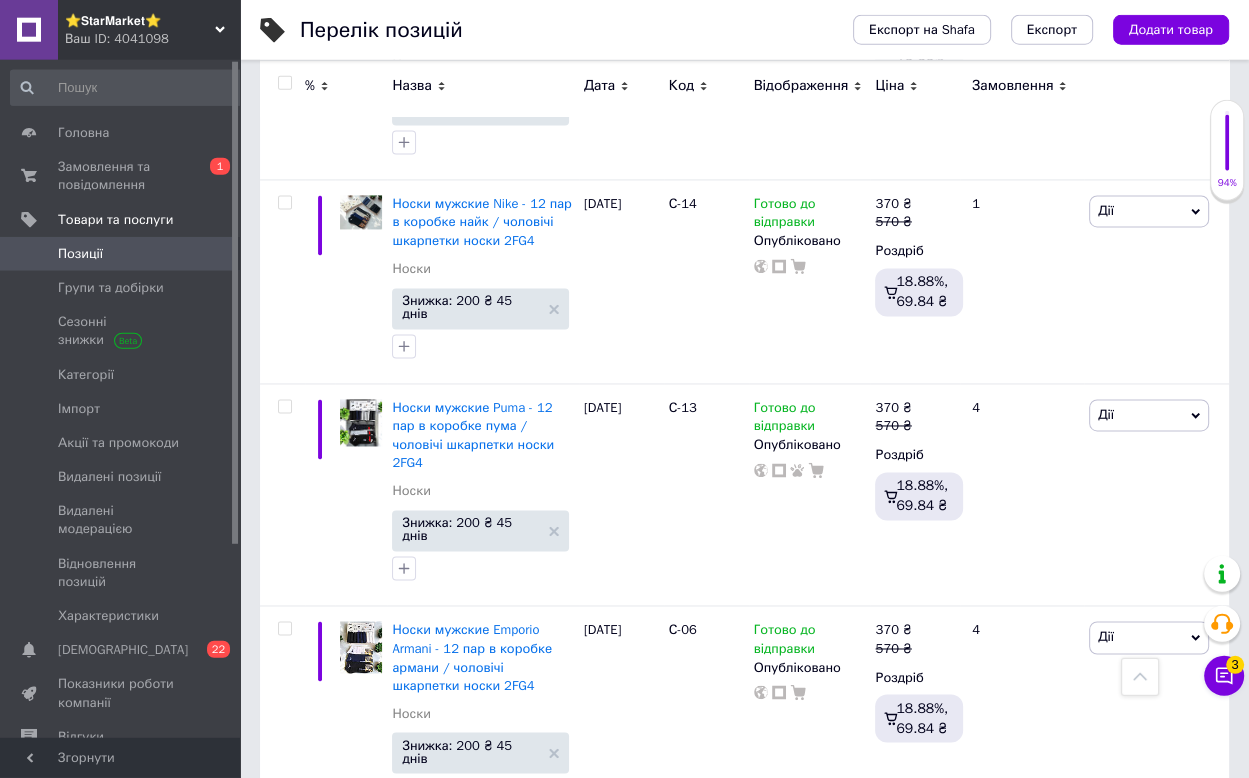 scroll, scrollTop: 21264, scrollLeft: 0, axis: vertical 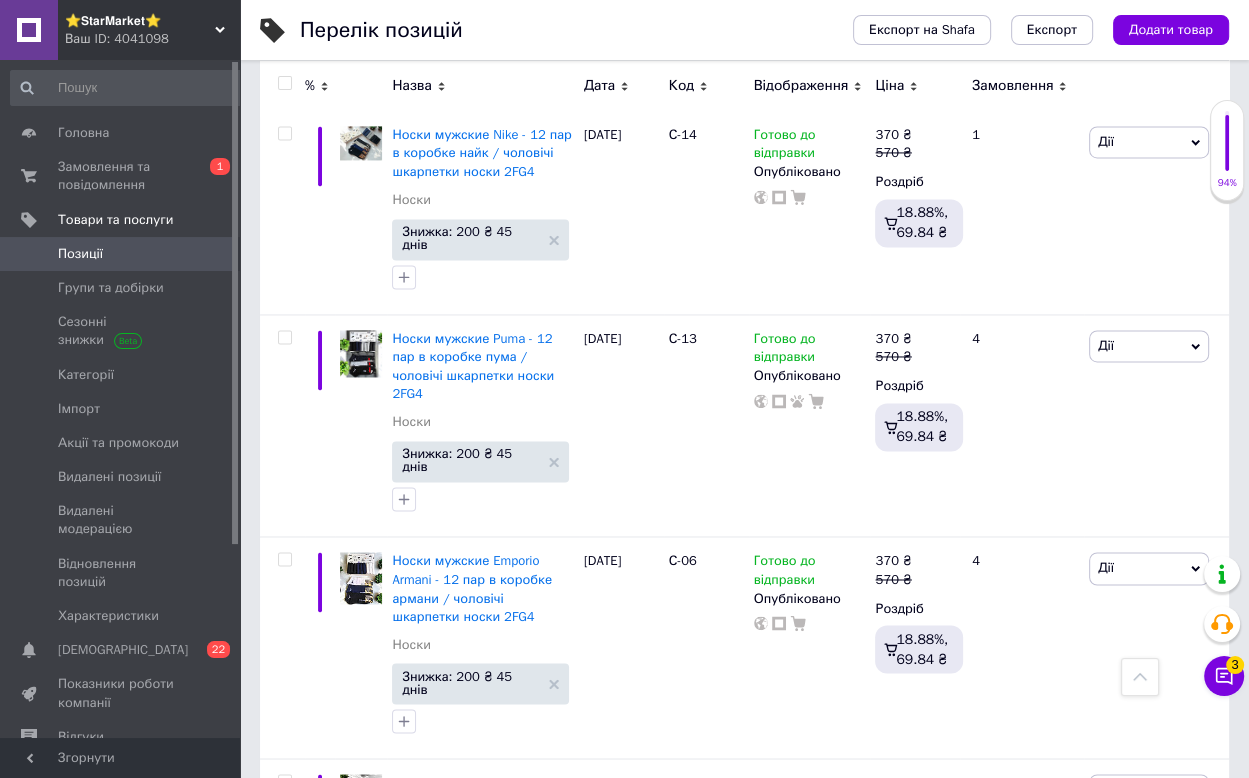 click on "12" at bounding box center [629, 1689] 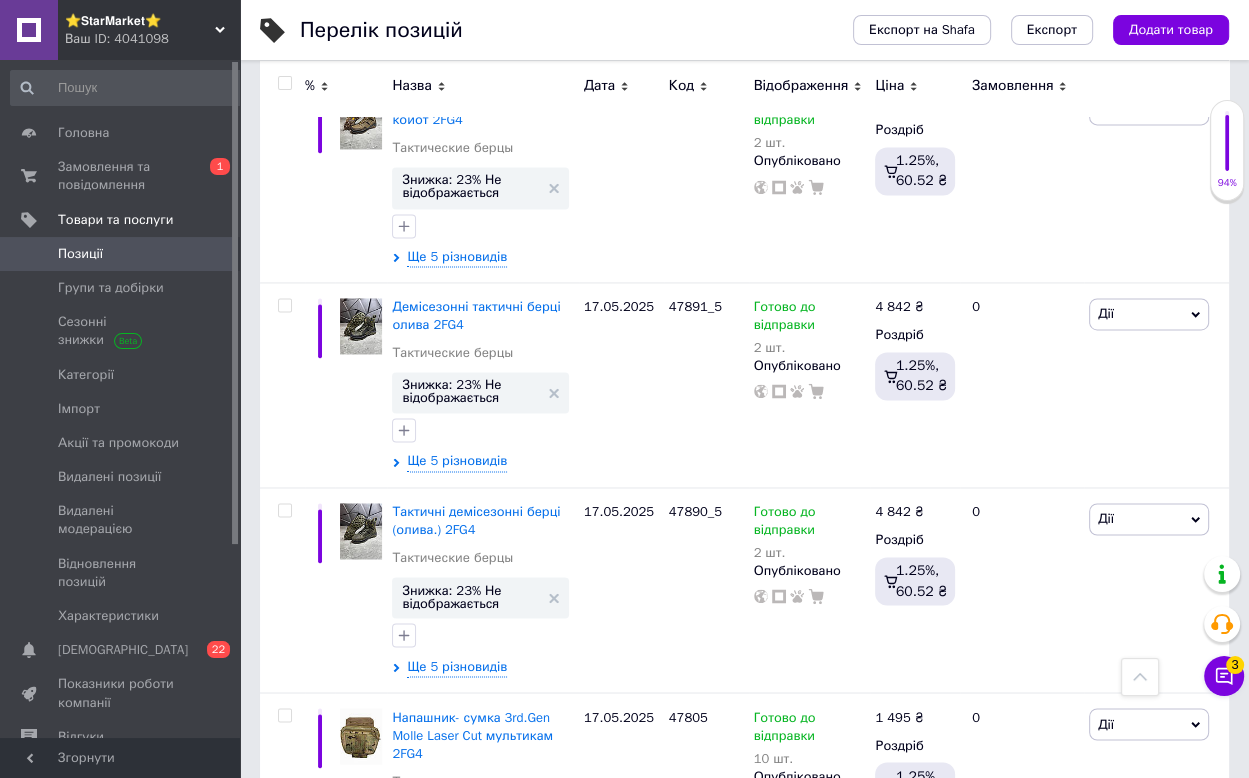 click at bounding box center (284, 83) 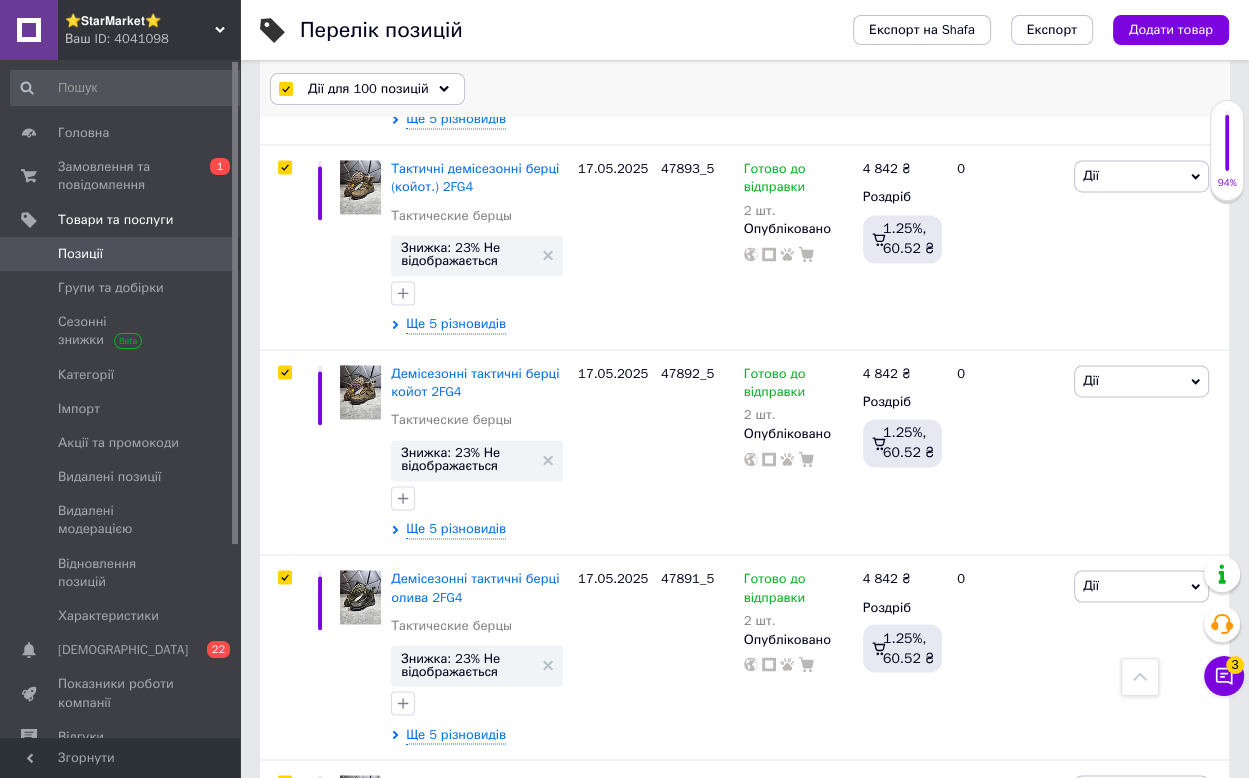 scroll, scrollTop: 21263, scrollLeft: 0, axis: vertical 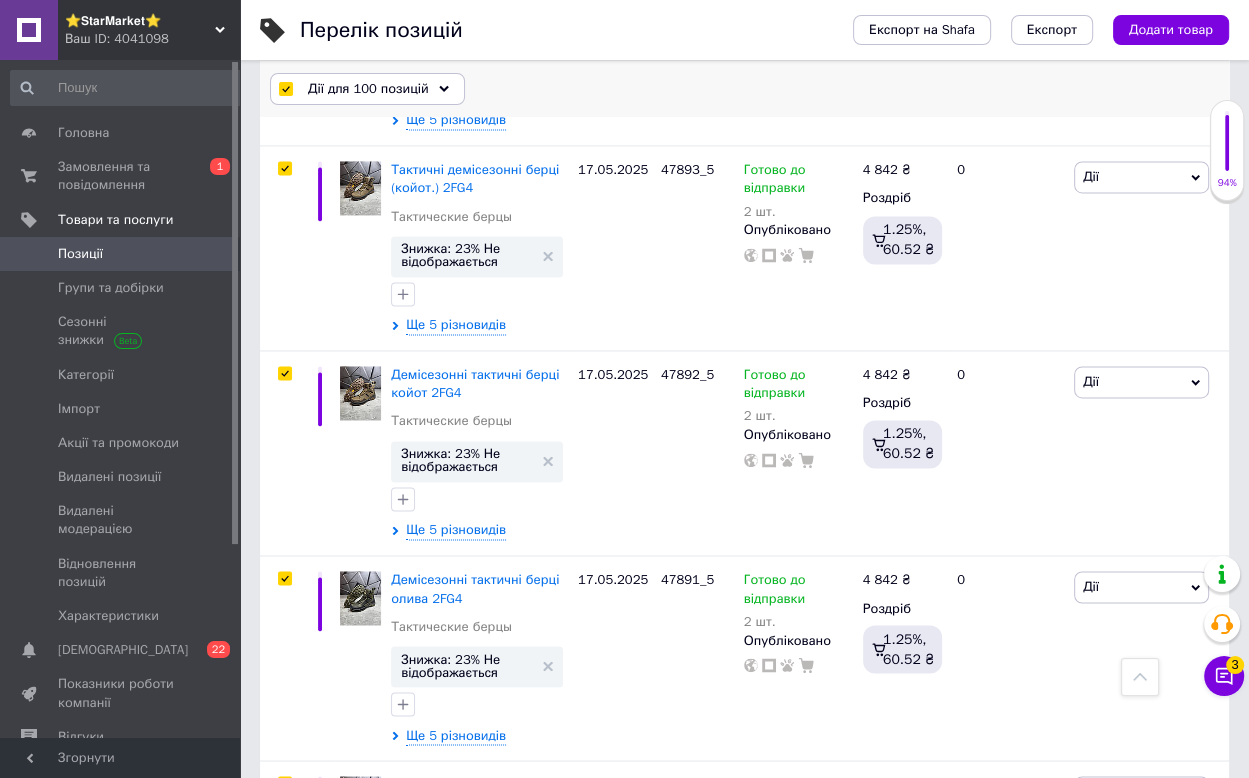 click on "Дії для 100 позицій" at bounding box center (368, 89) 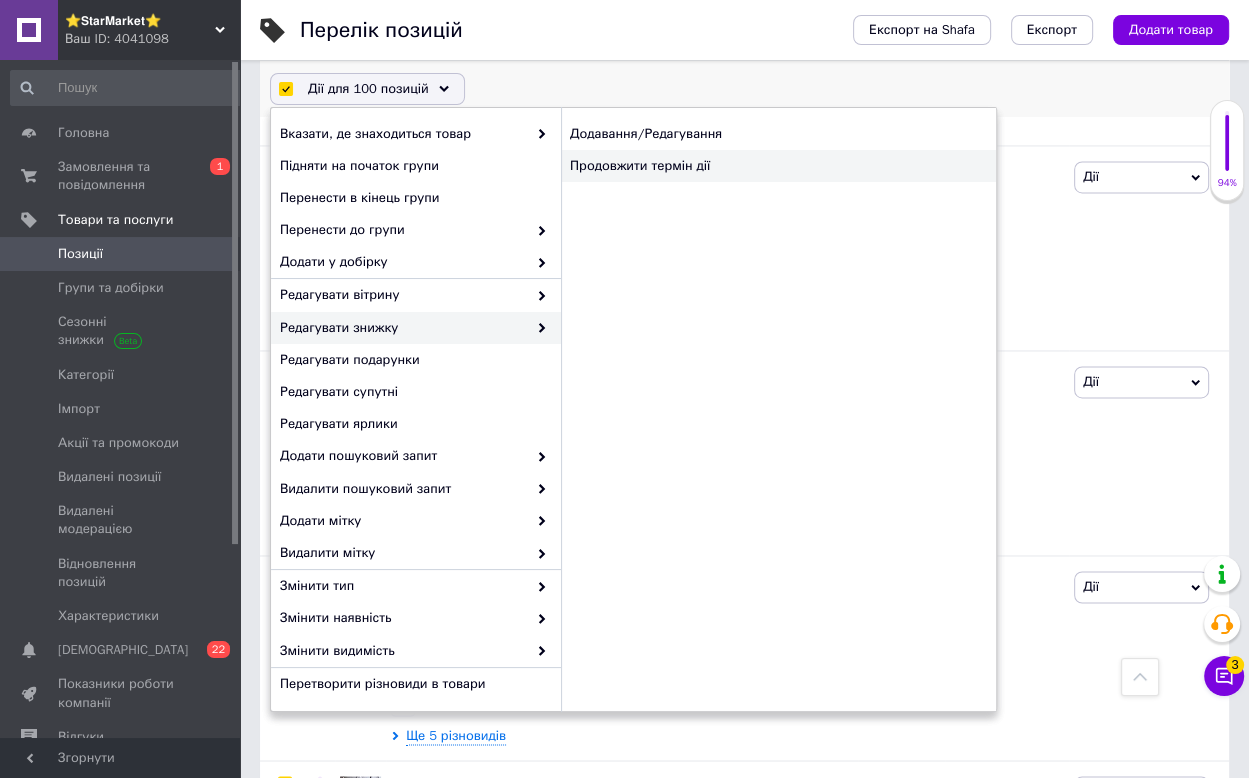 click on "Продовжити термін дії" at bounding box center (778, 166) 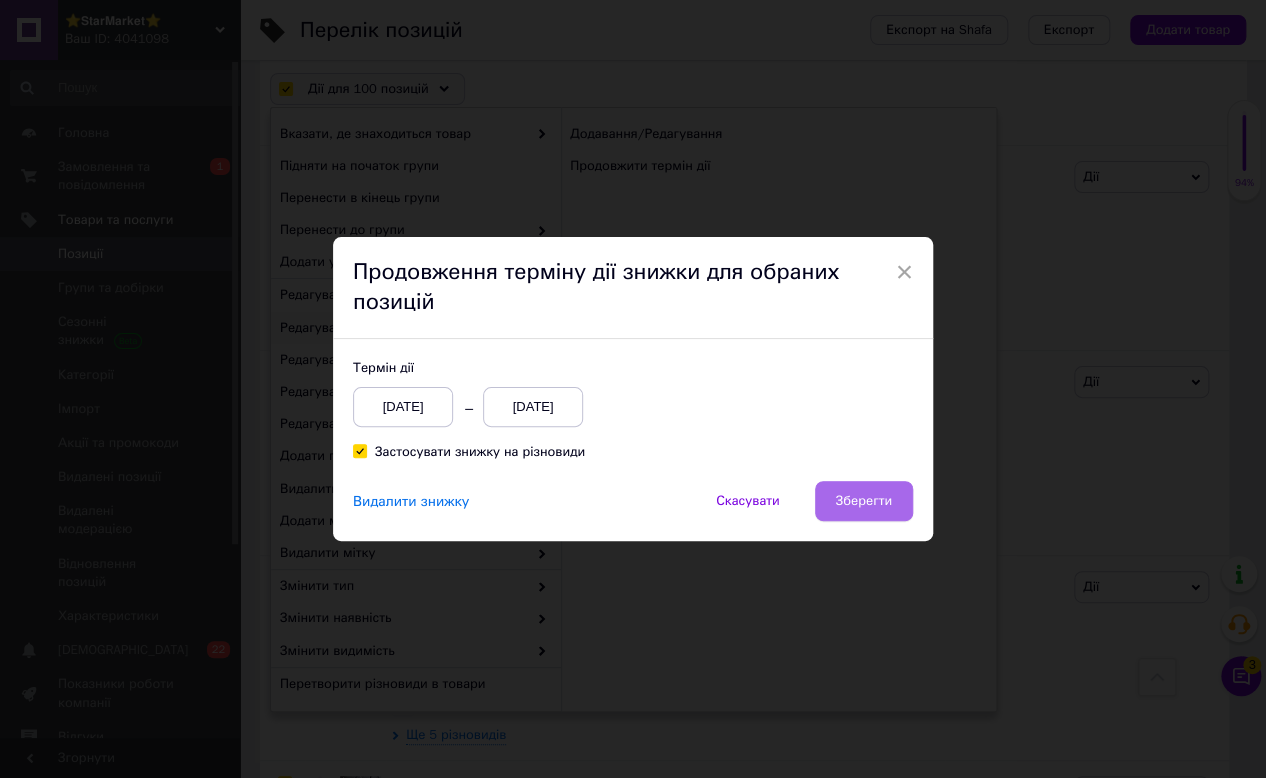 click on "Зберегти" at bounding box center [864, 501] 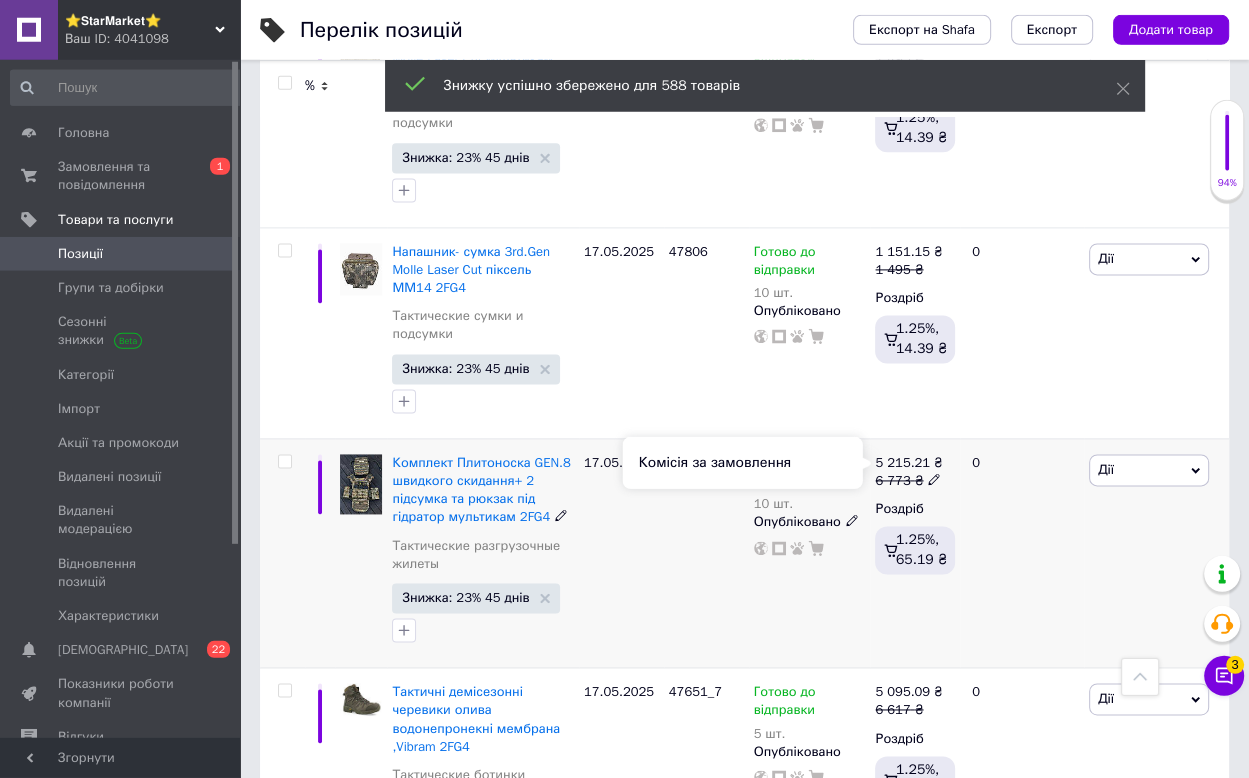 scroll, scrollTop: 21020, scrollLeft: 0, axis: vertical 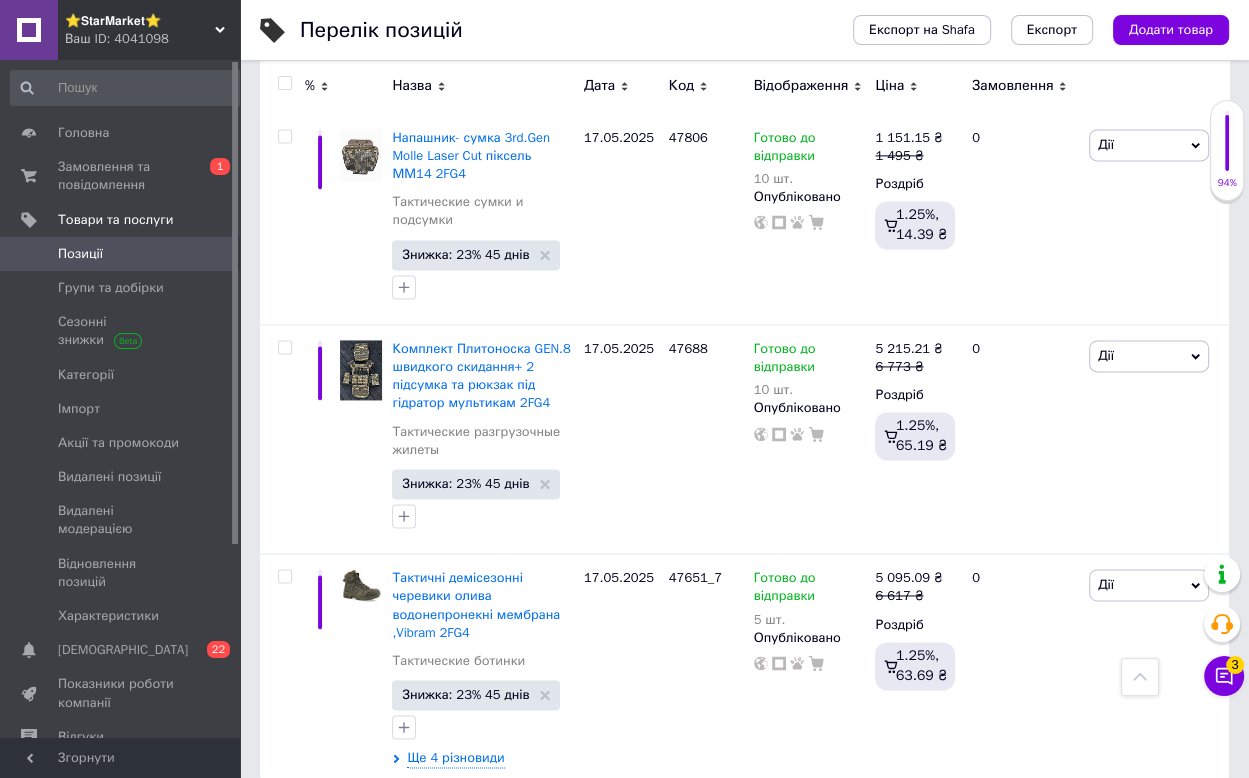 click on "13" at bounding box center (629, 824) 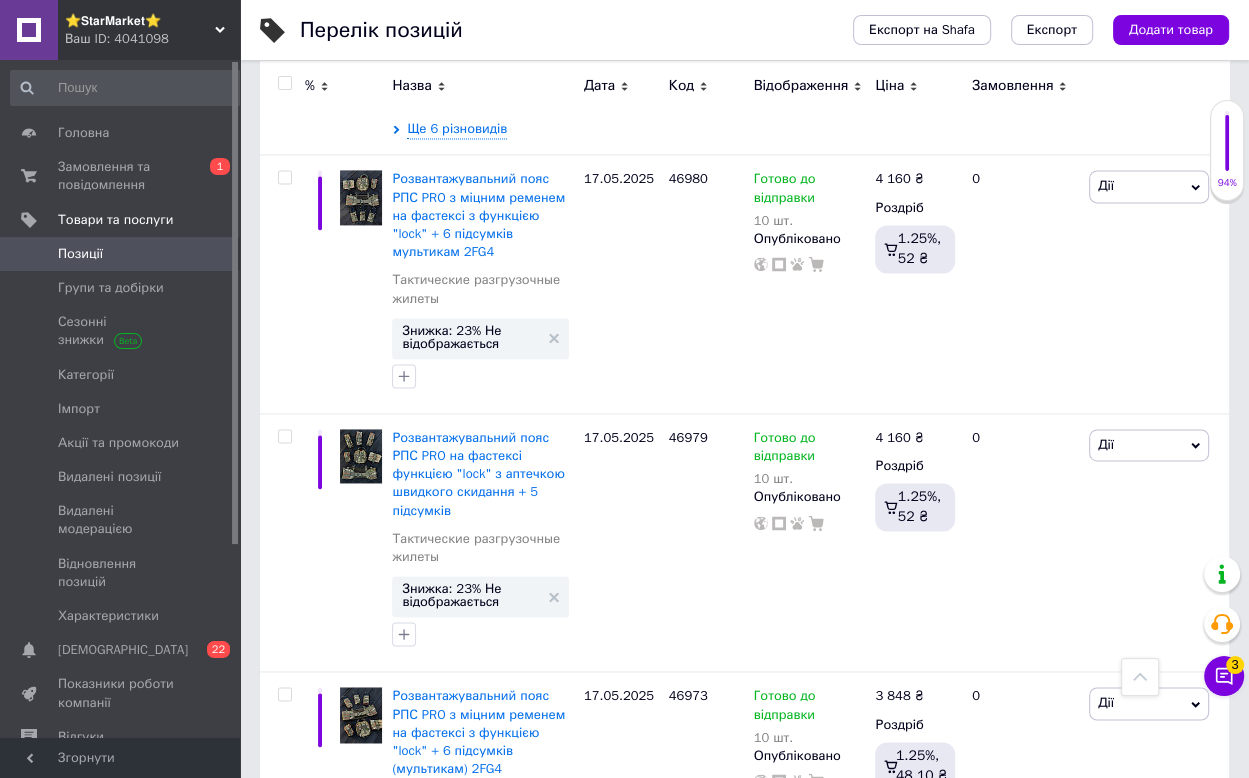 click at bounding box center (284, 83) 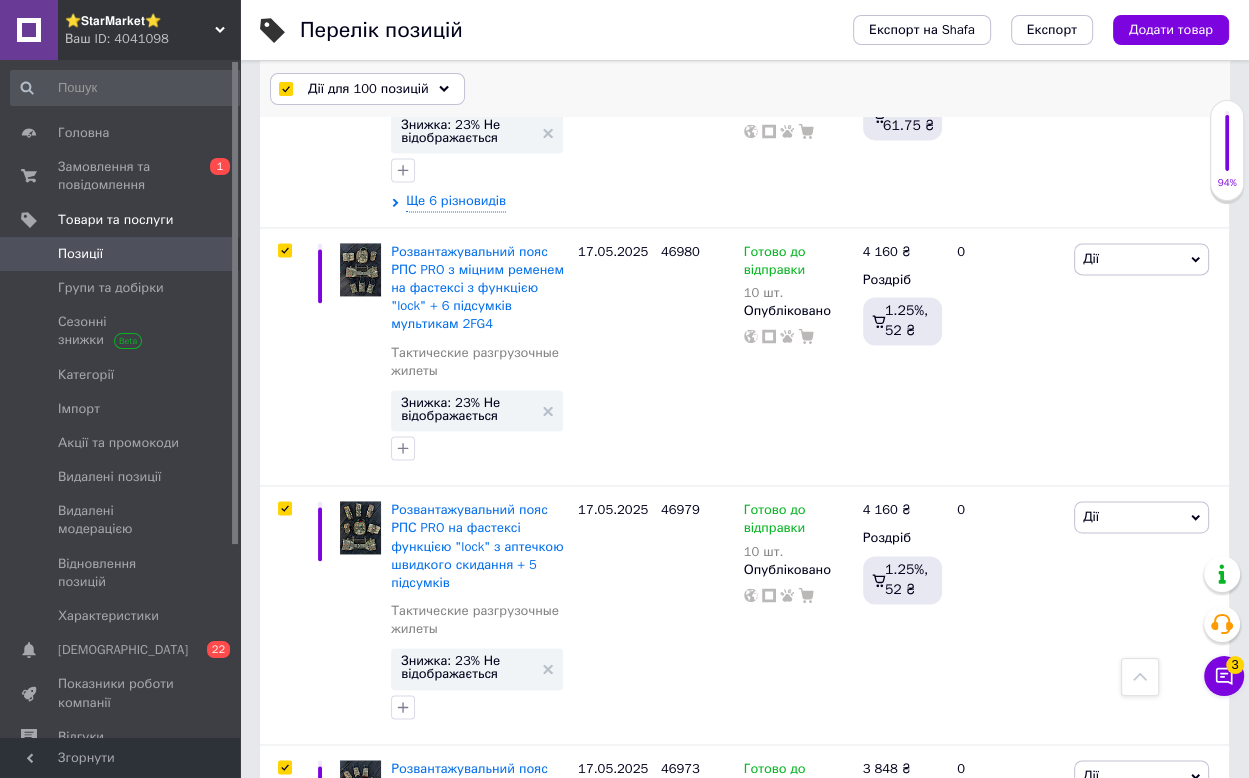 scroll, scrollTop: 21111, scrollLeft: 0, axis: vertical 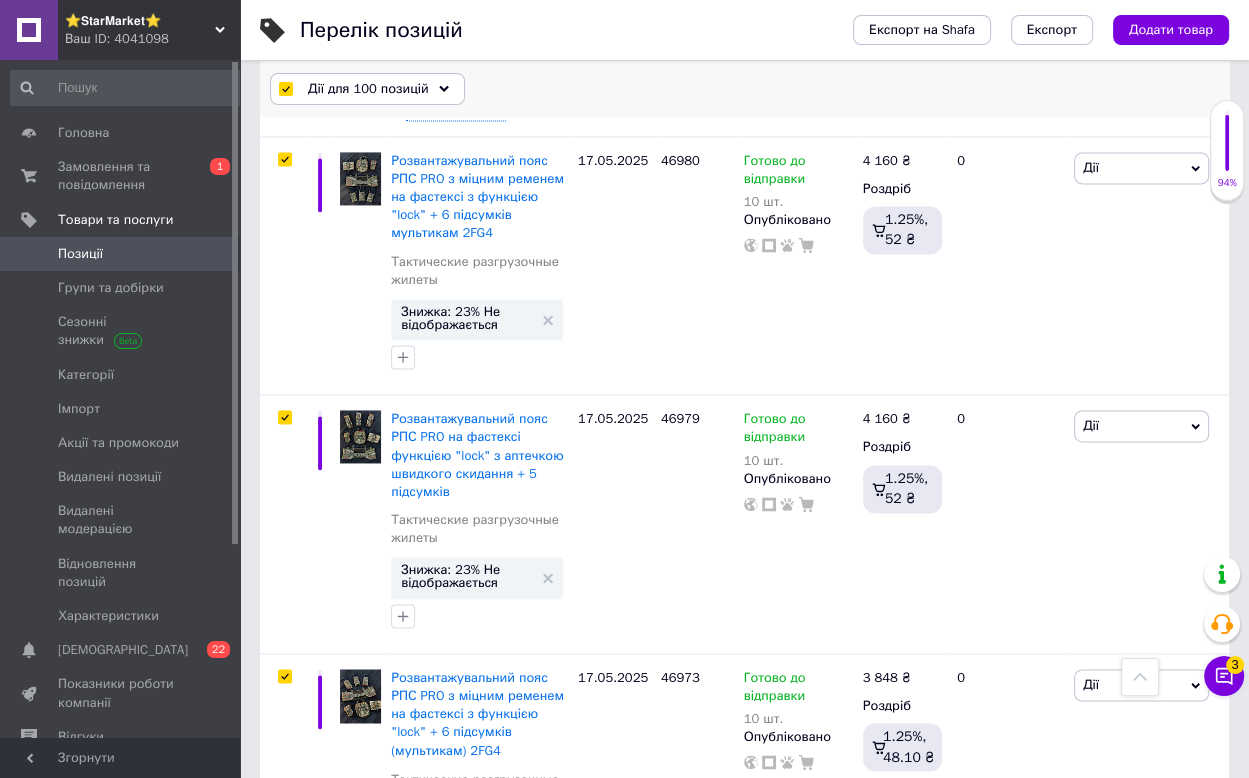 click on "Дії для 100 позицій" at bounding box center (368, 89) 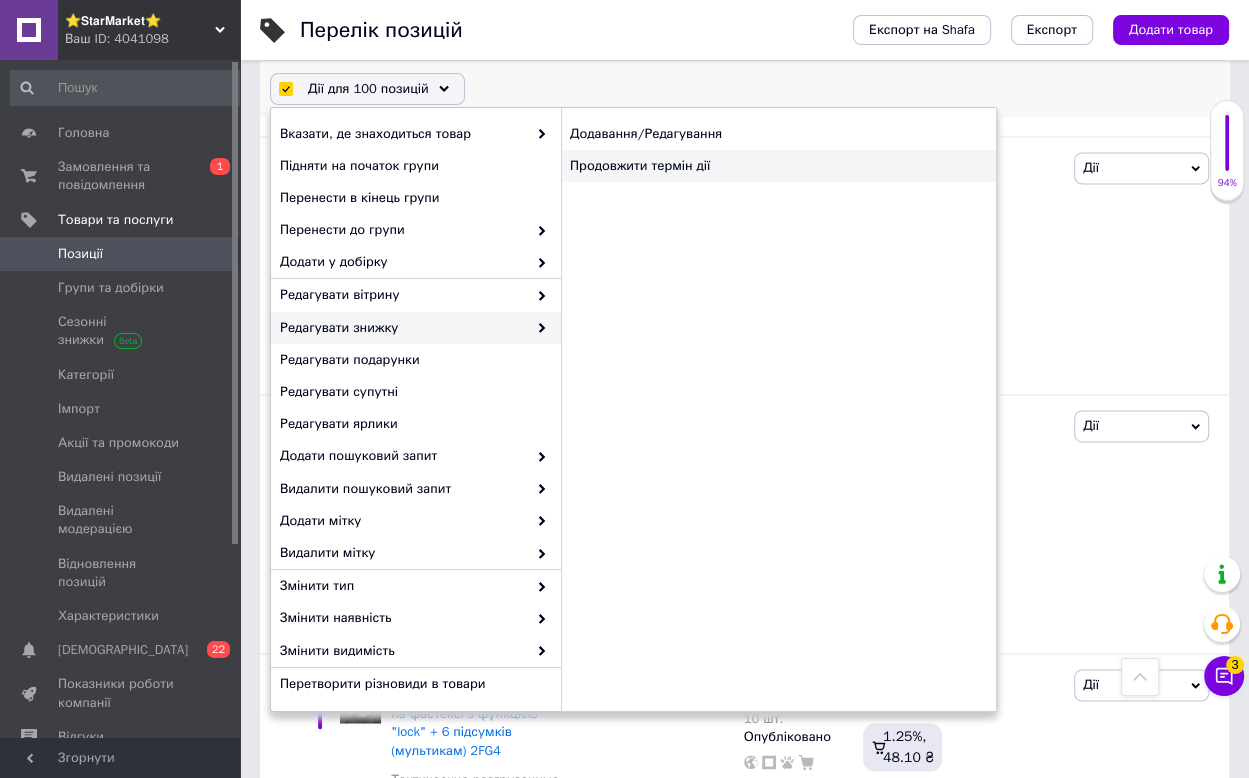 click on "Продовжити термін дії" at bounding box center [778, 166] 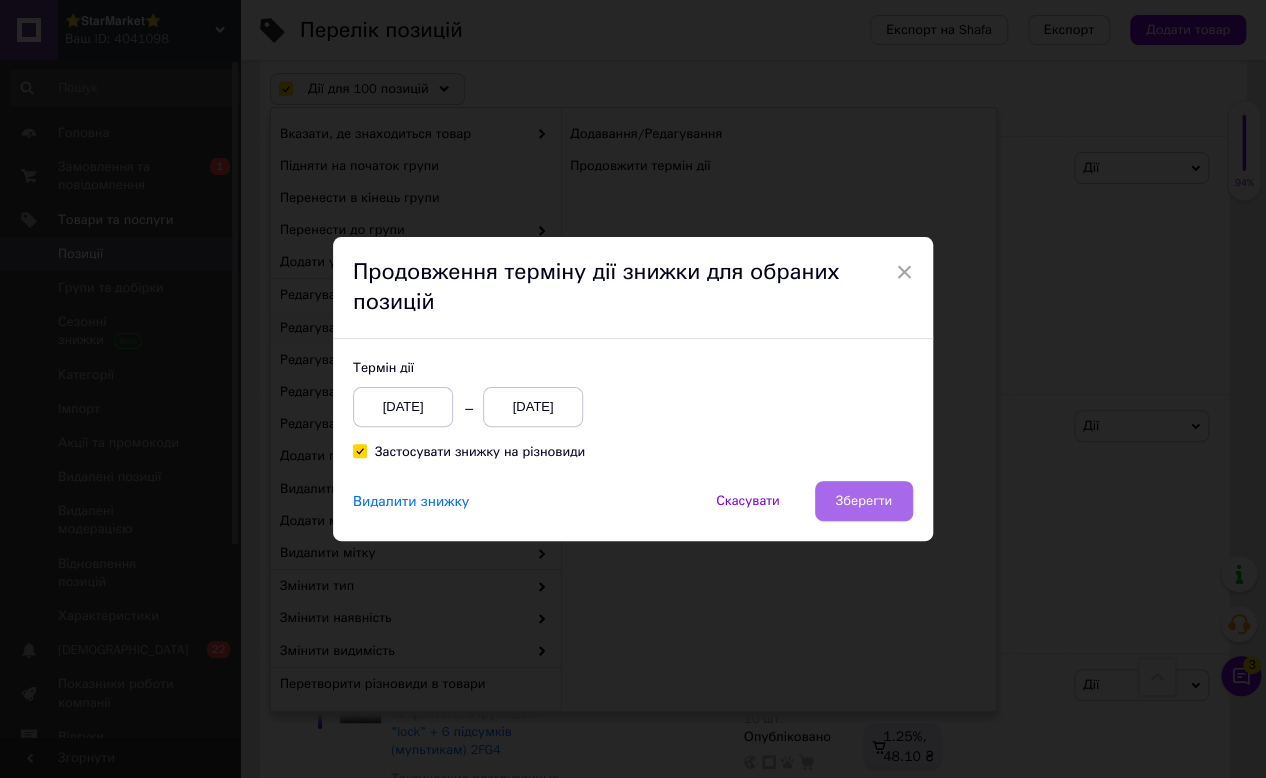 click on "Зберегти" at bounding box center (864, 501) 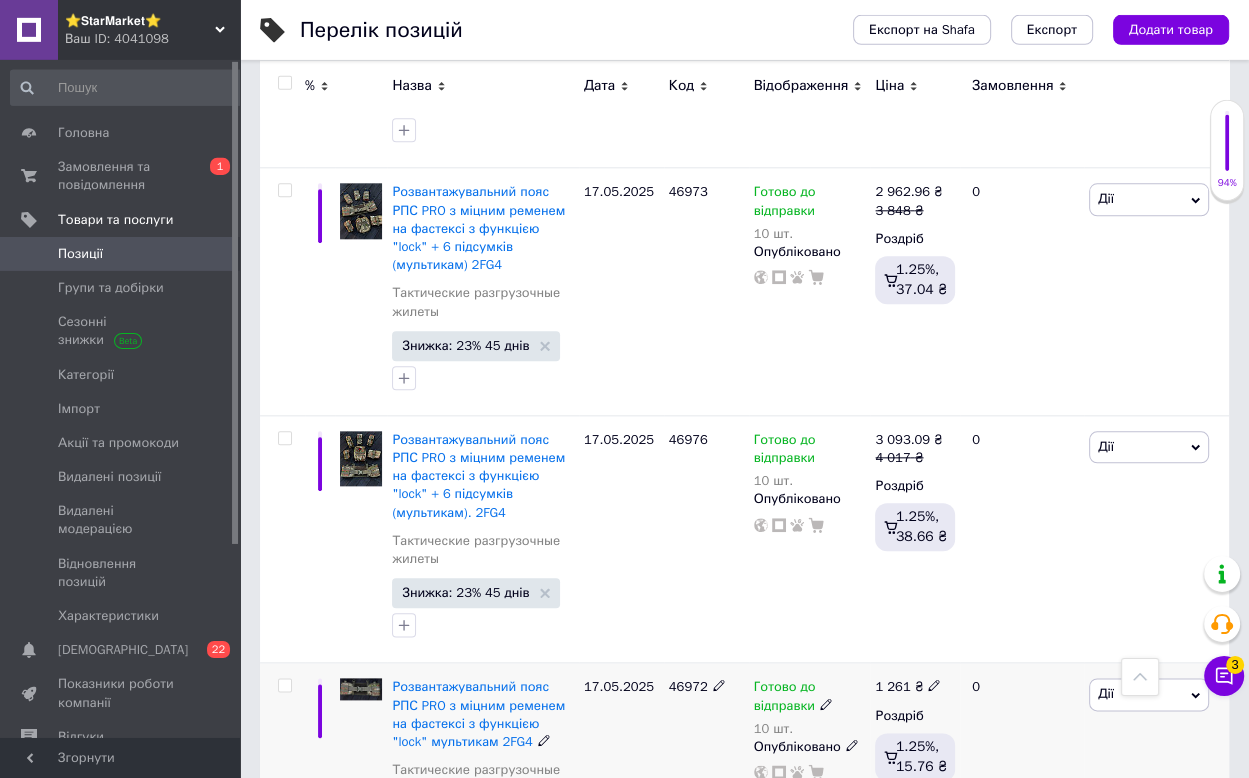 scroll, scrollTop: 20557, scrollLeft: 0, axis: vertical 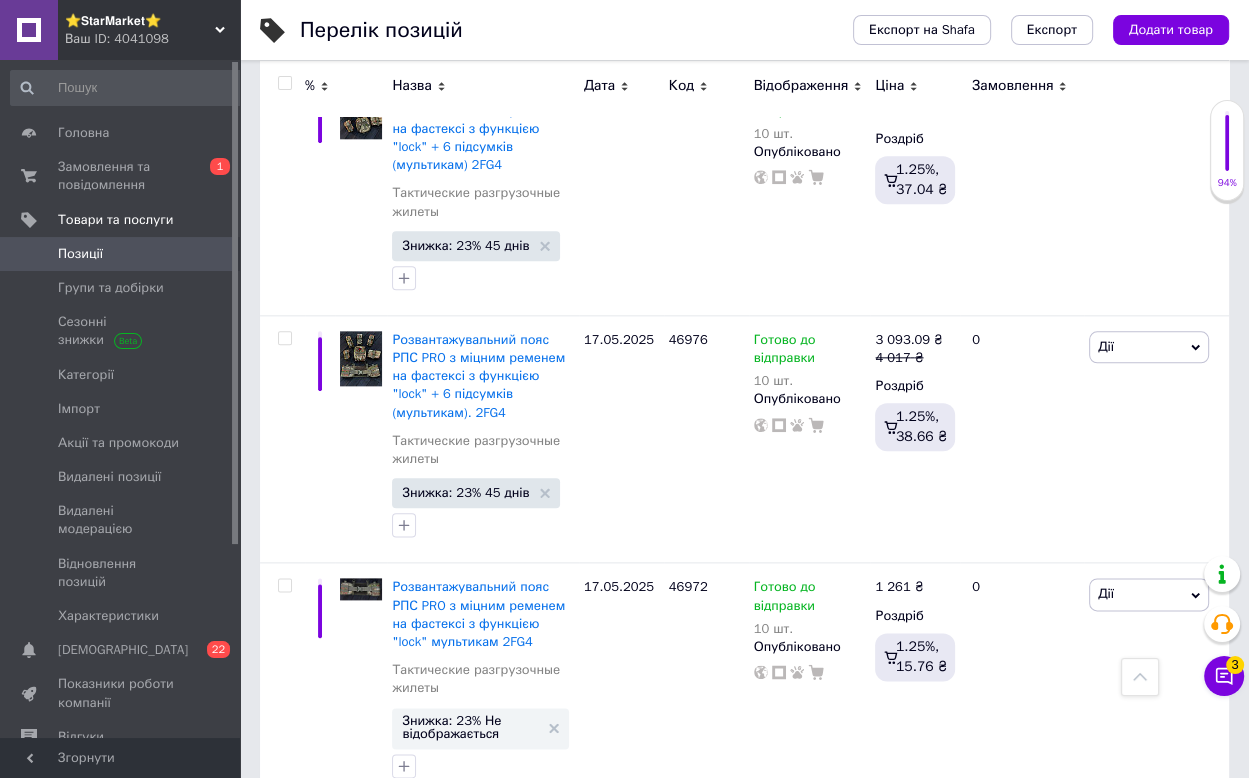 click on "14" at bounding box center (629, 844) 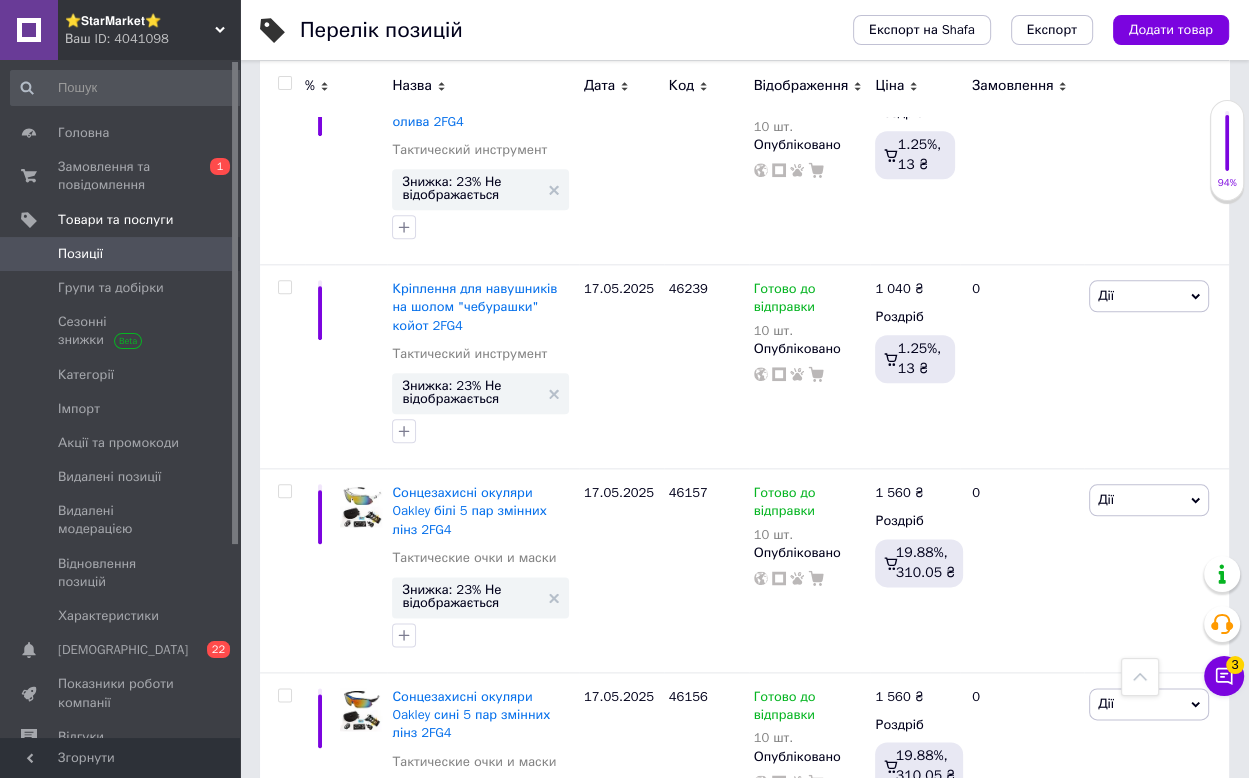 click at bounding box center [285, 83] 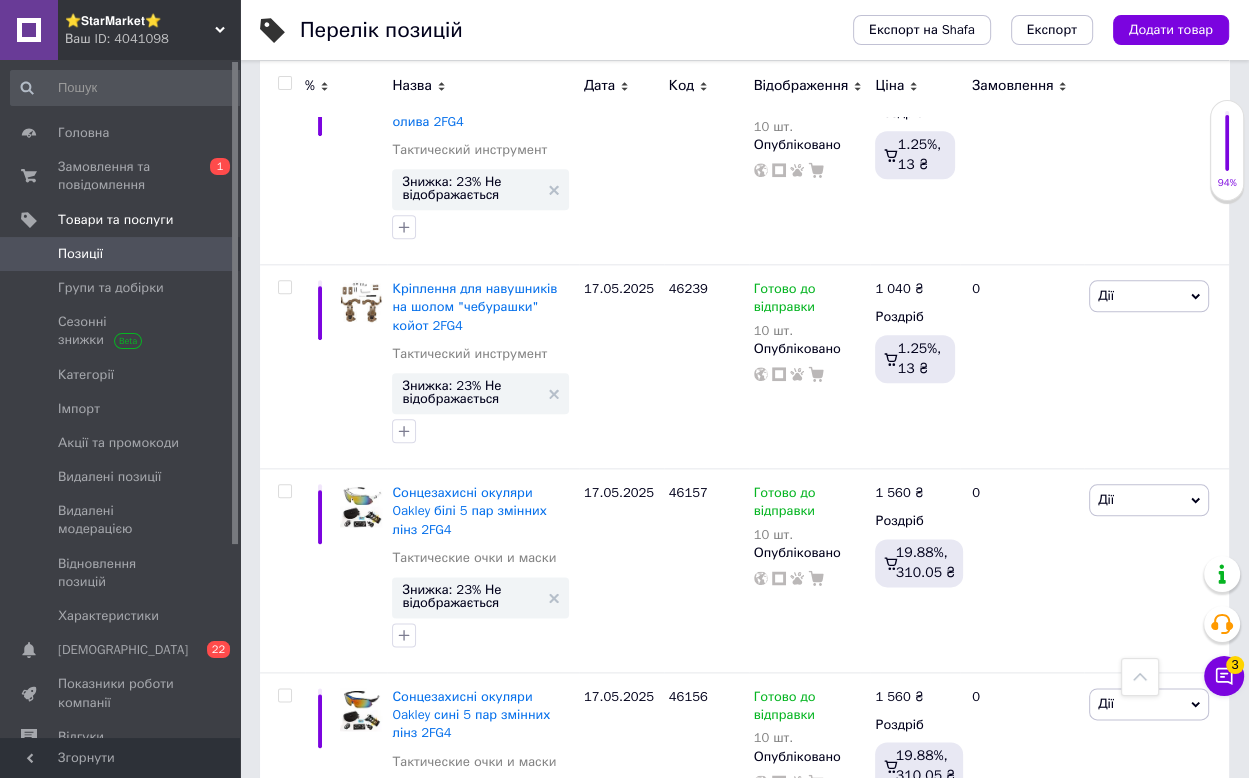 click at bounding box center [284, 83] 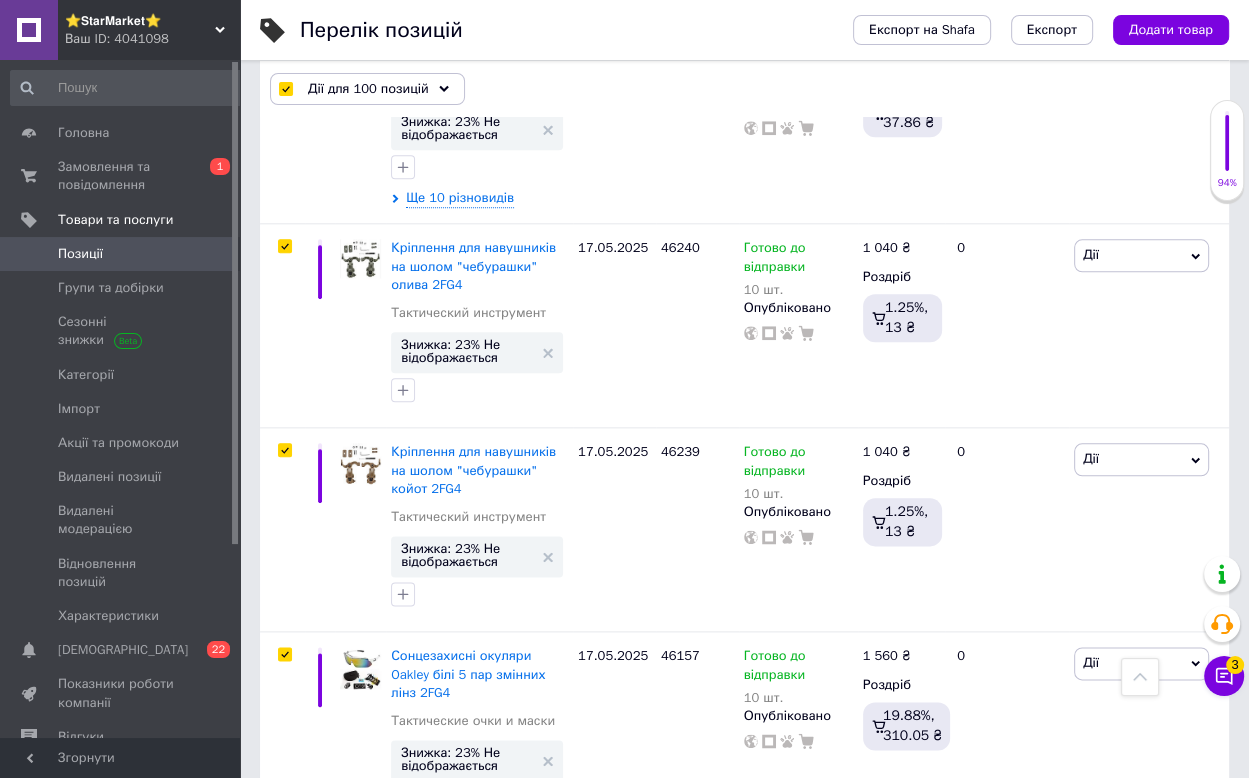 scroll, scrollTop: 20593, scrollLeft: 0, axis: vertical 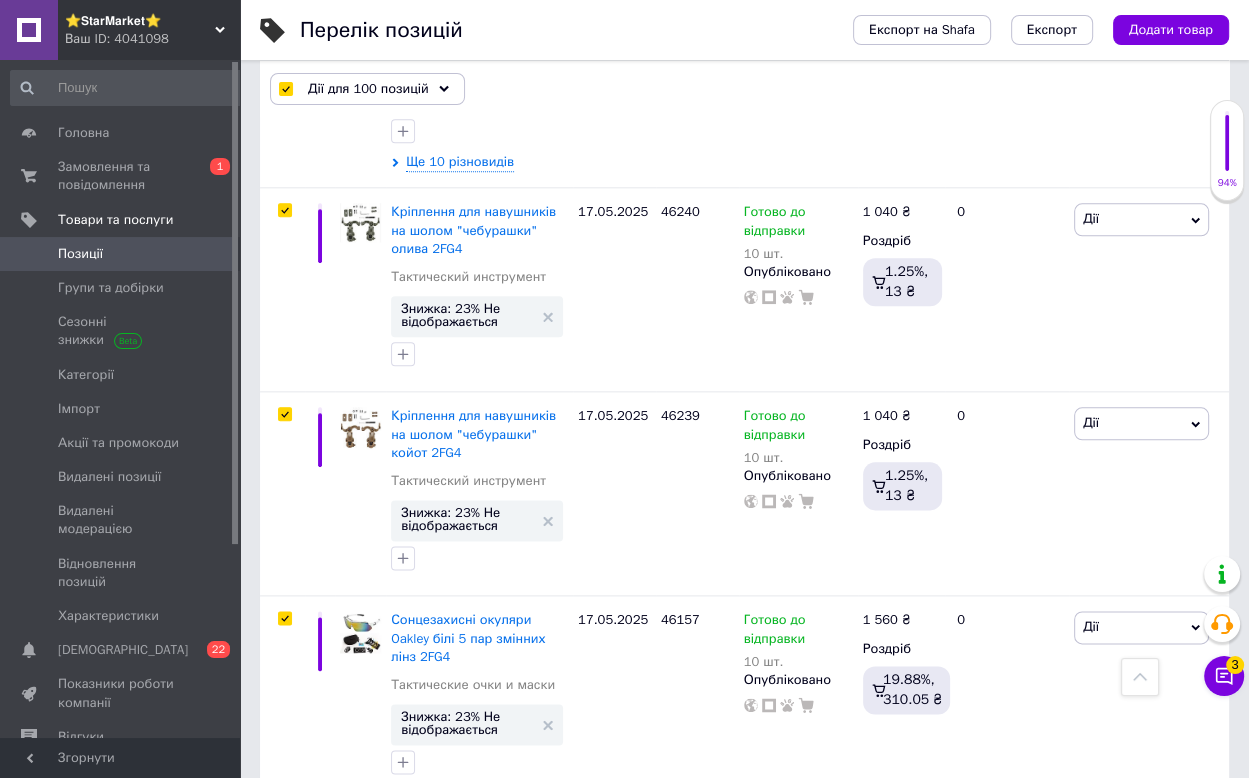 click on "Дії для 100 позицій" at bounding box center (368, 89) 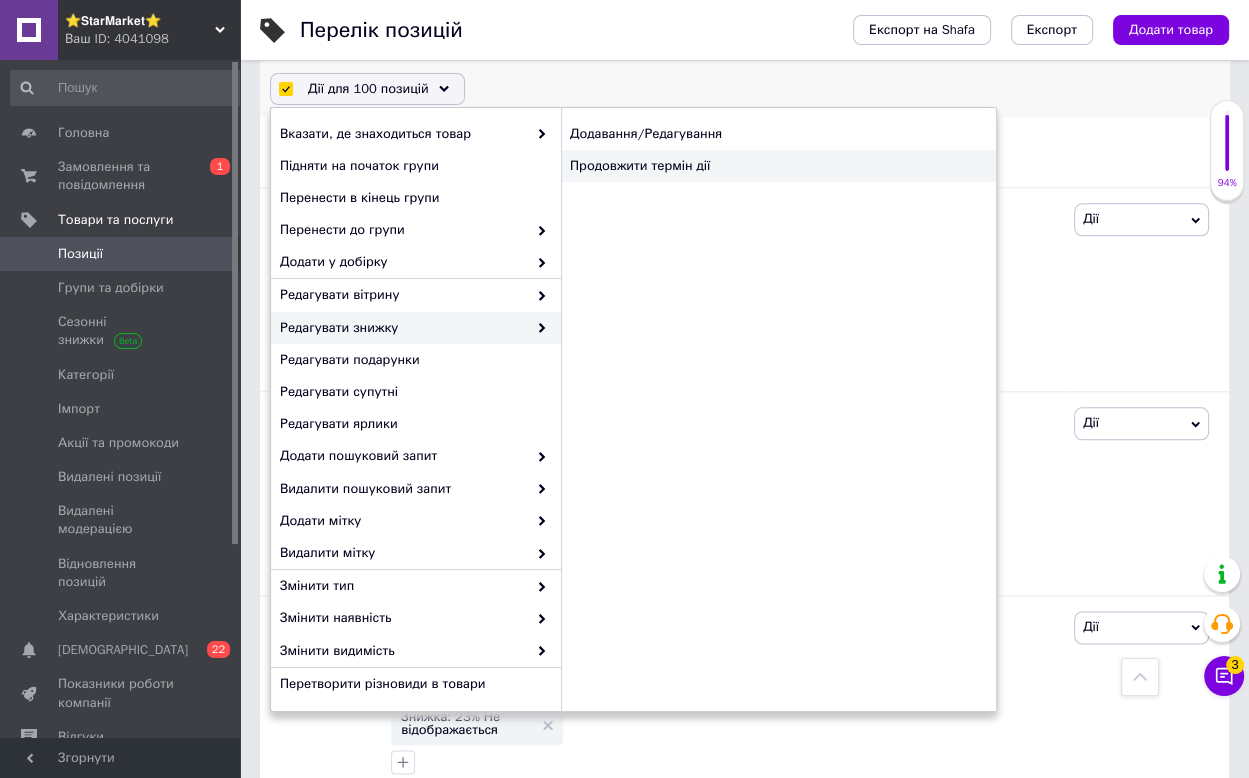 click on "Продовжити термін дії" at bounding box center (778, 166) 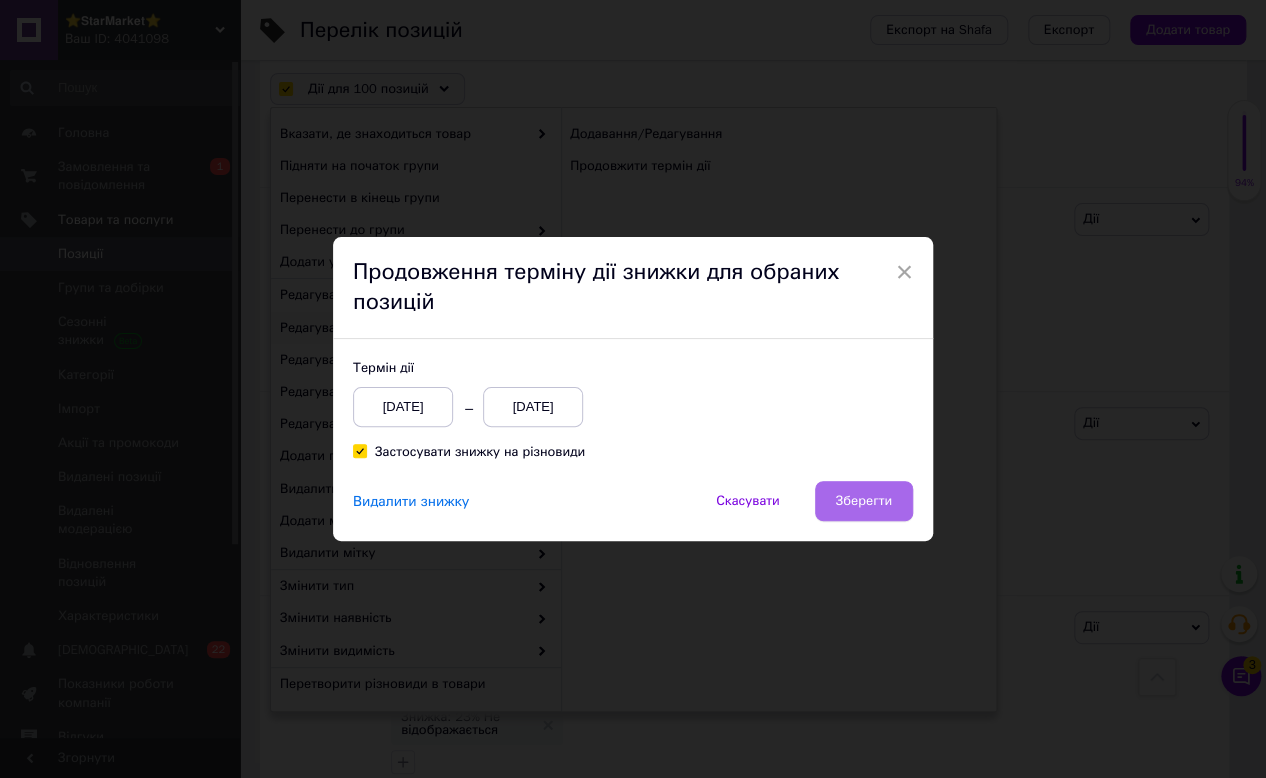 click on "Зберегти" at bounding box center [864, 501] 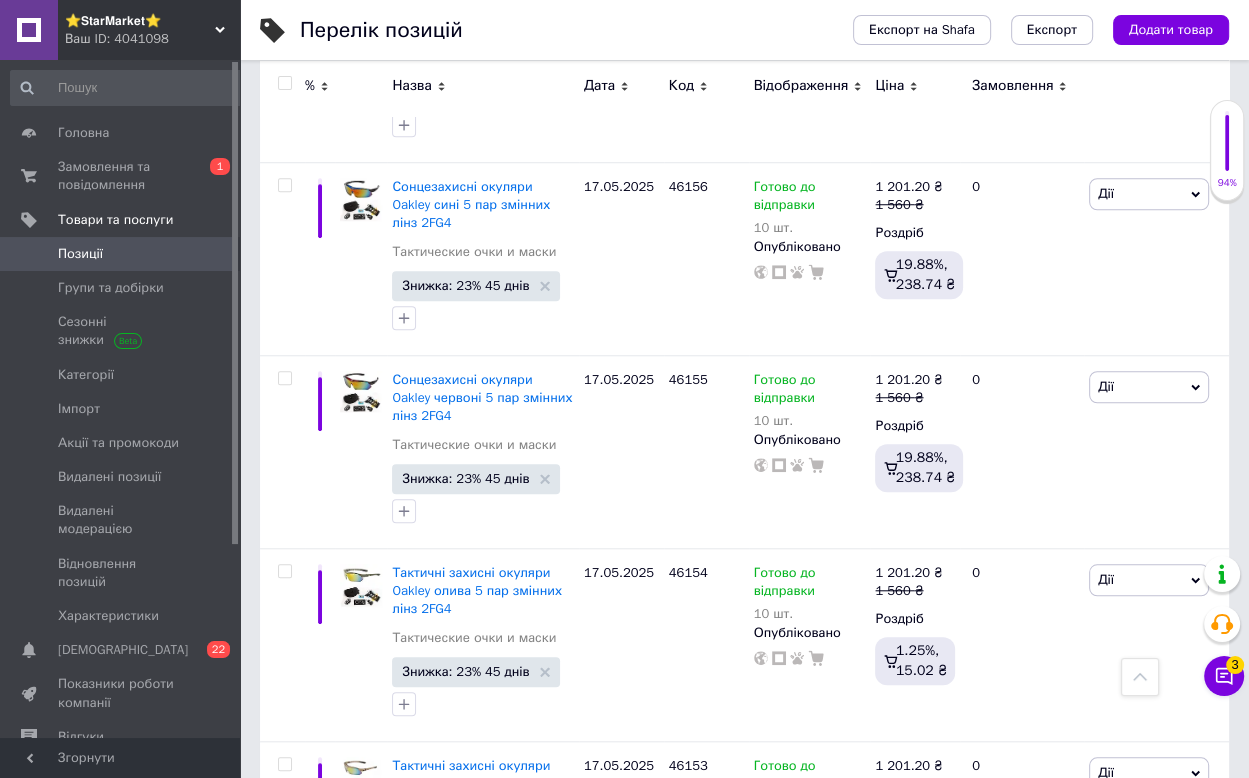 scroll, scrollTop: 20568, scrollLeft: 0, axis: vertical 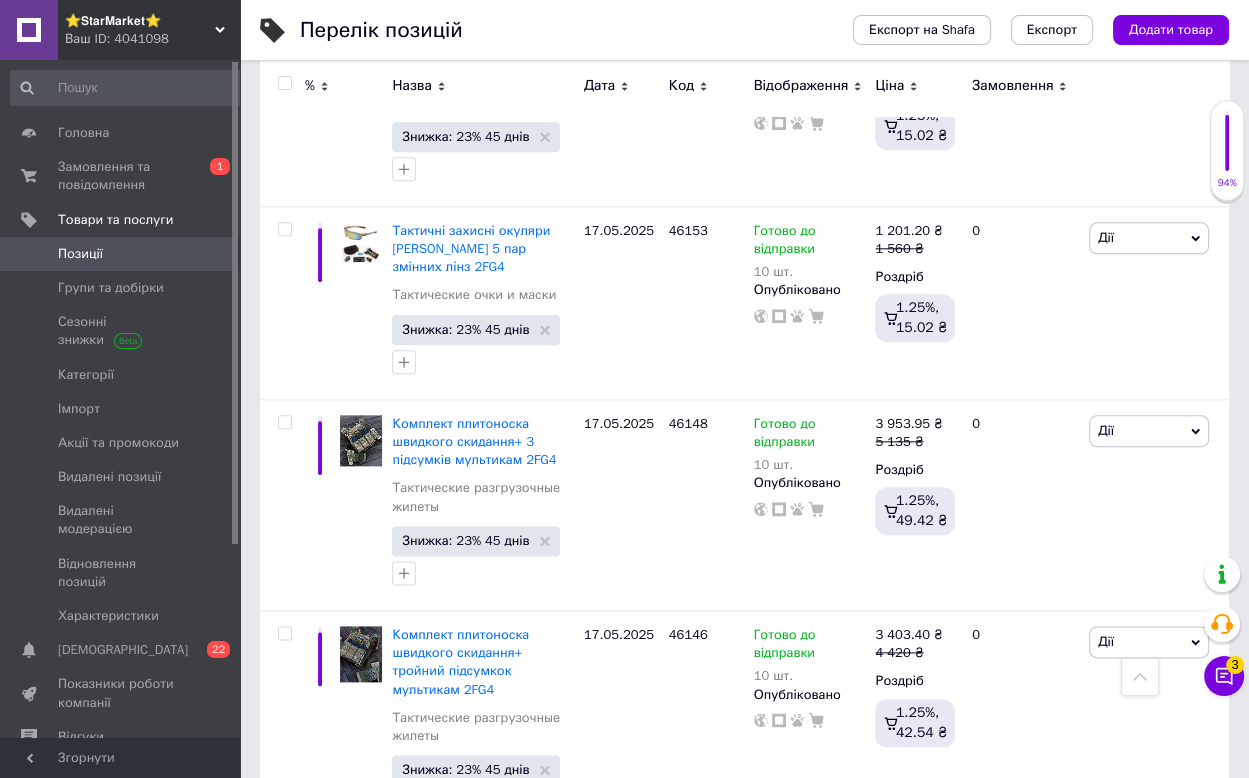 click on "15" at bounding box center [629, 880] 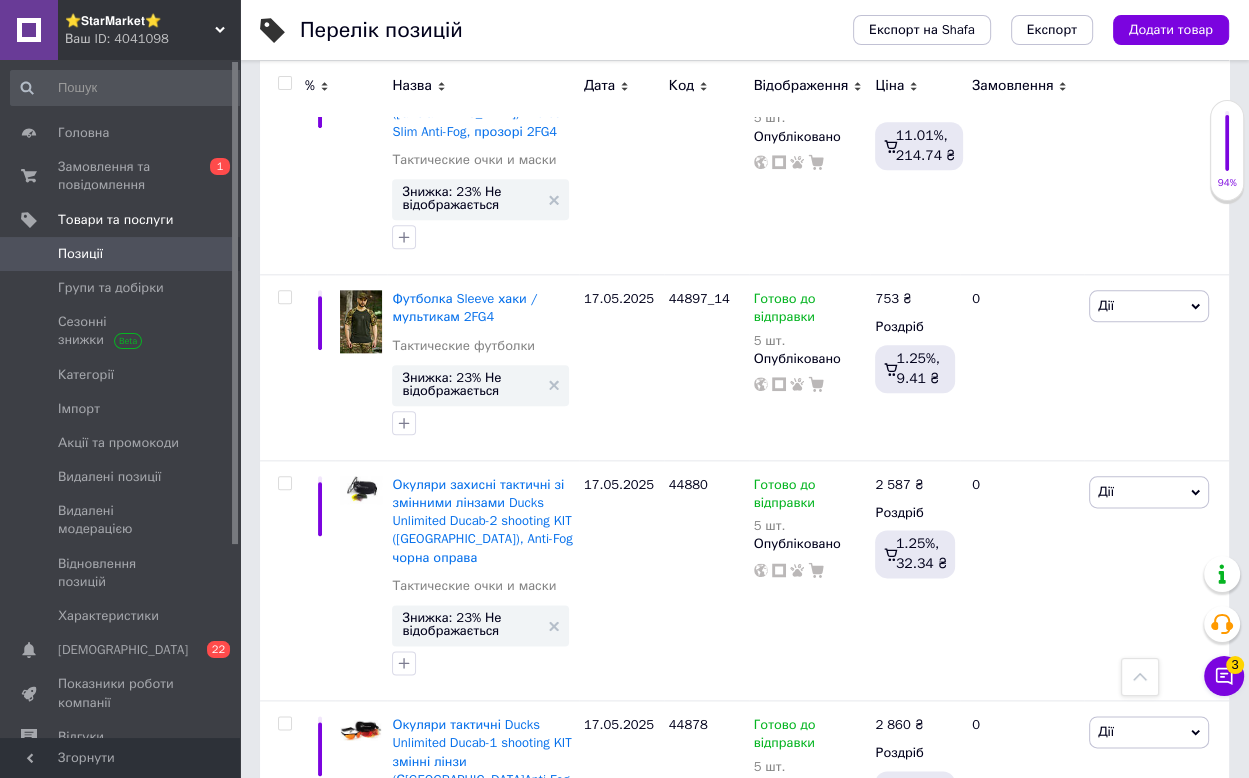 click at bounding box center (284, 83) 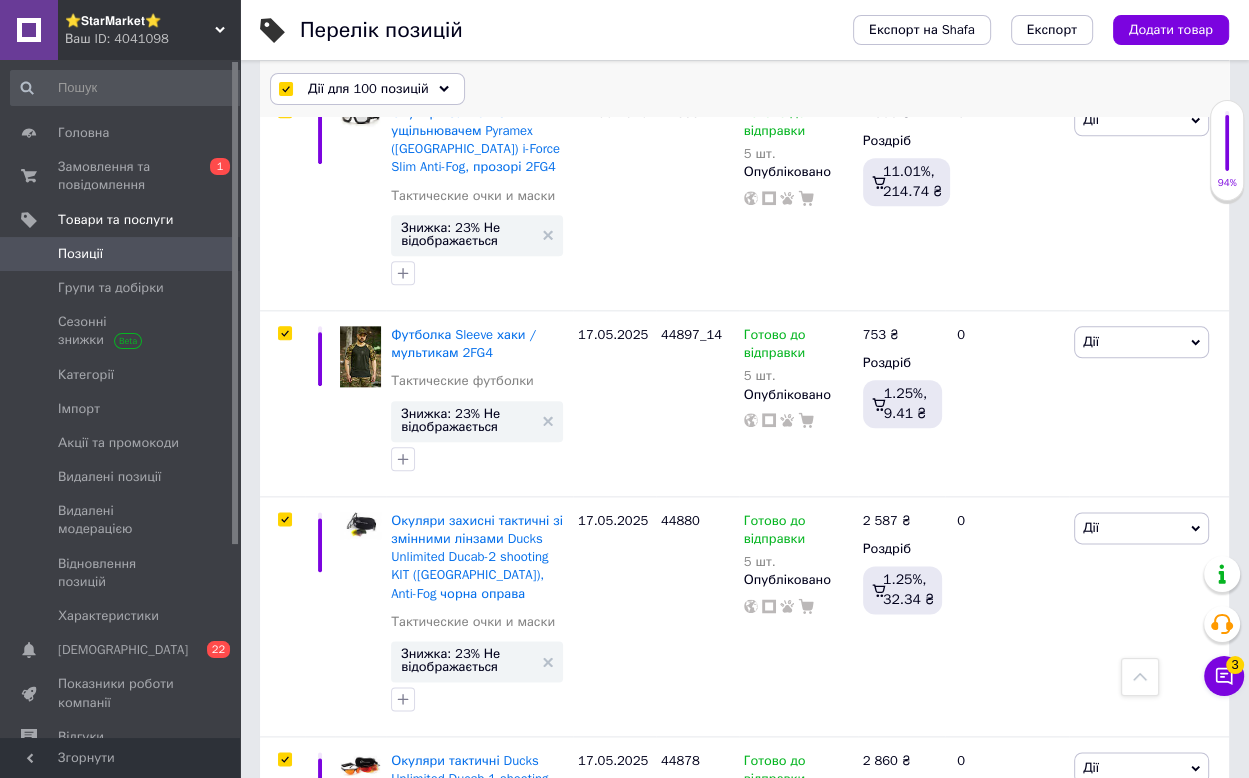 scroll, scrollTop: 20714, scrollLeft: 0, axis: vertical 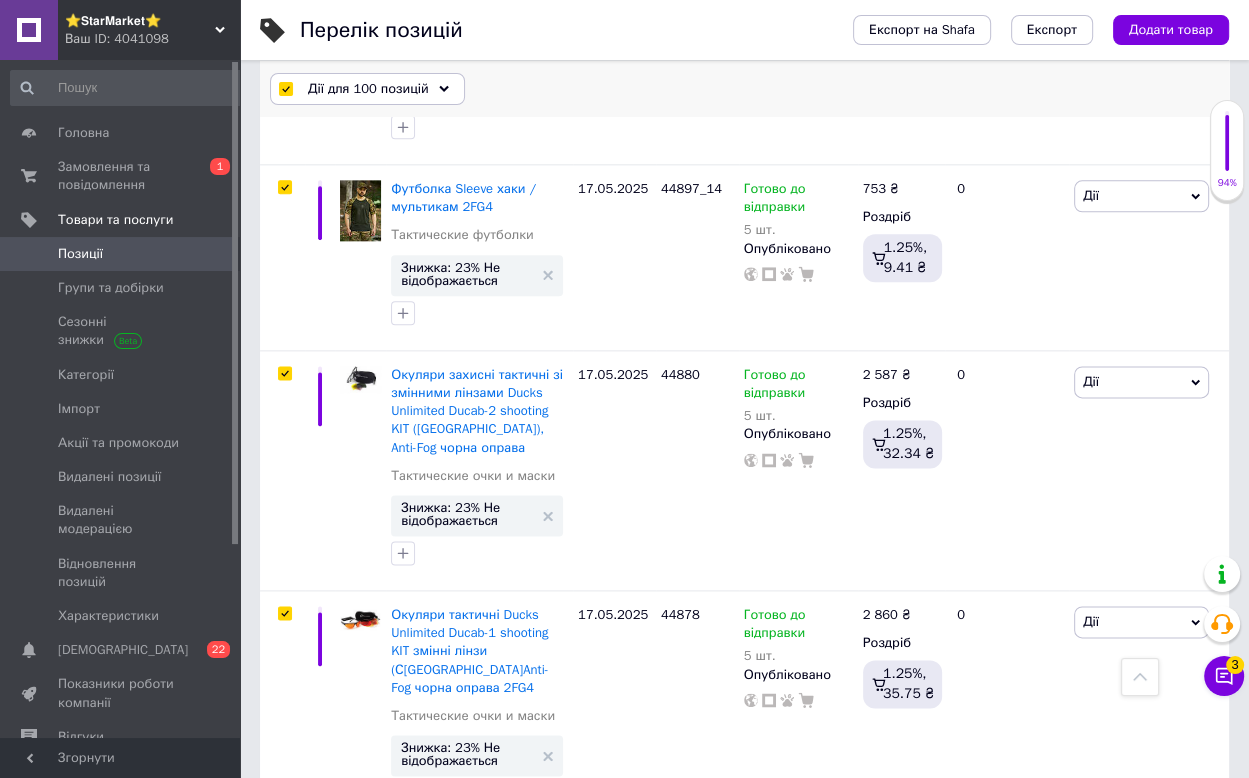 click on "Дії для 100 позицій" at bounding box center [367, 89] 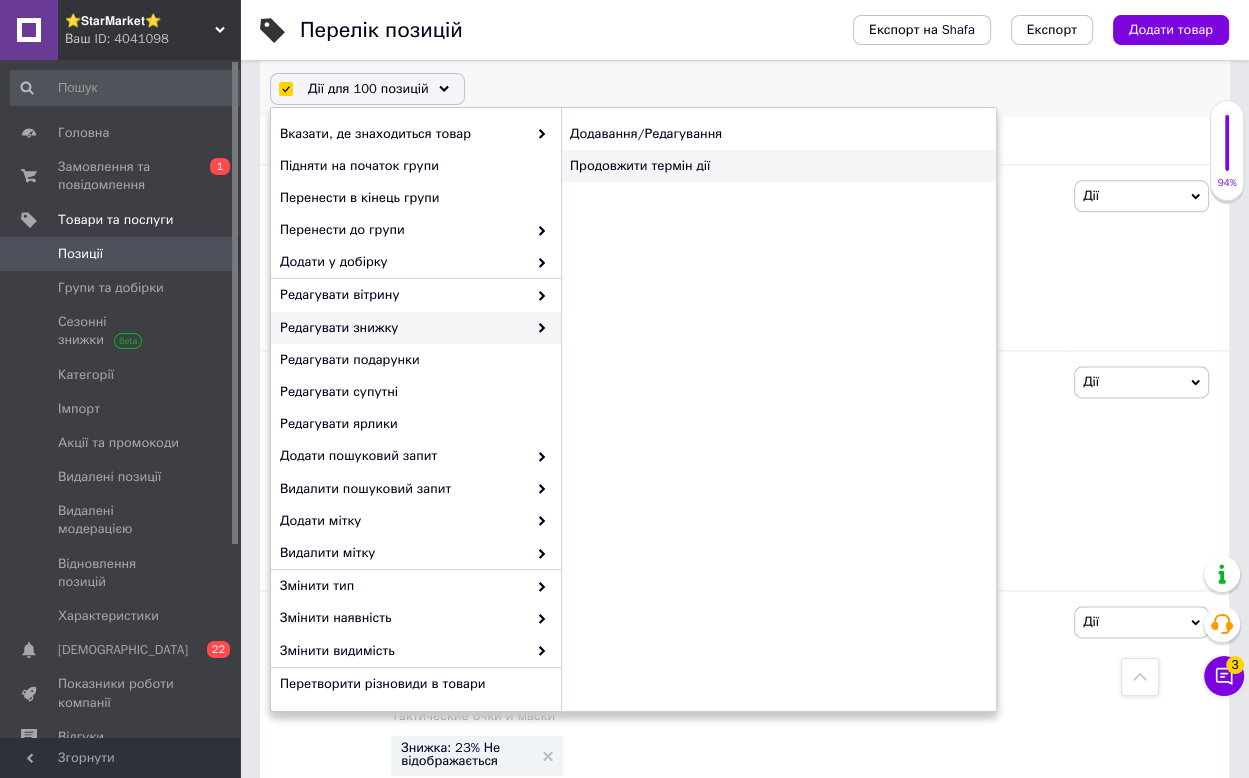 click on "Продовжити термін дії" at bounding box center (778, 166) 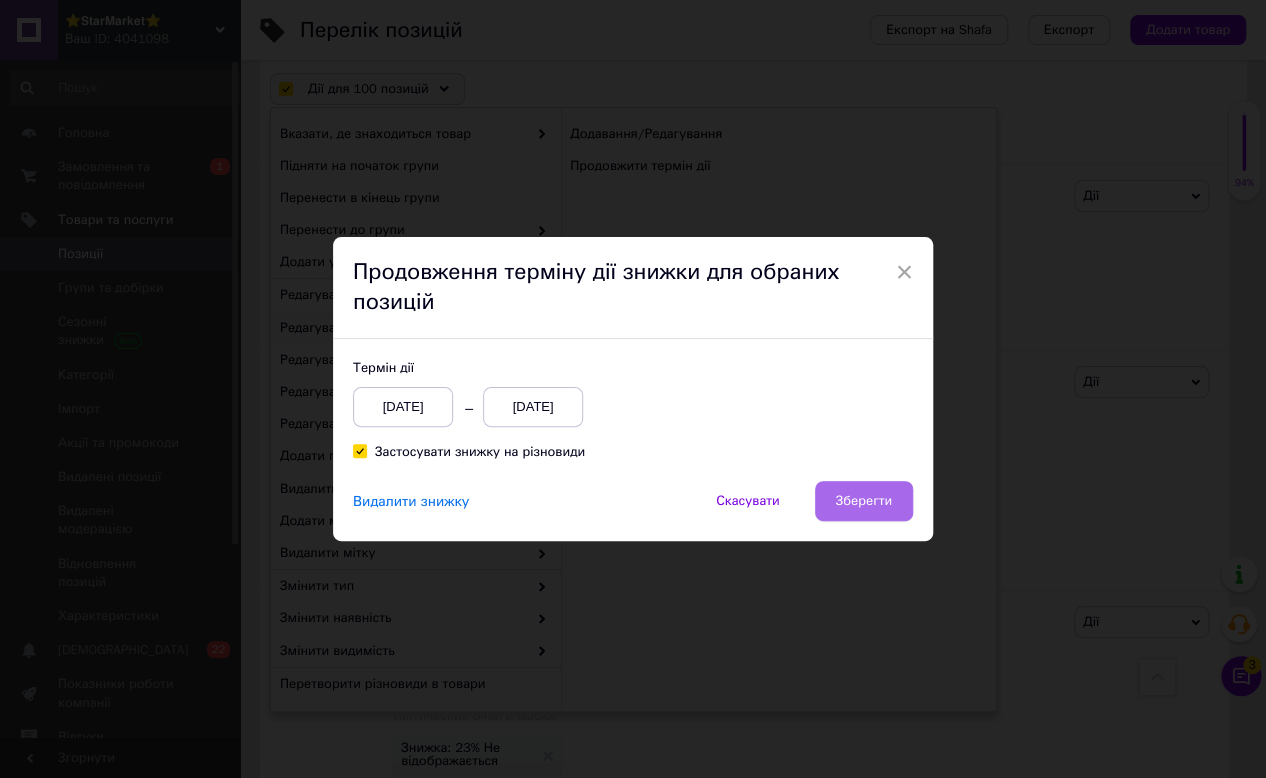 click on "Зберегти" at bounding box center (864, 501) 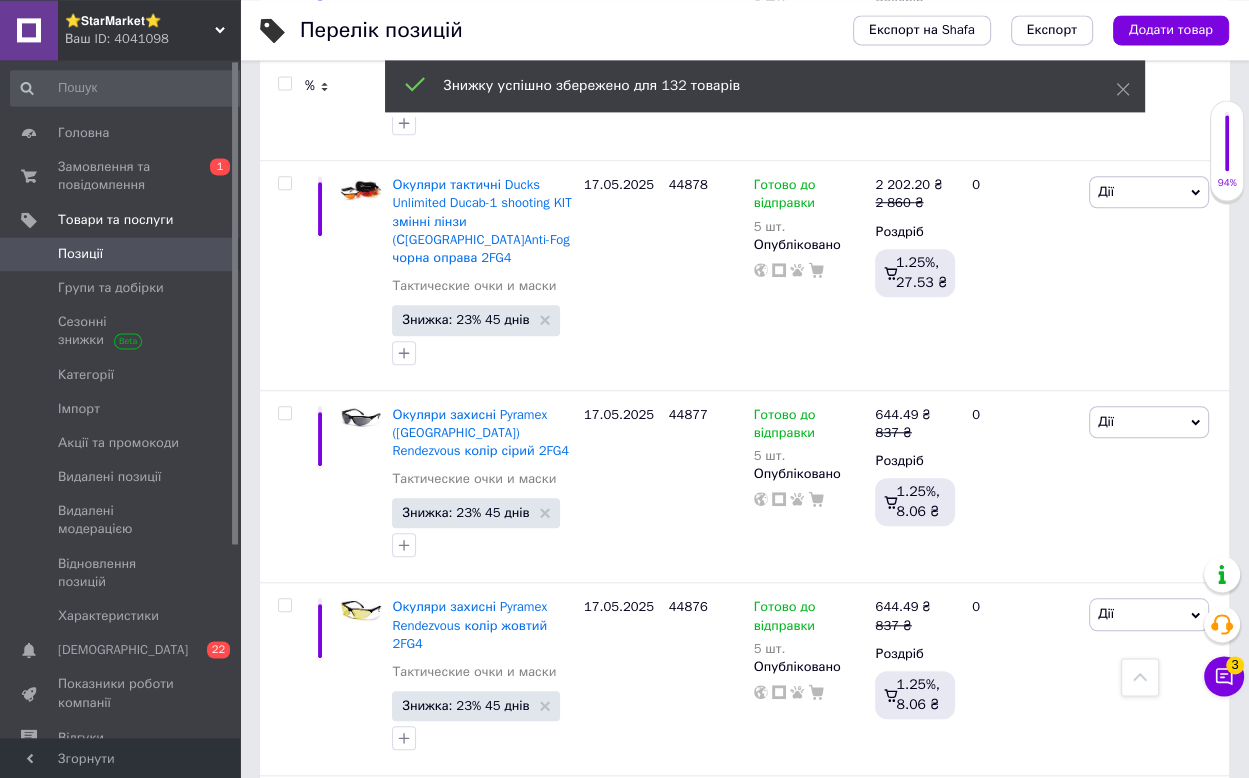 scroll, scrollTop: 20109, scrollLeft: 0, axis: vertical 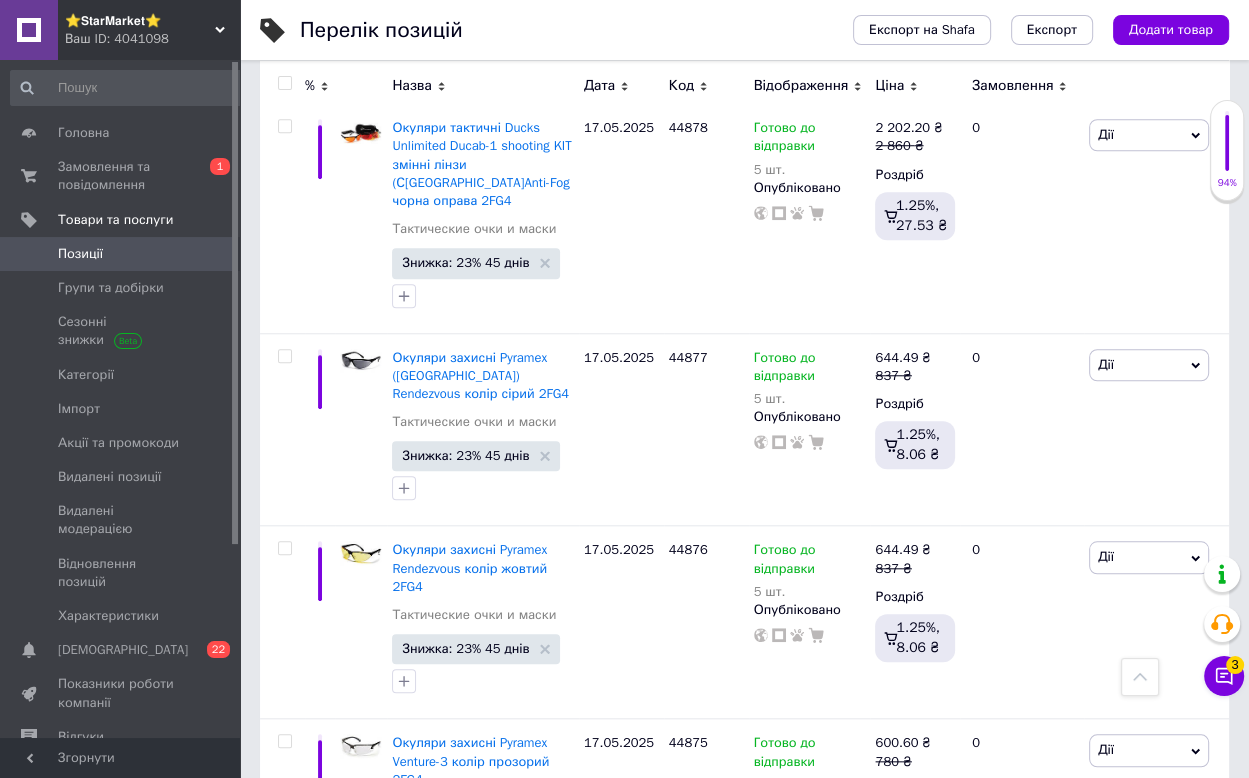 click on "16" at bounding box center (629, 952) 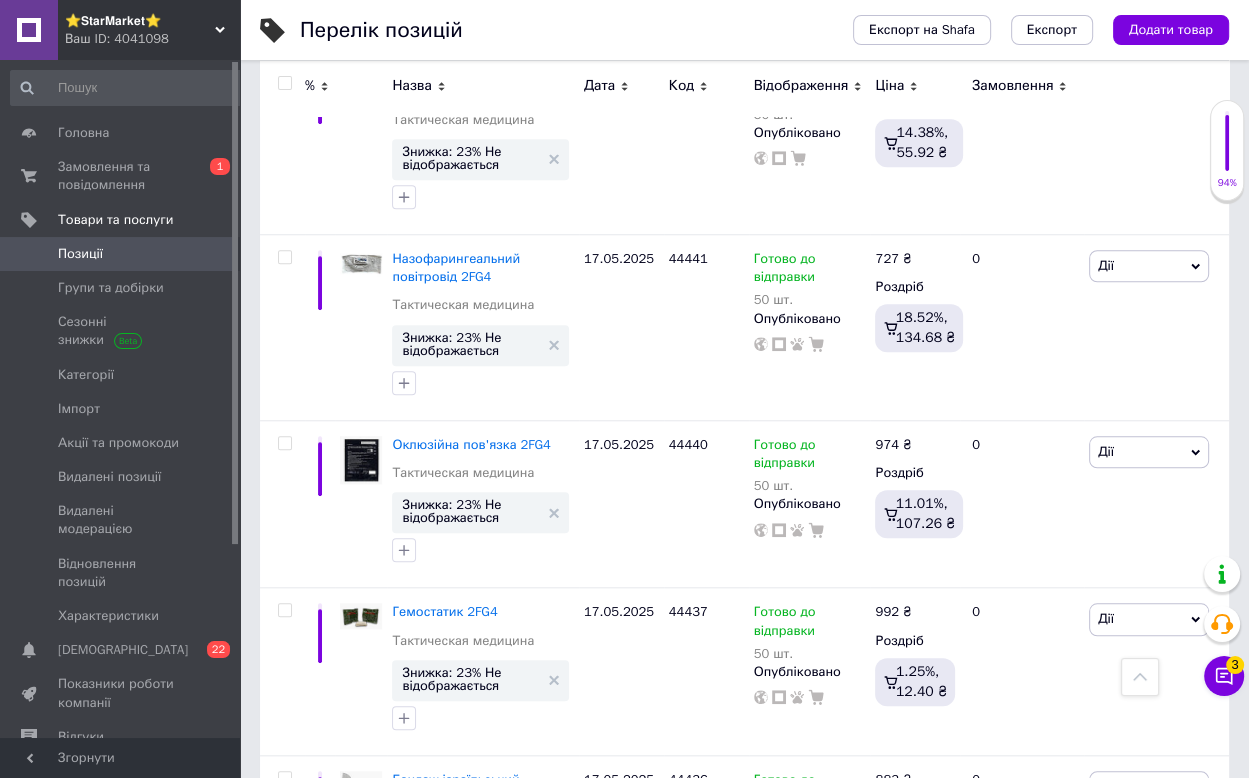 click at bounding box center (284, 83) 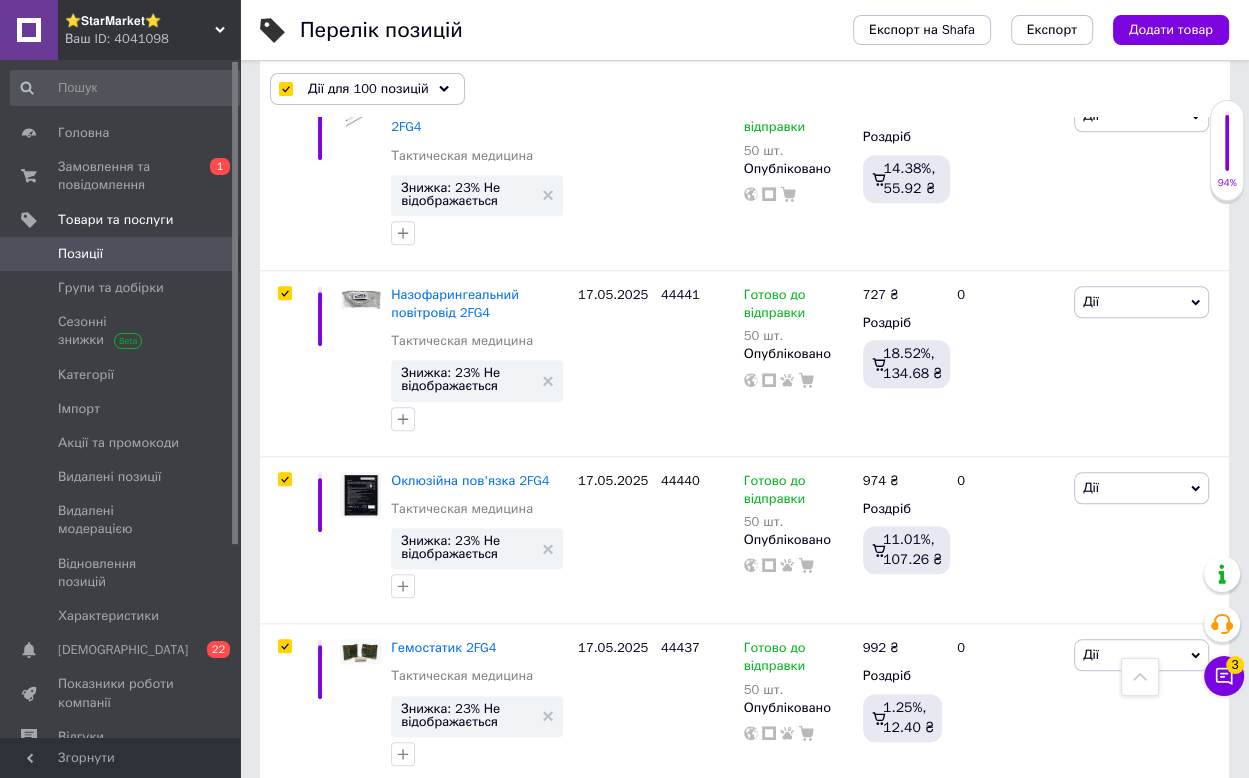 scroll, scrollTop: 20145, scrollLeft: 0, axis: vertical 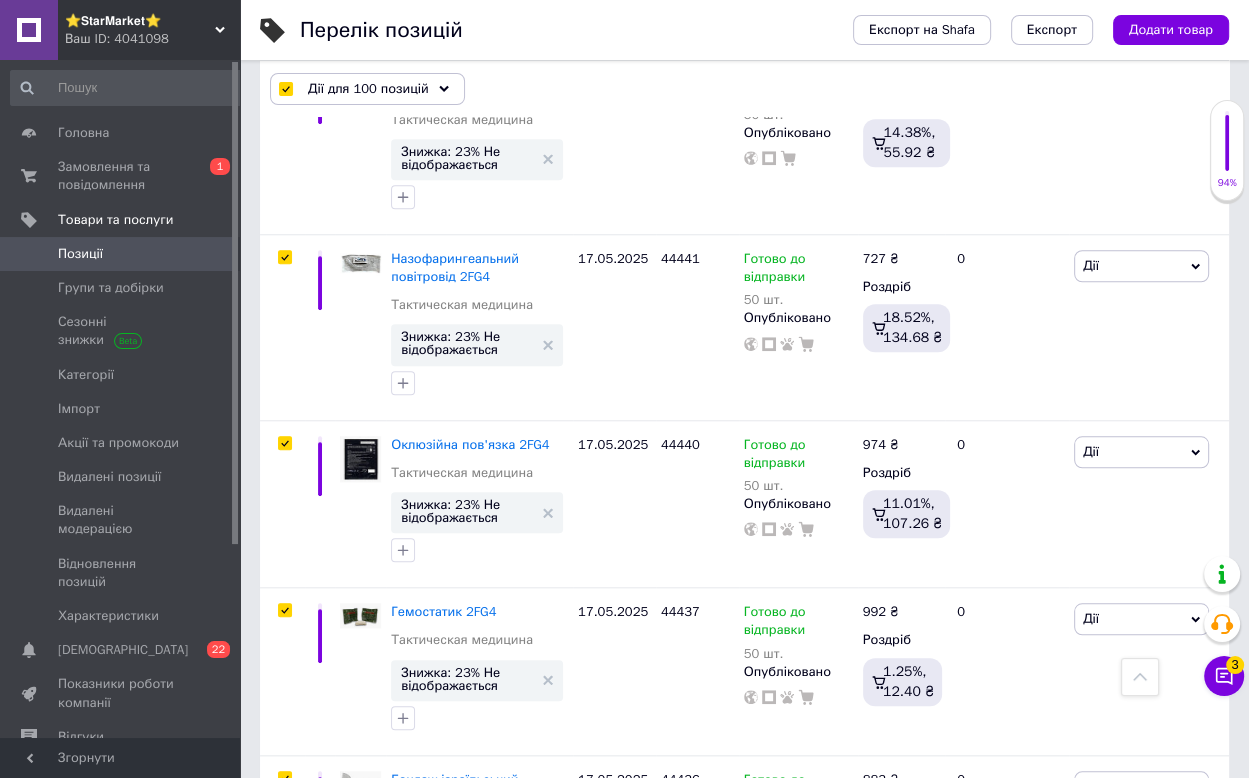 click on "Дії для 100 позицій" at bounding box center [368, 89] 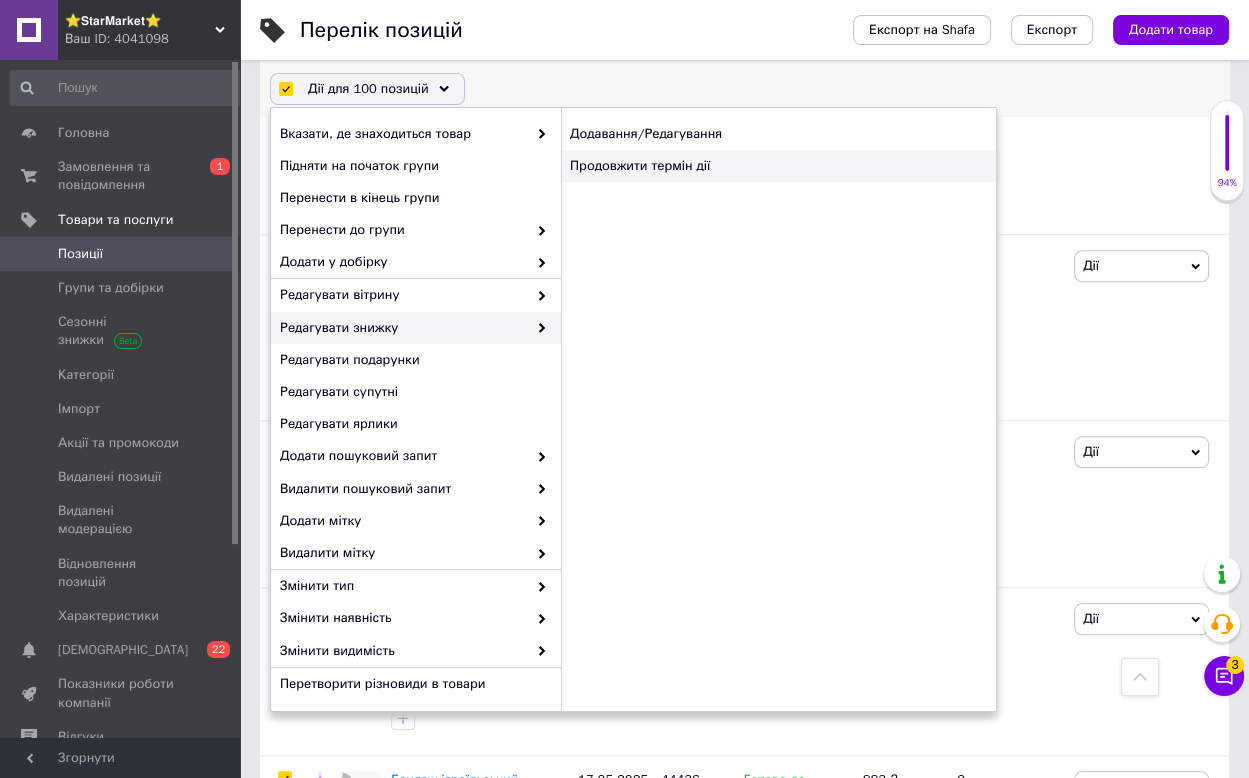 click on "Продовжити термін дії" at bounding box center [778, 166] 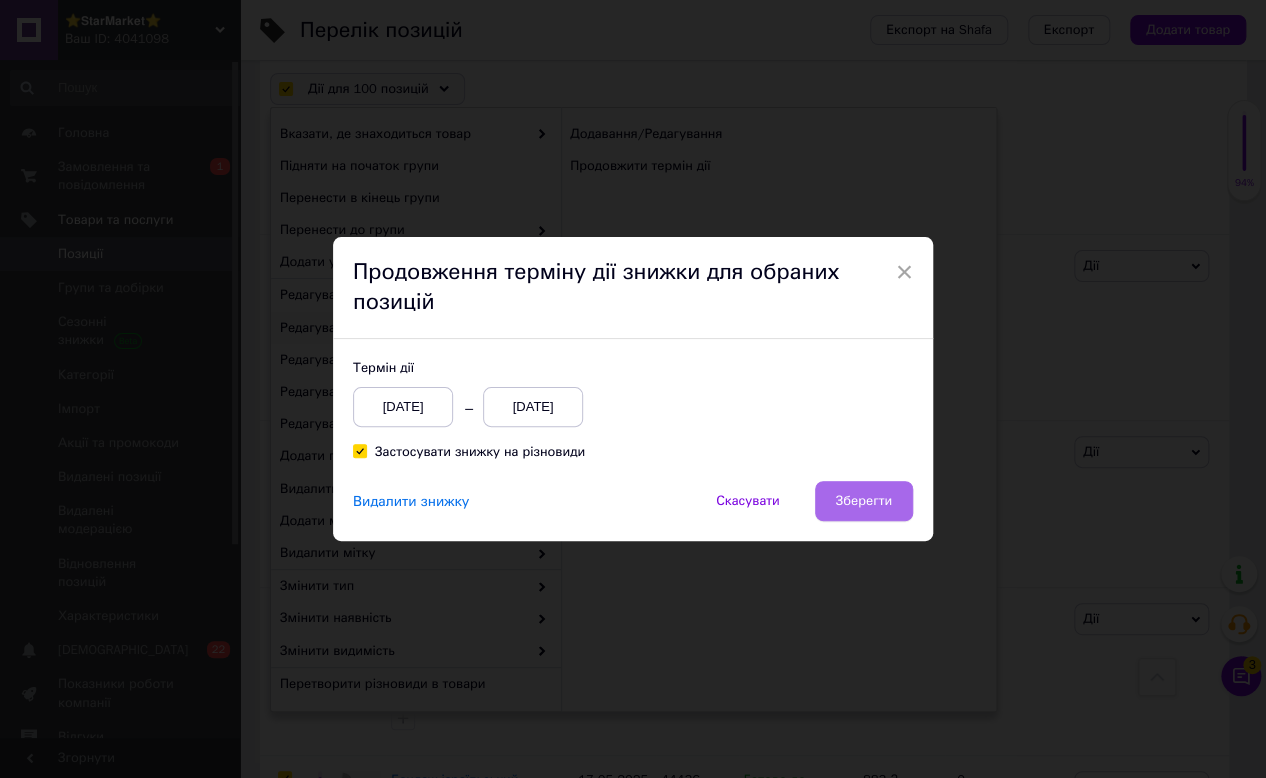 click on "Зберегти" at bounding box center (864, 501) 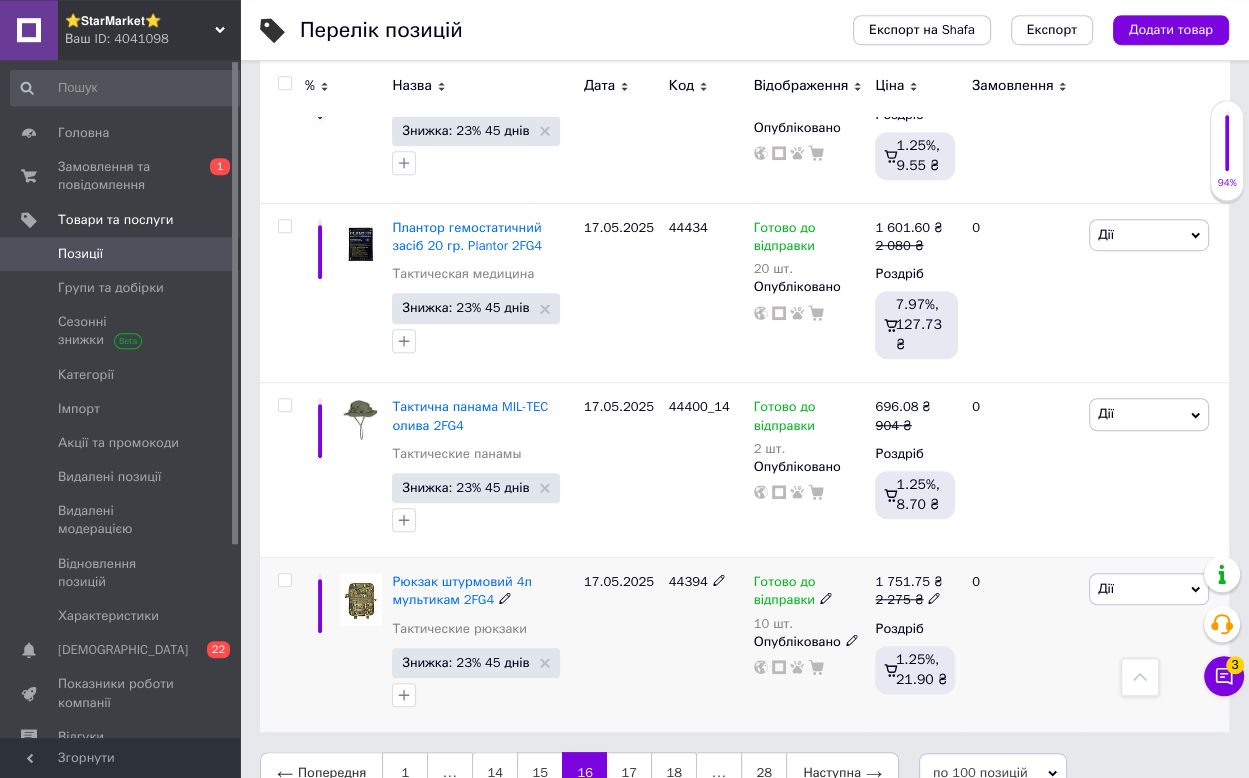 scroll, scrollTop: 19822, scrollLeft: 0, axis: vertical 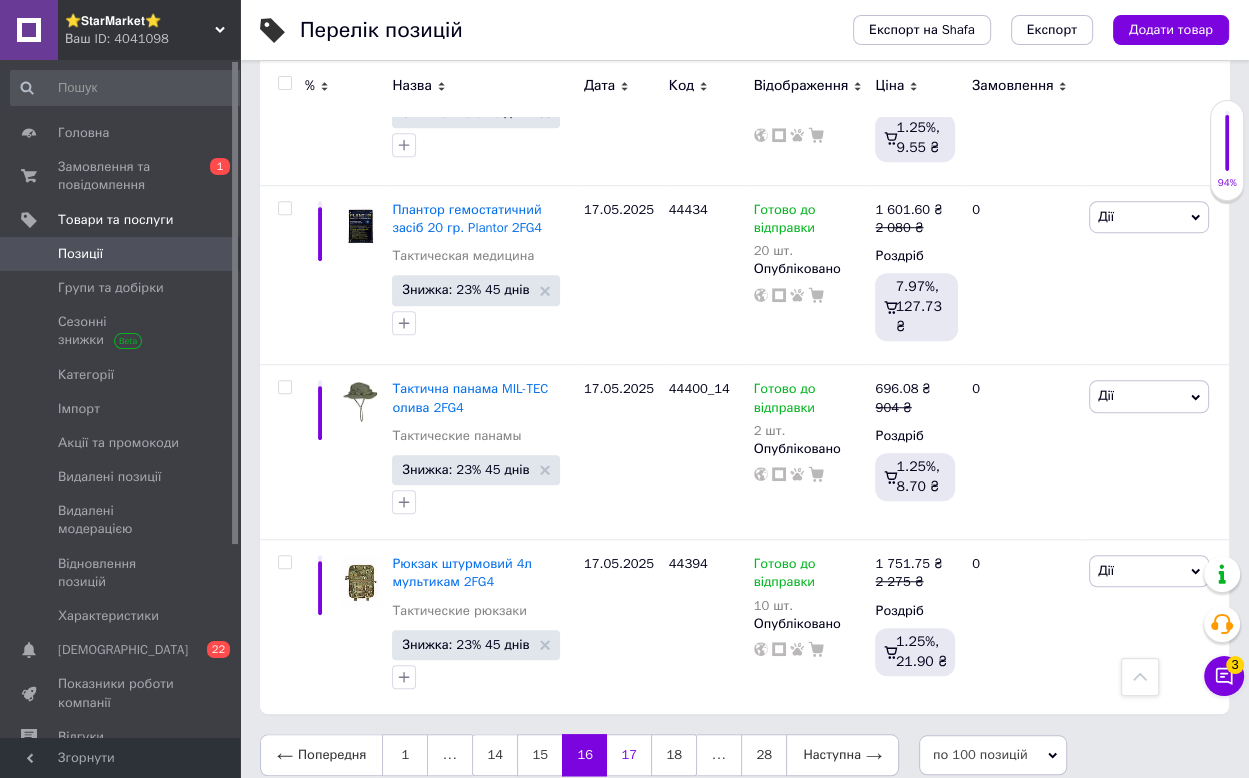 click on "17" at bounding box center (629, 755) 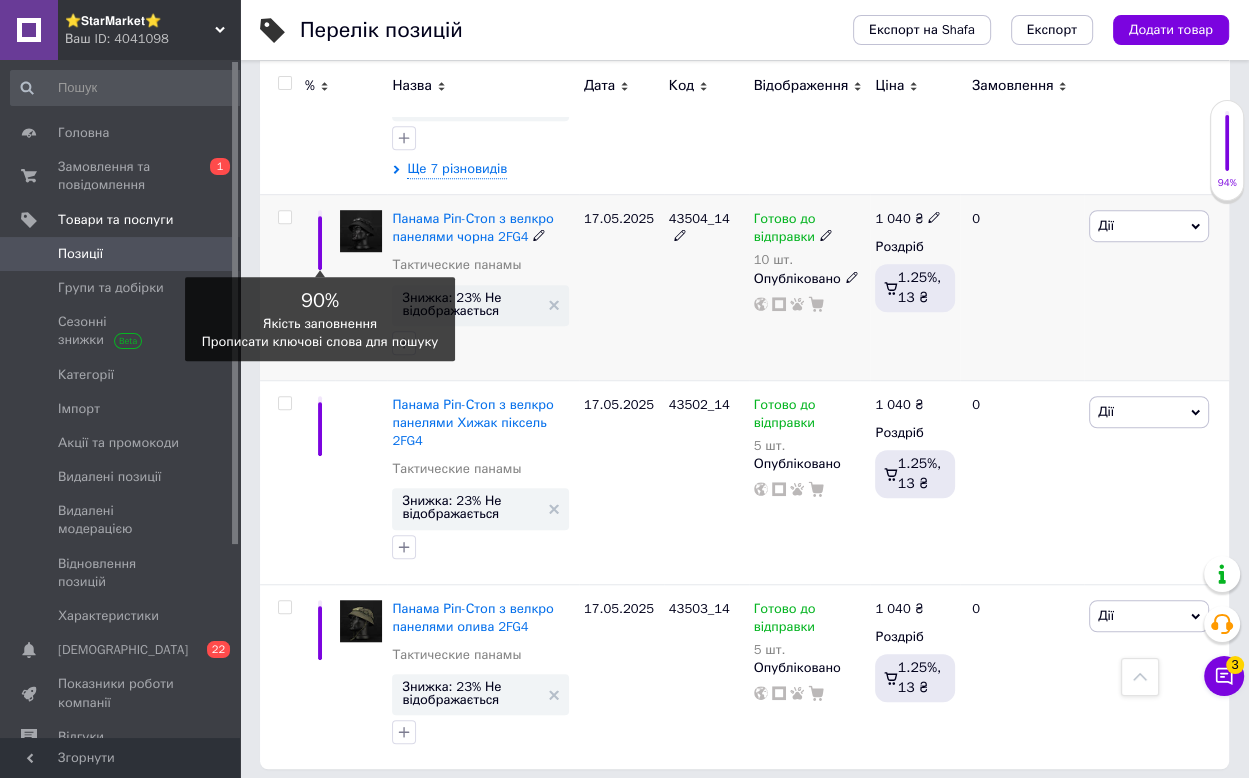 scroll, scrollTop: 19634, scrollLeft: 0, axis: vertical 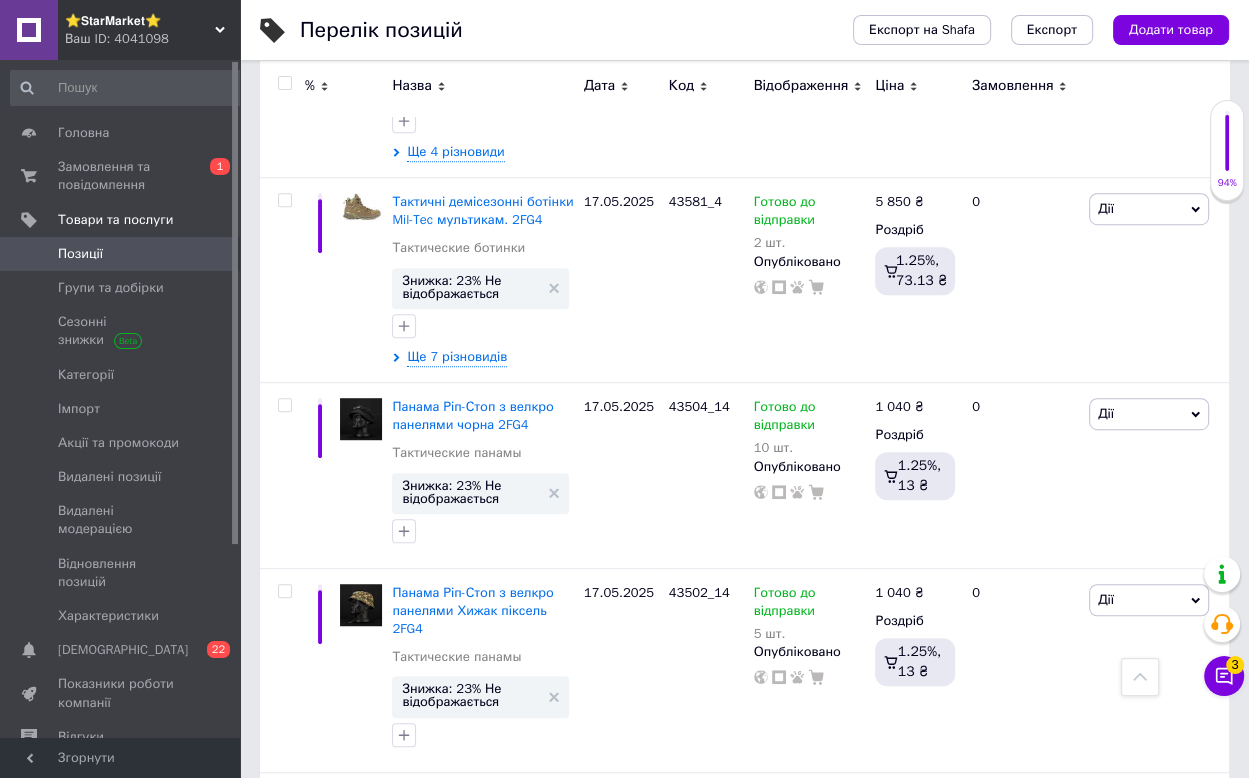 click at bounding box center [284, 83] 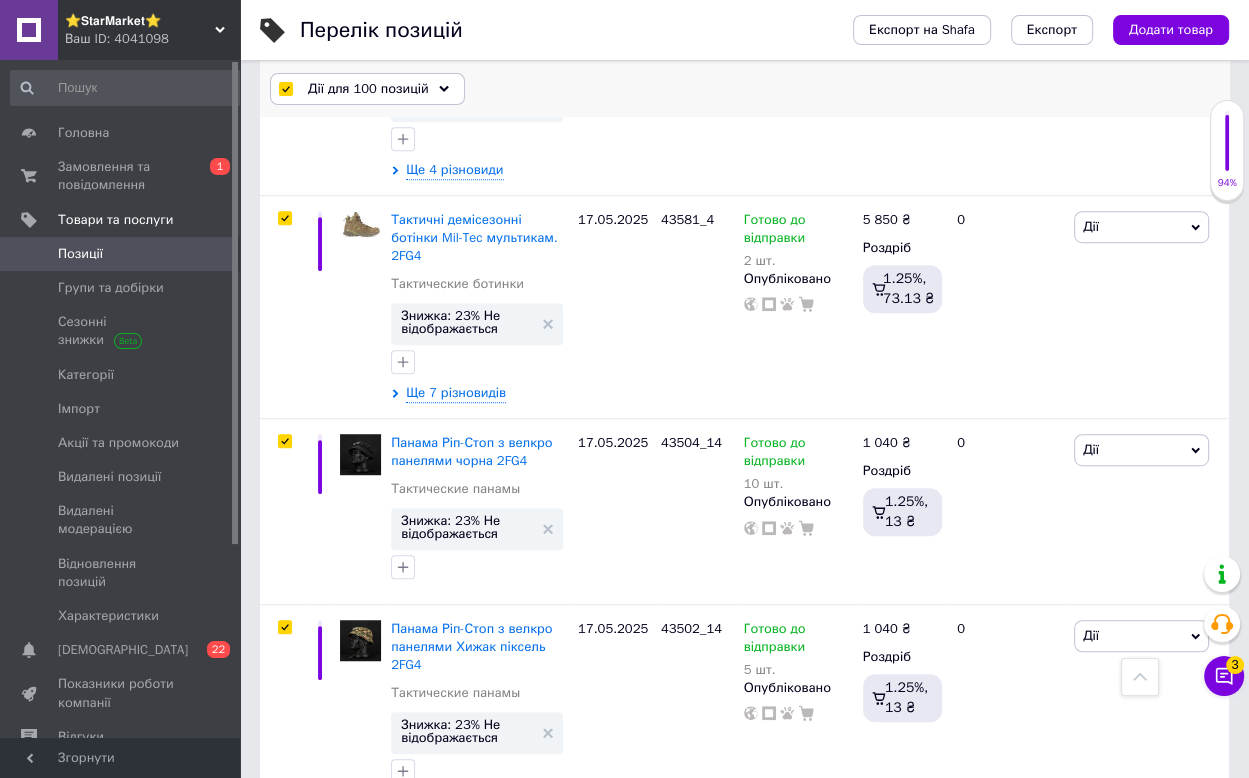 scroll, scrollTop: 19779, scrollLeft: 0, axis: vertical 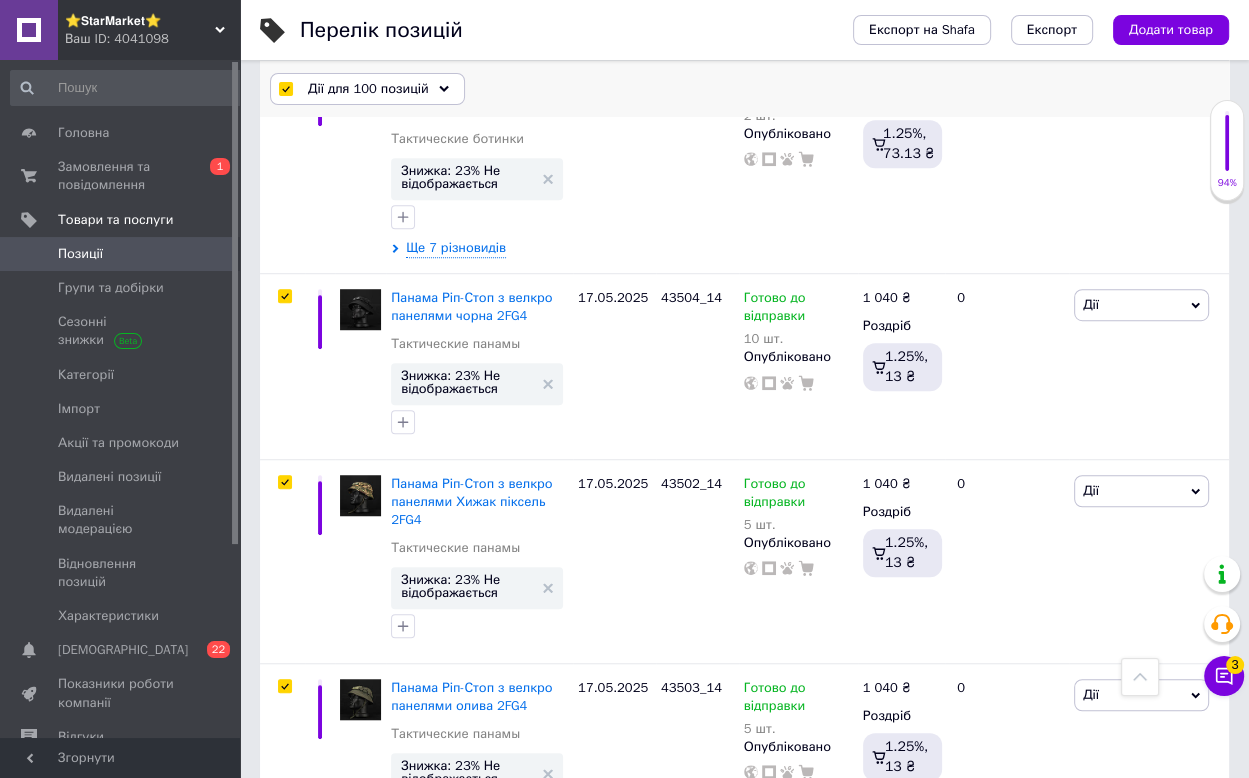 click on "Дії для 100 позицій" at bounding box center (368, 89) 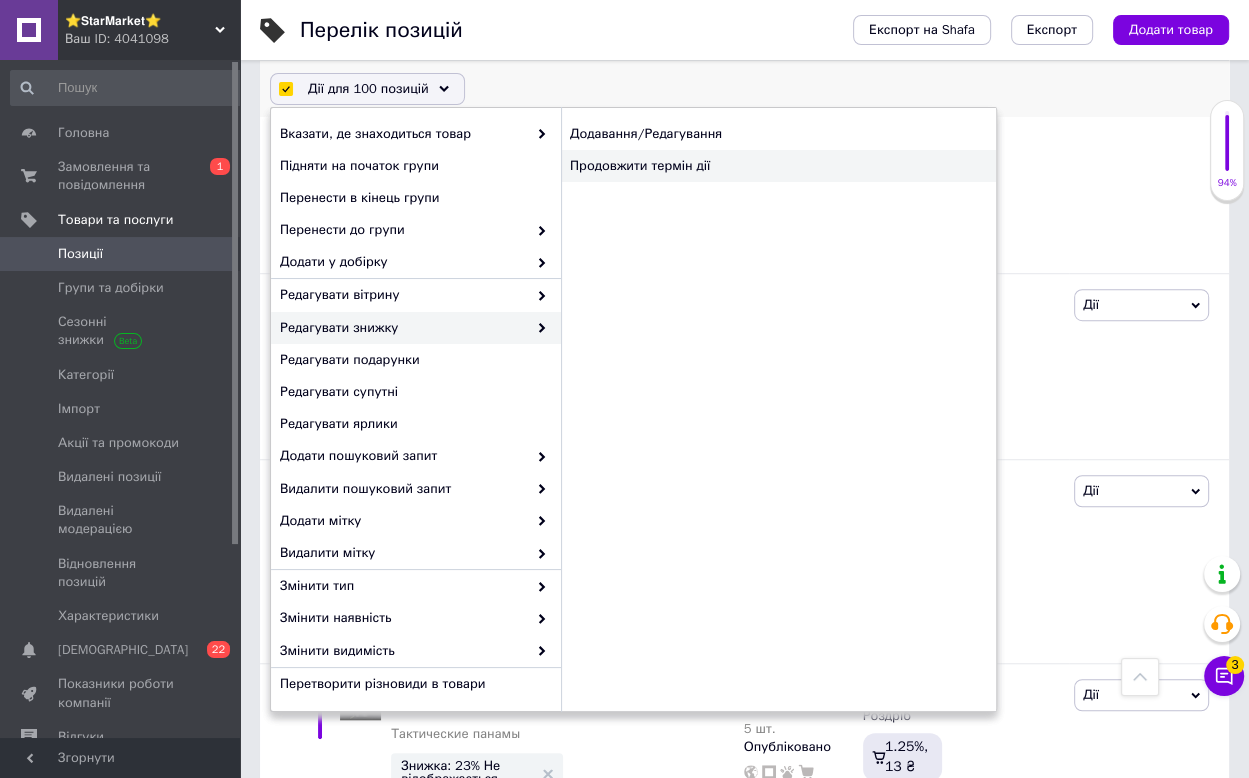 click on "Продовжити термін дії" at bounding box center [778, 166] 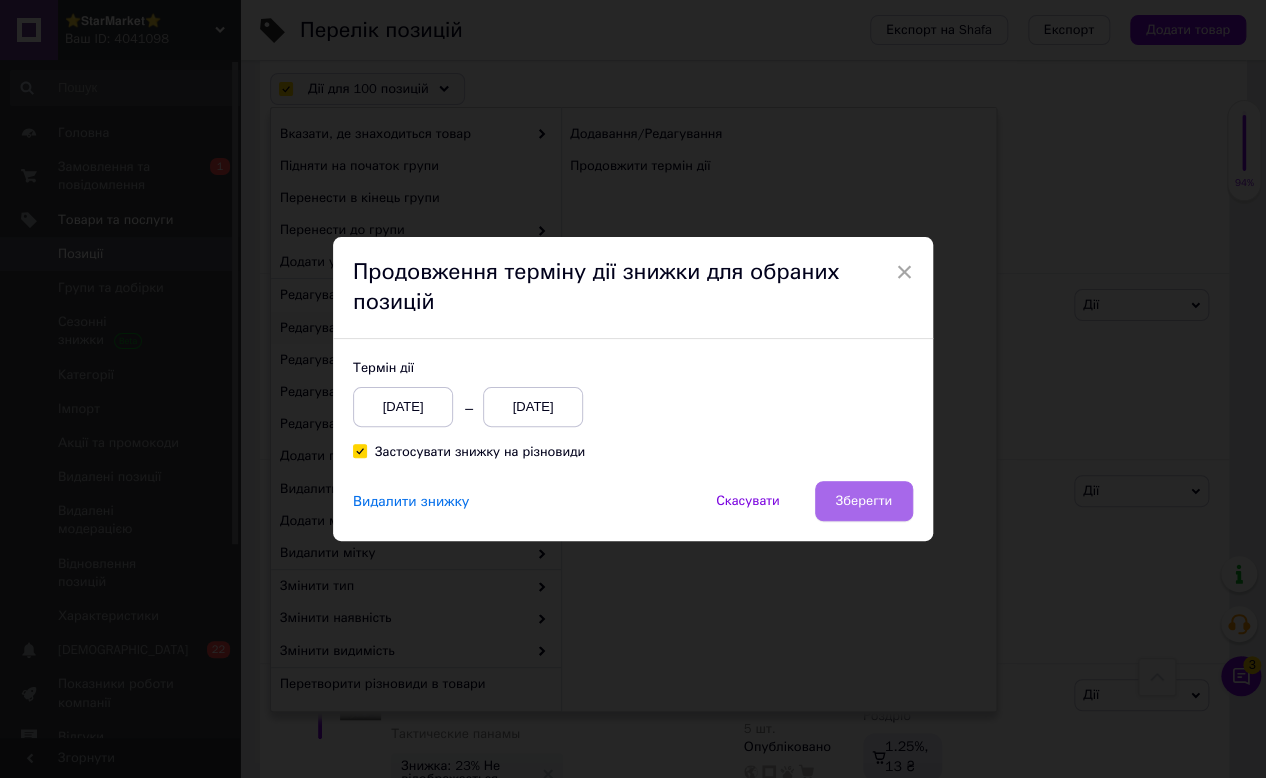 click on "Зберегти" at bounding box center [864, 501] 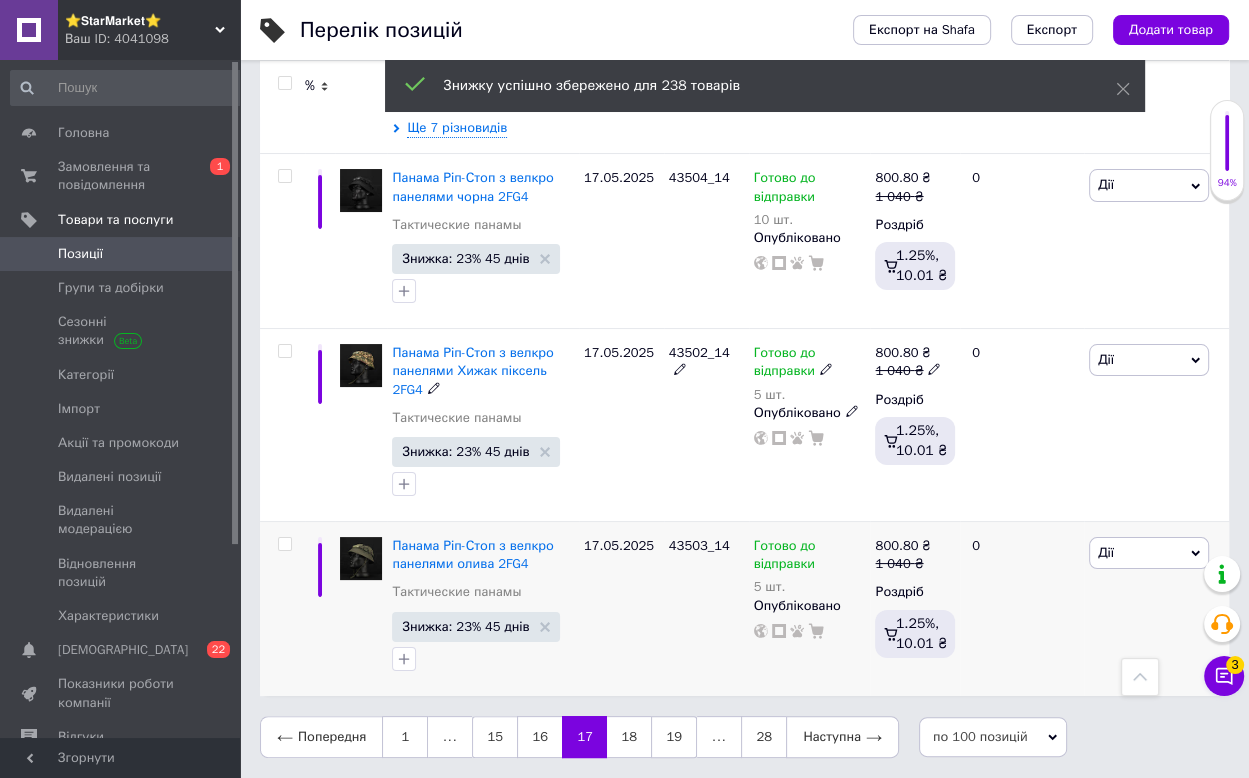 scroll, scrollTop: 18619, scrollLeft: 0, axis: vertical 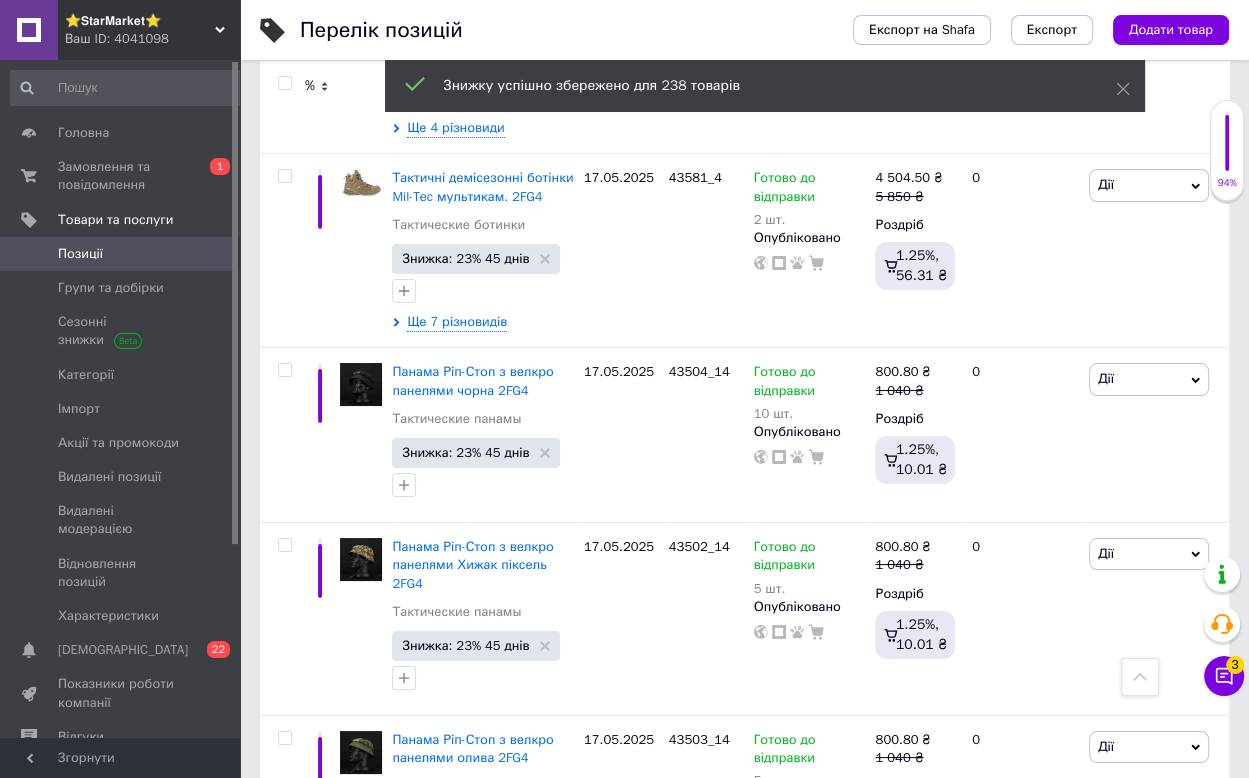 click on "18" at bounding box center (629, 931) 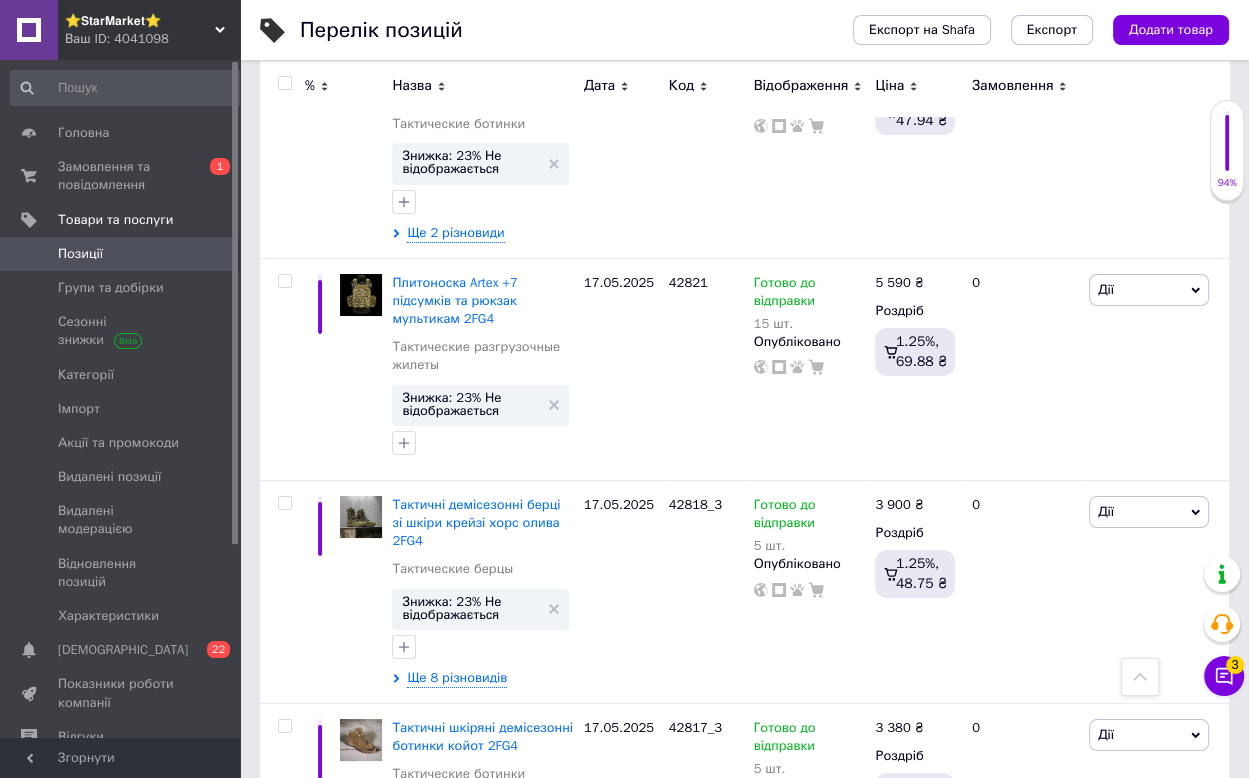 click at bounding box center [284, 83] 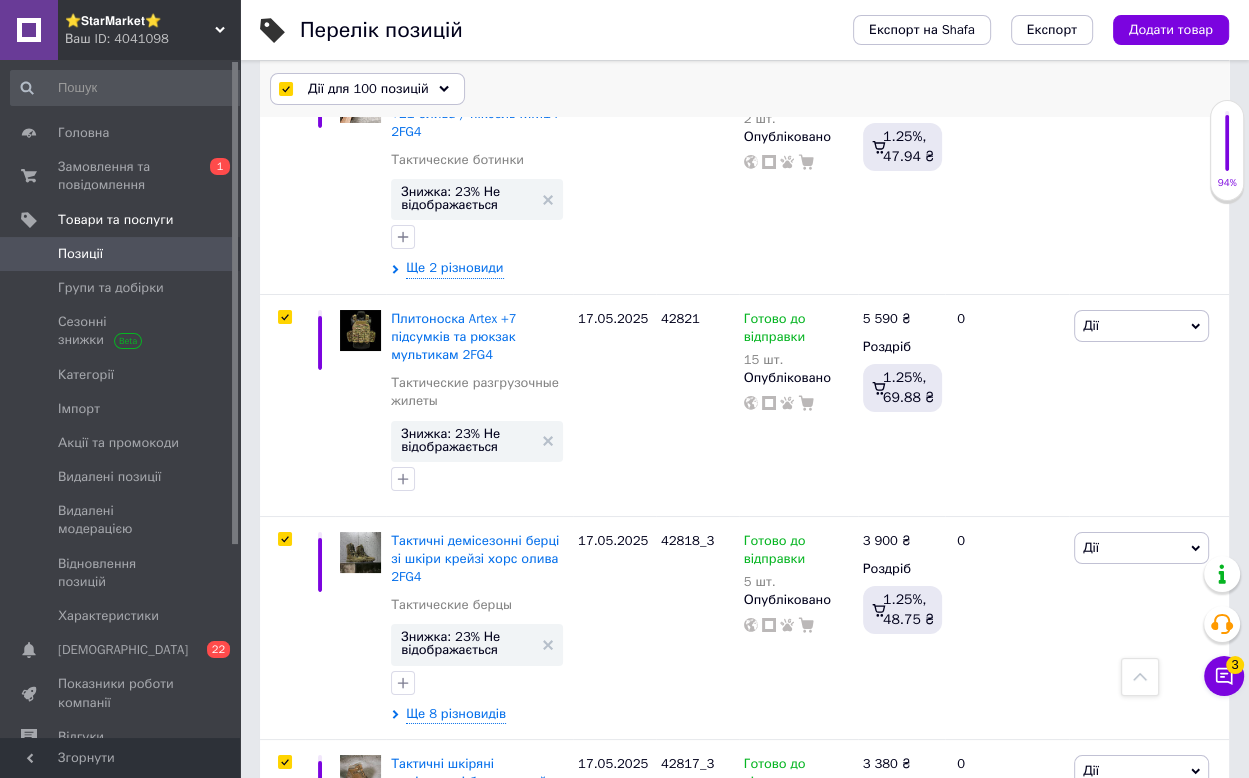 scroll, scrollTop: 18673, scrollLeft: 0, axis: vertical 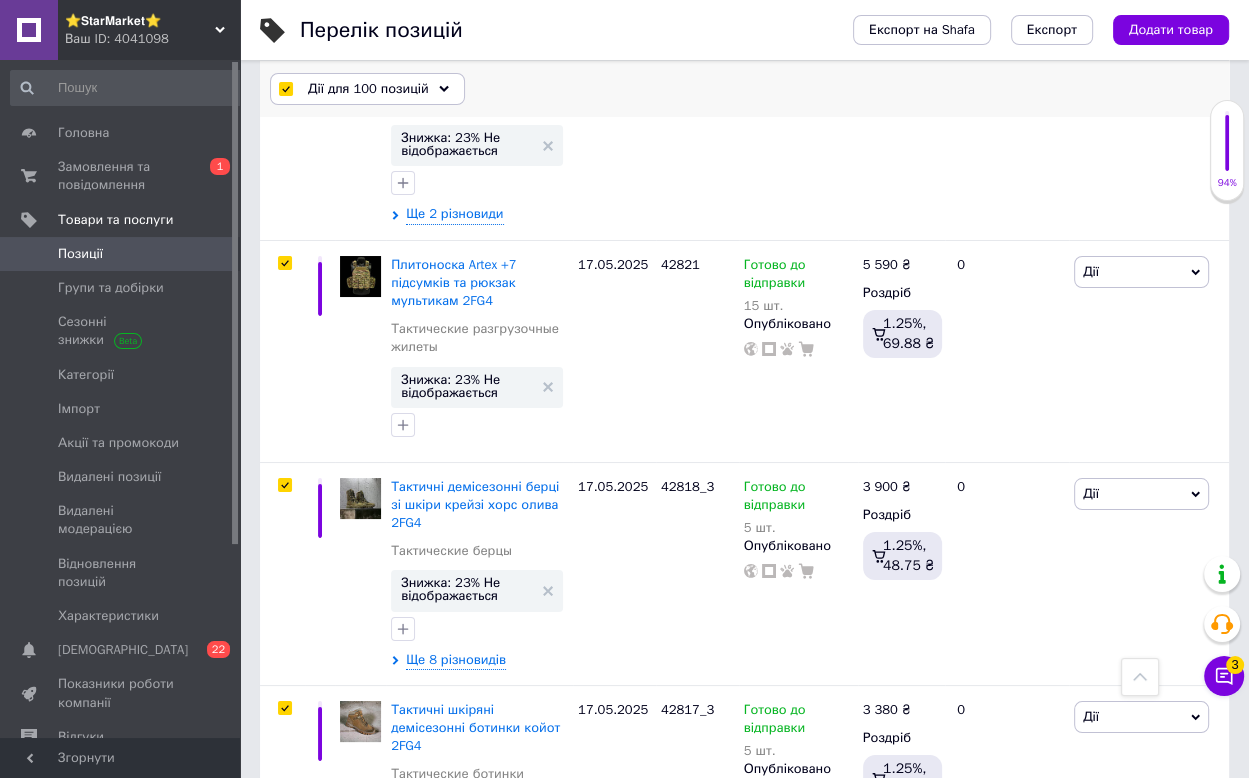 click on "Дії для 100 позицій" at bounding box center (368, 89) 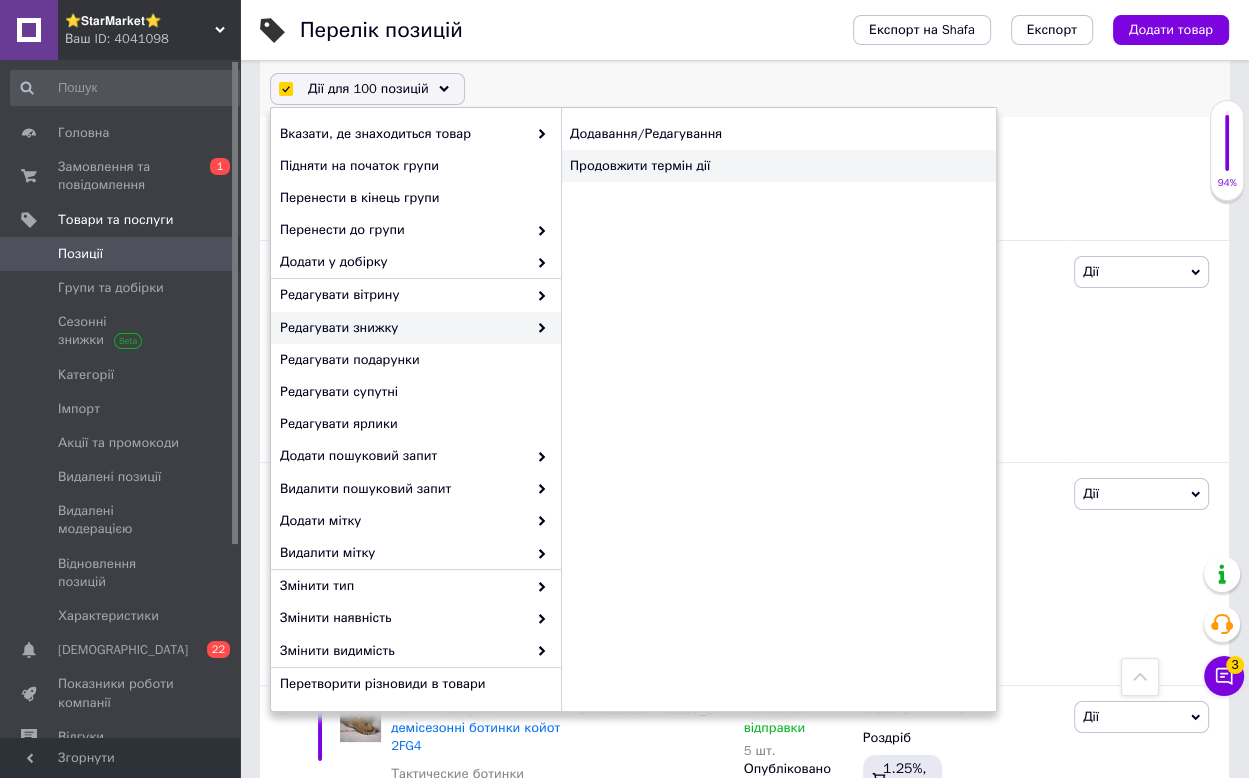 click on "Продовжити термін дії" at bounding box center [778, 166] 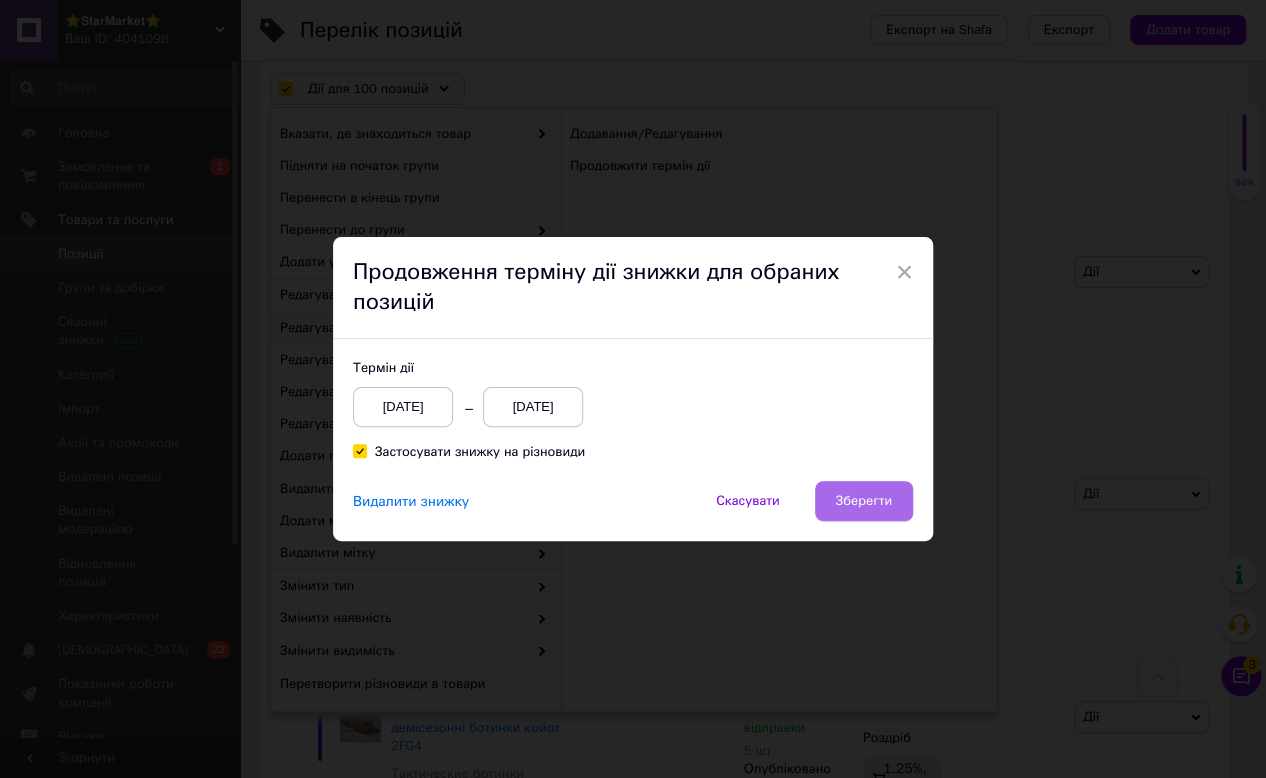 click on "Зберегти" at bounding box center (864, 501) 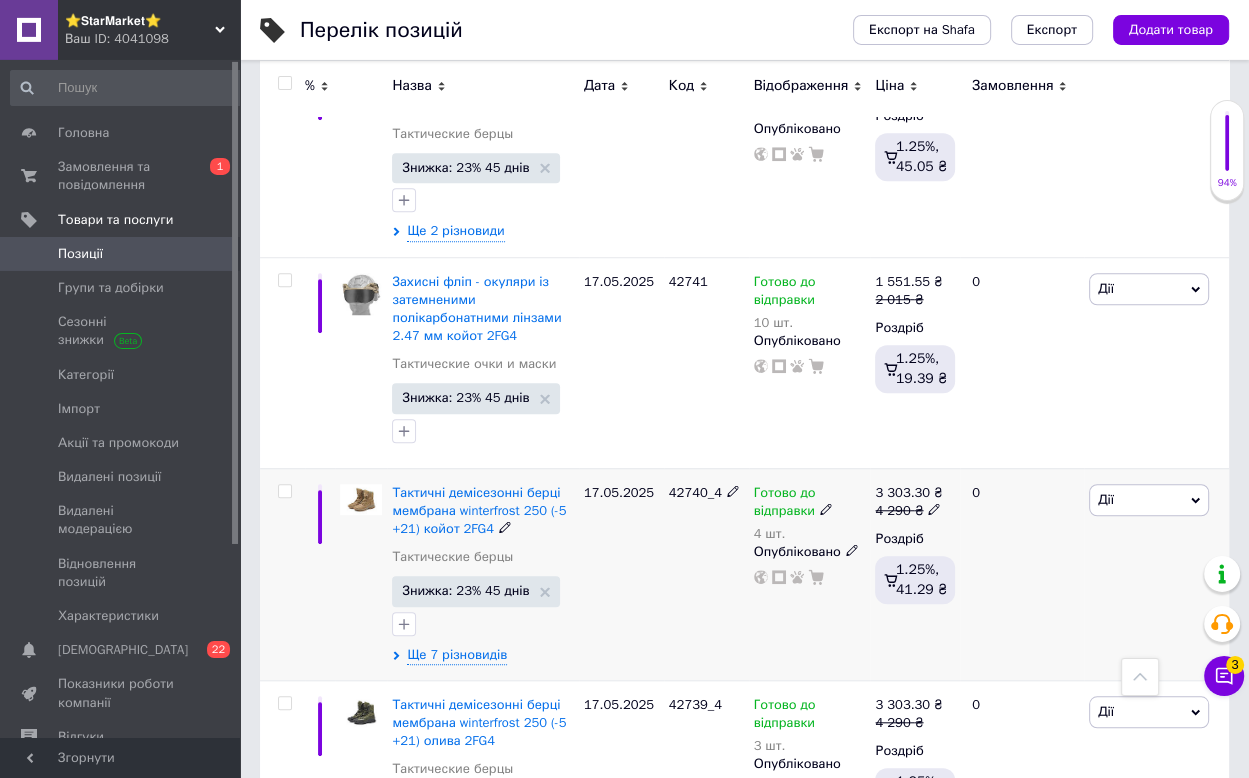scroll, scrollTop: 20012, scrollLeft: 0, axis: vertical 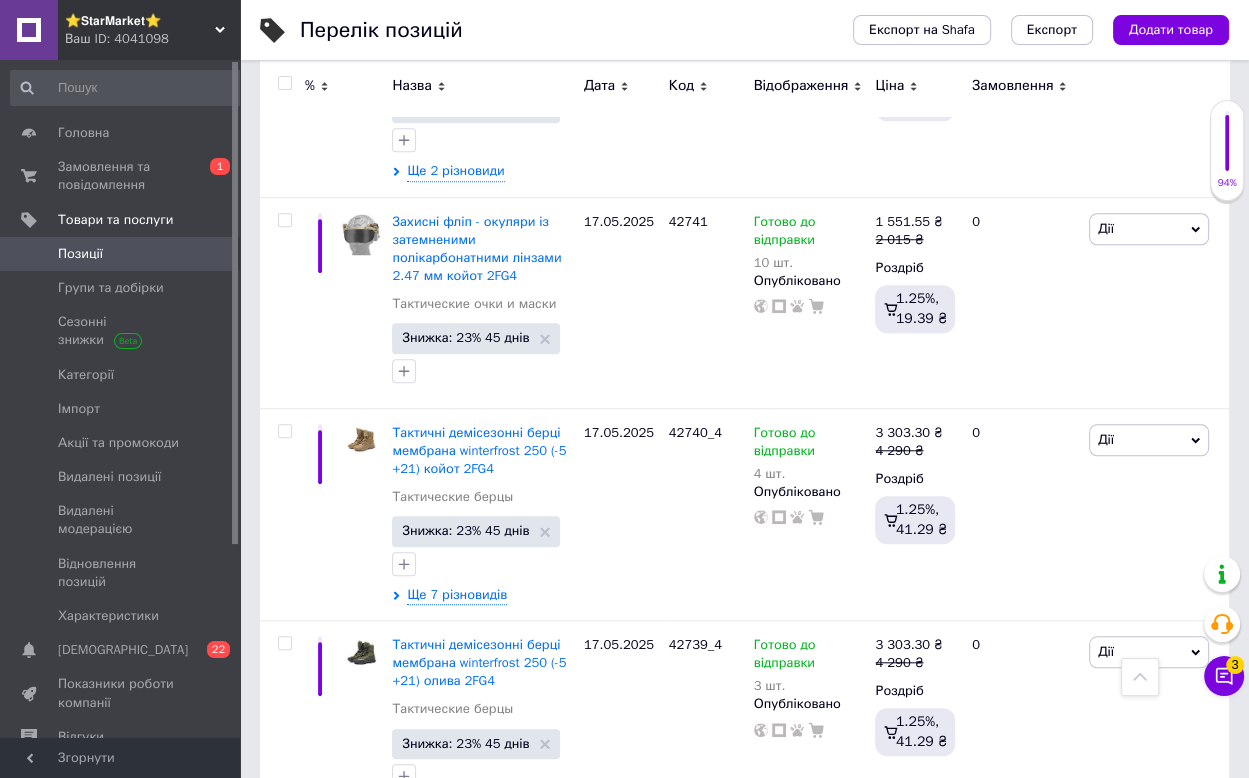 click on "19" at bounding box center [629, 873] 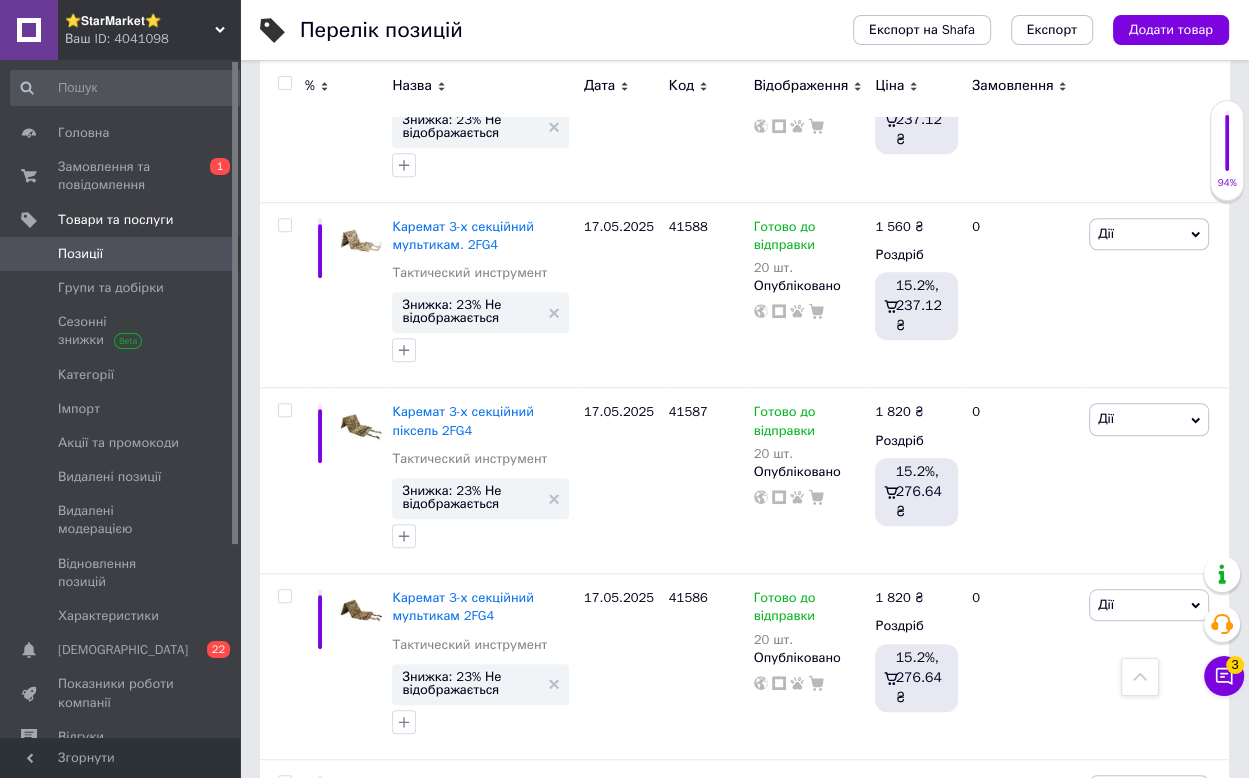 click at bounding box center [284, 83] 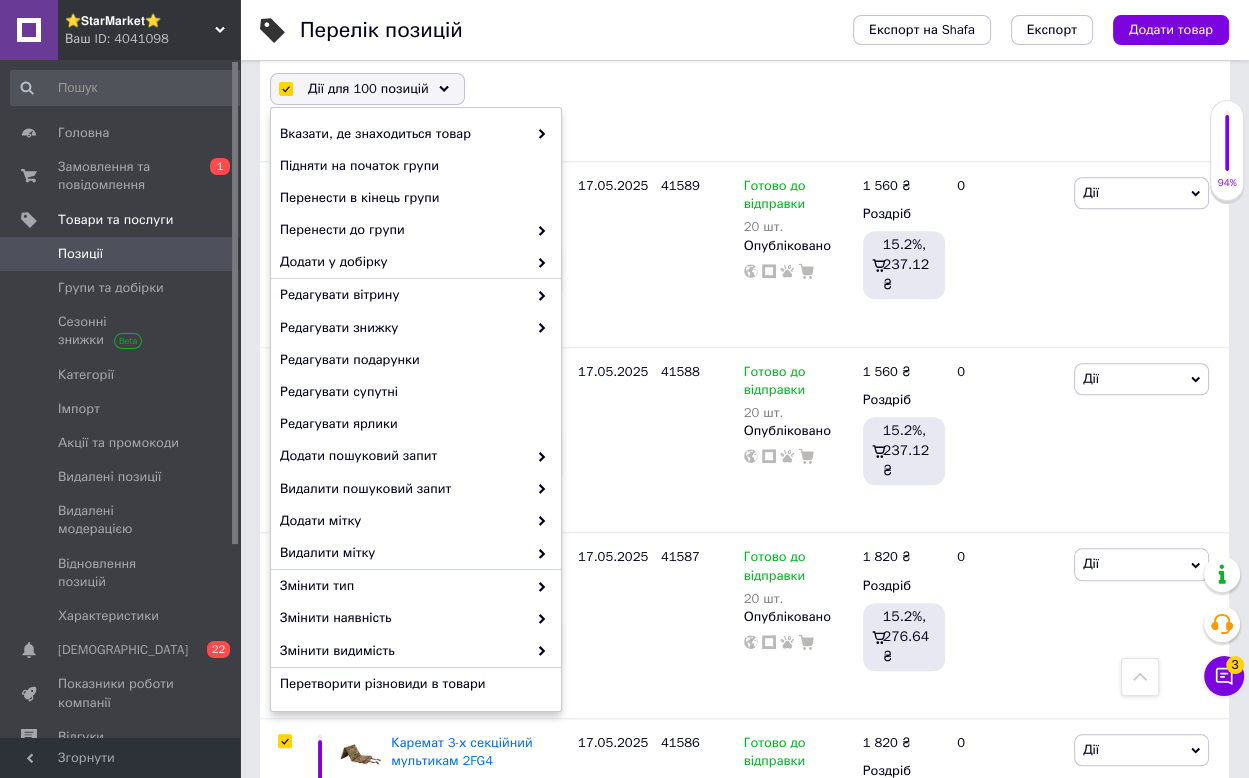 scroll, scrollTop: 20194, scrollLeft: 0, axis: vertical 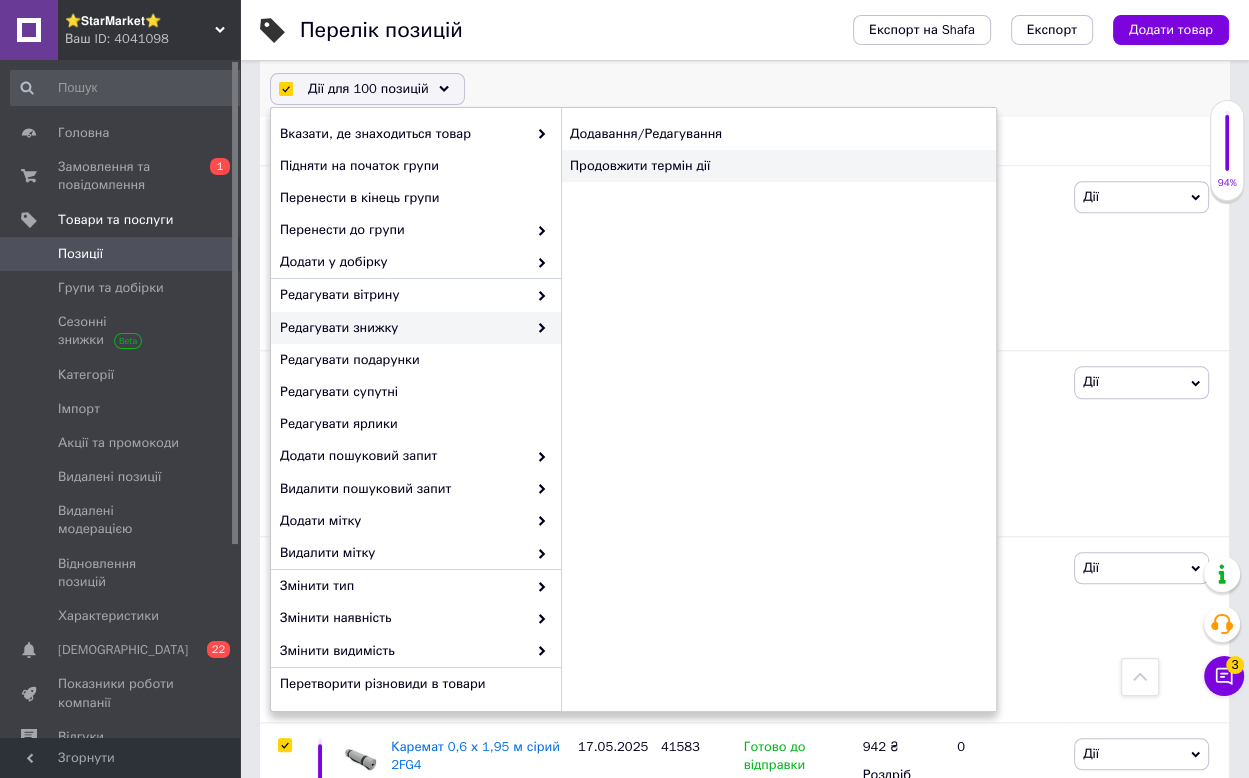 click on "Продовжити термін дії" at bounding box center [778, 166] 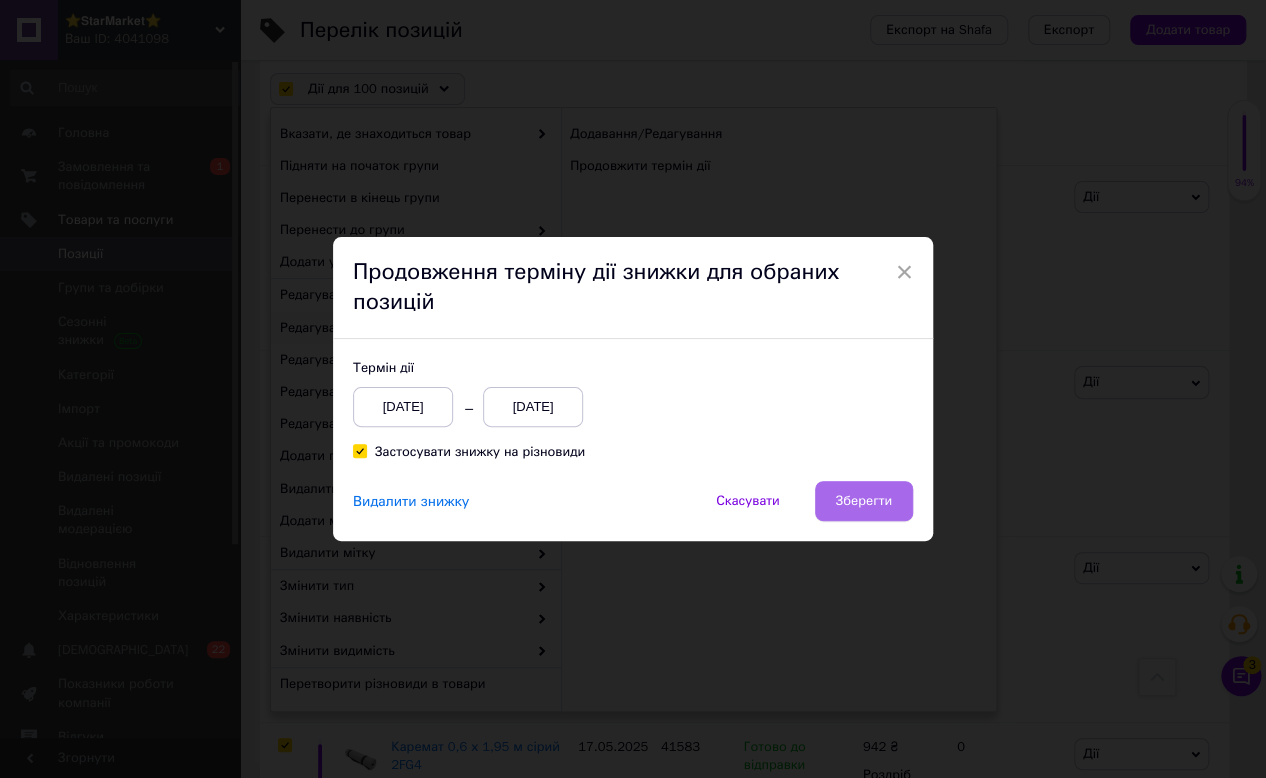 click on "Зберегти" at bounding box center [864, 501] 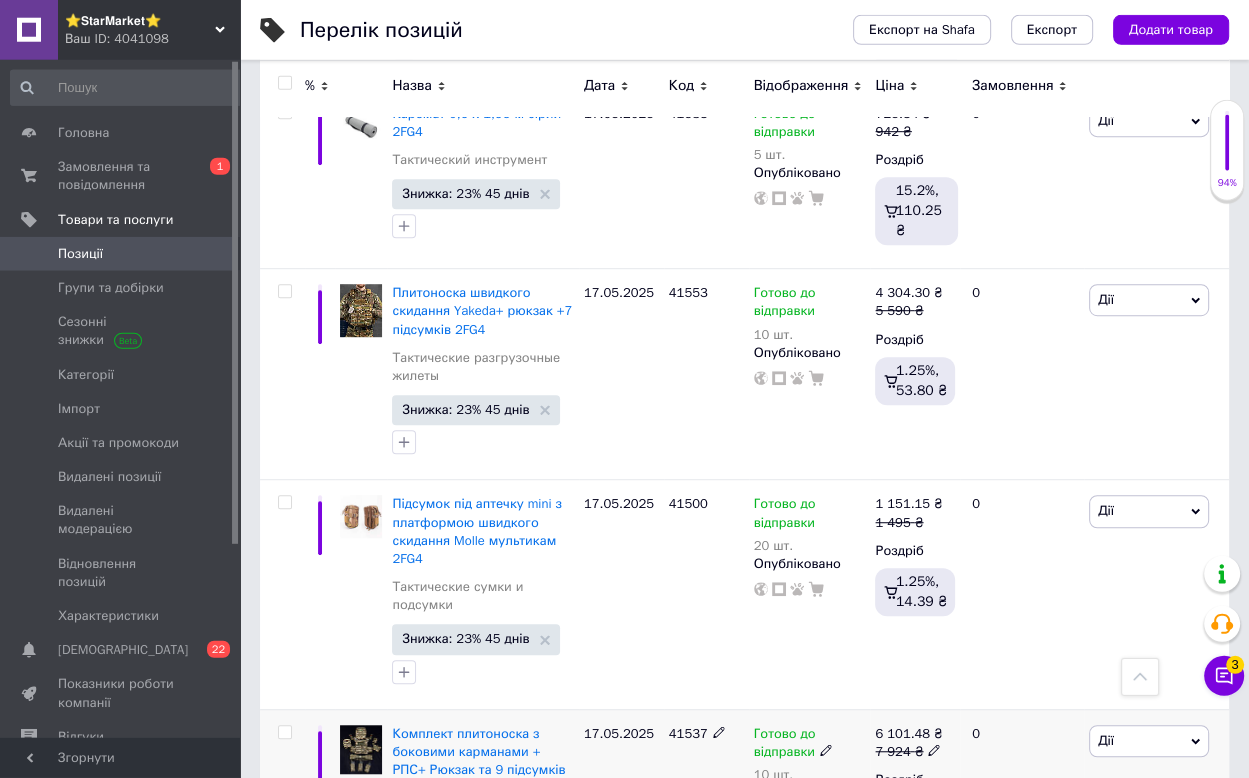 scroll, scrollTop: 19729, scrollLeft: 0, axis: vertical 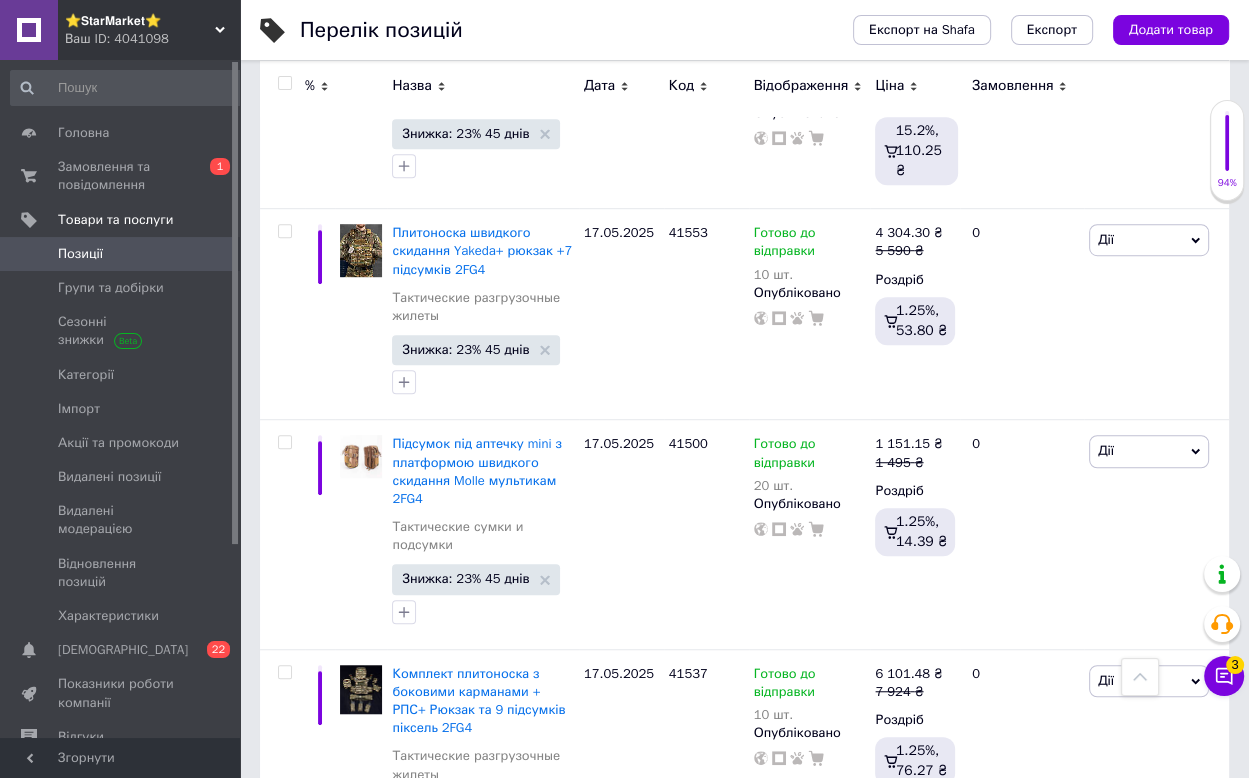 click on "20" at bounding box center [629, 919] 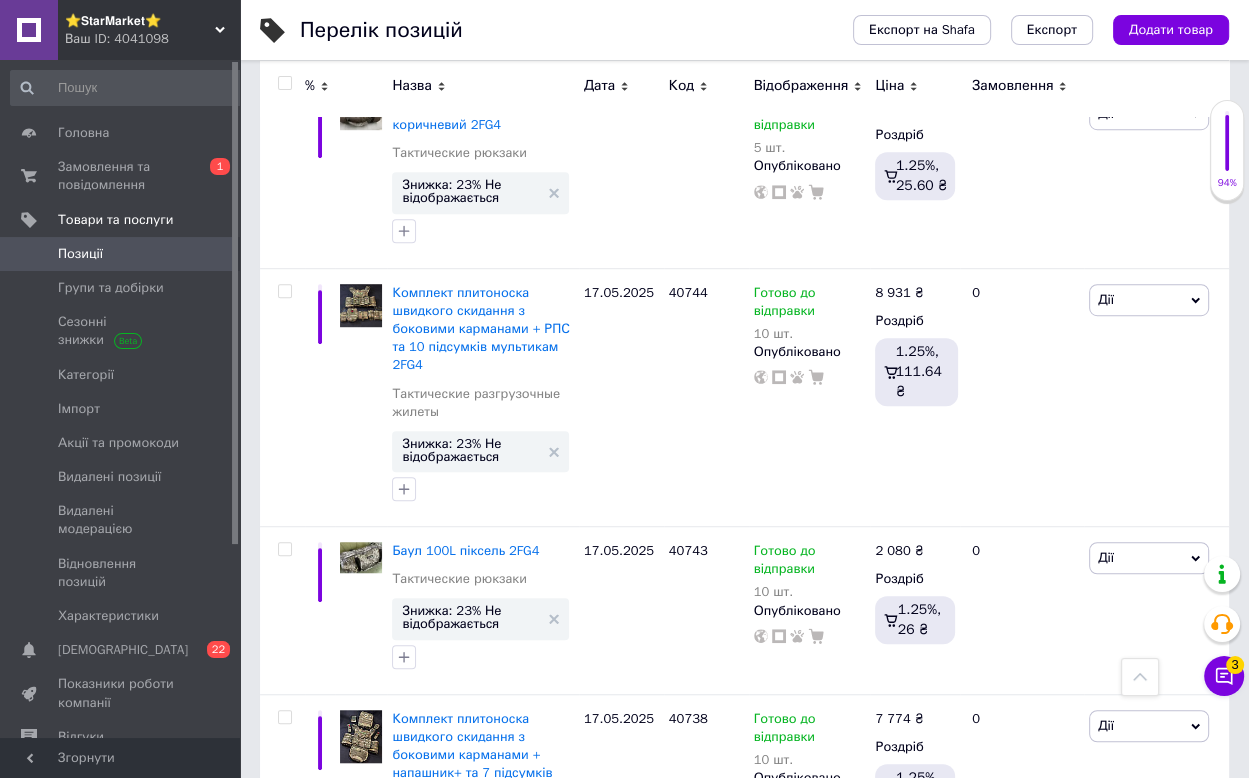 click at bounding box center (284, 83) 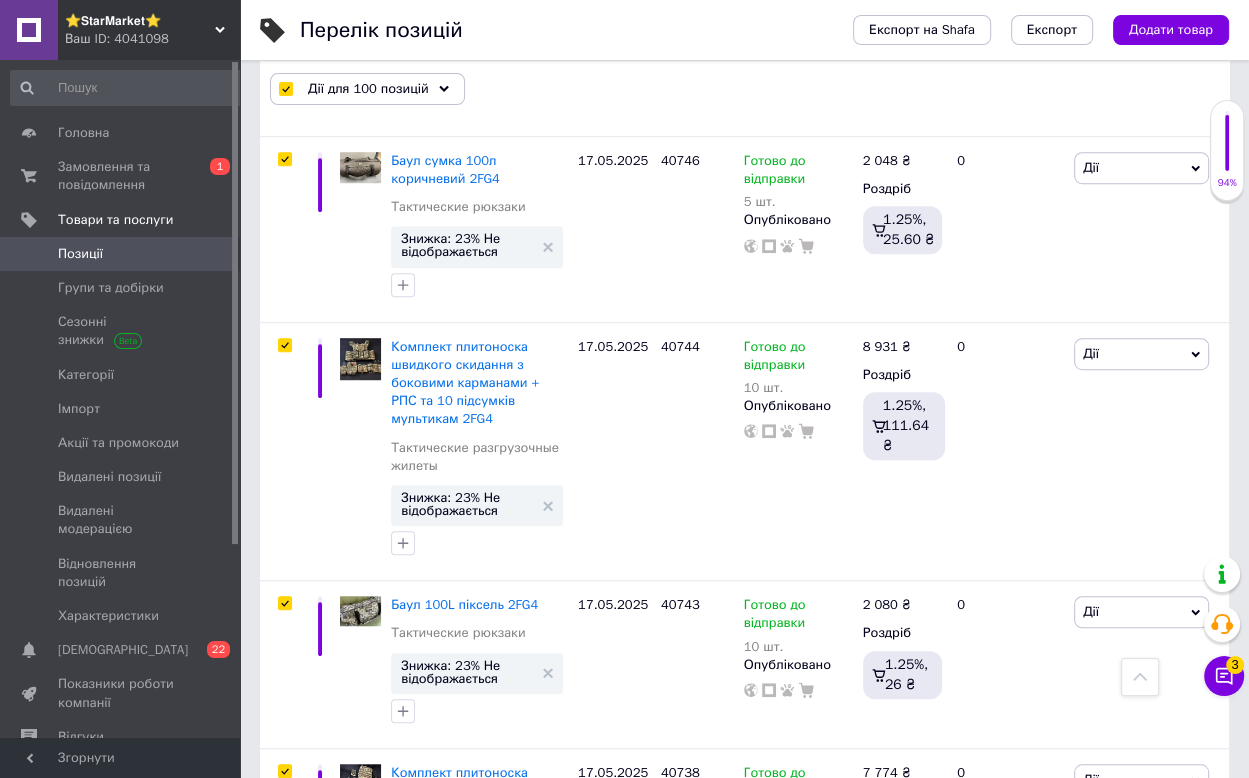 click on "Дії для 100 позицій" at bounding box center [367, 89] 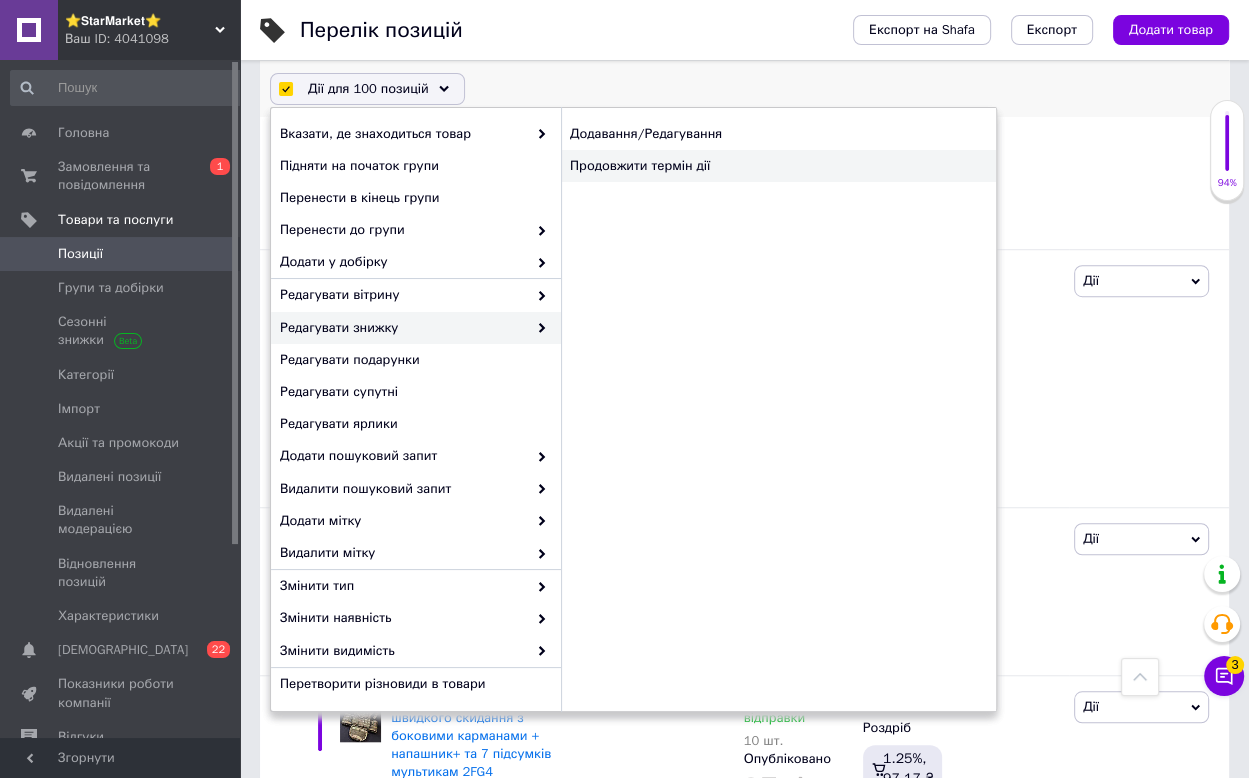 click on "Продовжити термін дії" at bounding box center [778, 166] 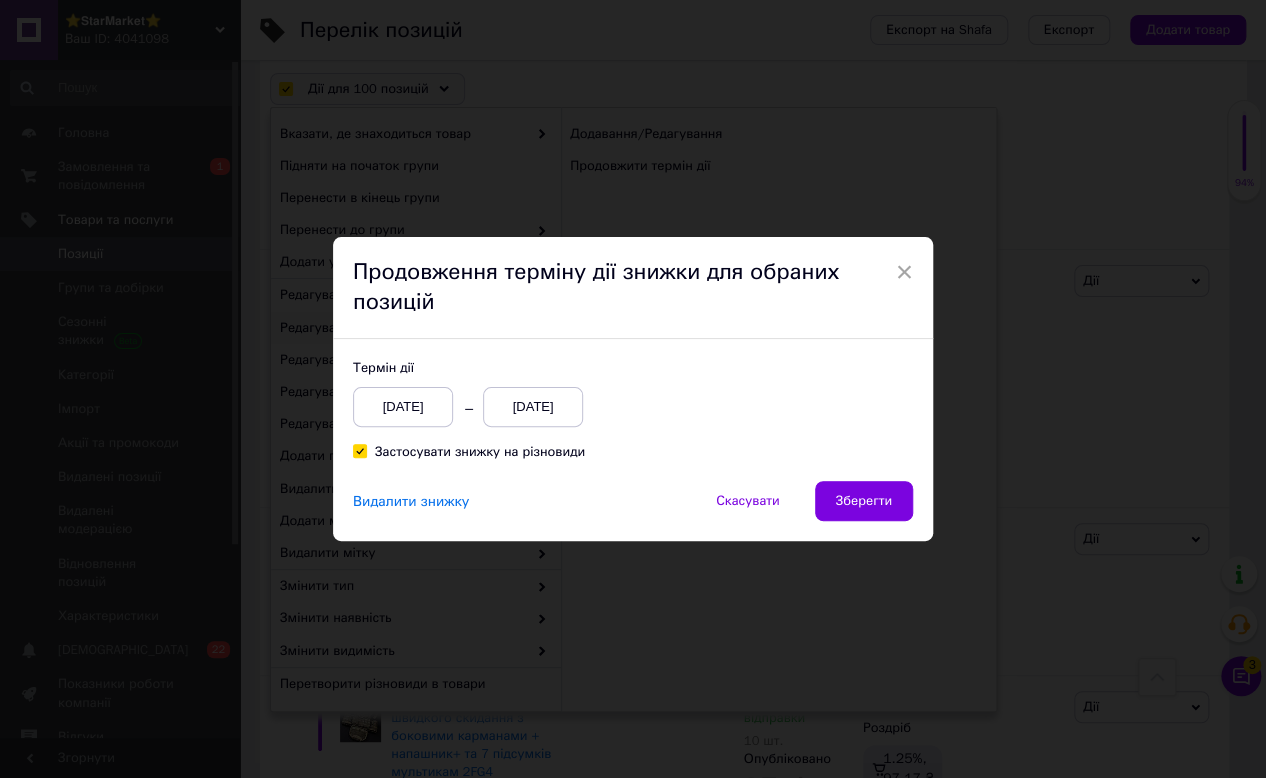 click on "Видалити знижку Скасувати   Зберегти" at bounding box center (633, 511) 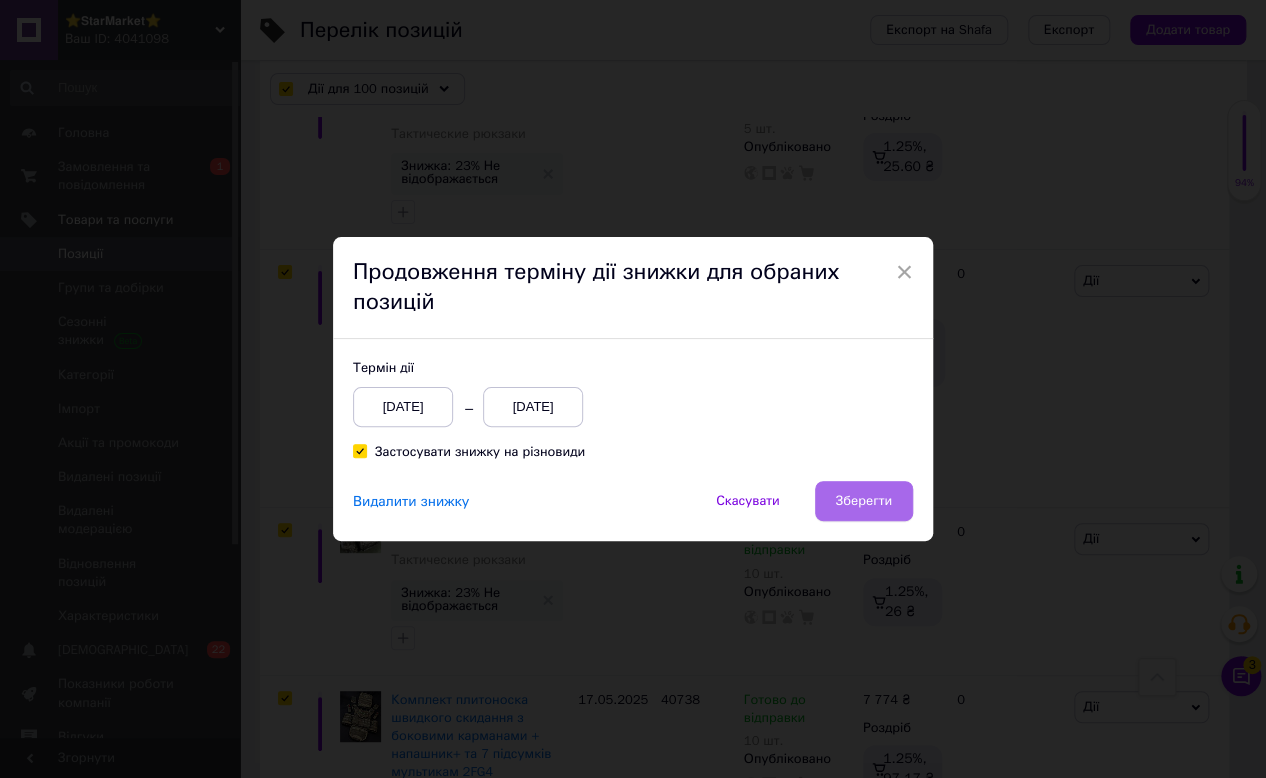 click on "Зберегти" at bounding box center [864, 501] 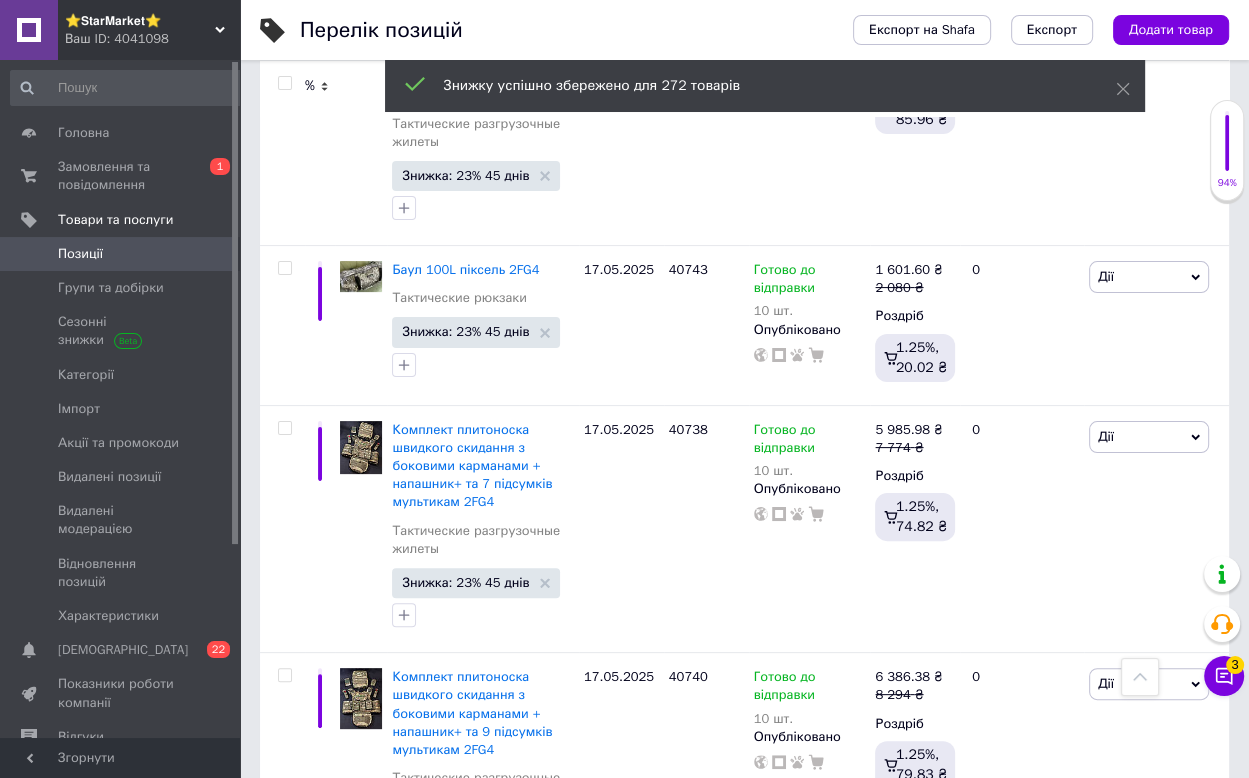 scroll, scrollTop: 19960, scrollLeft: 0, axis: vertical 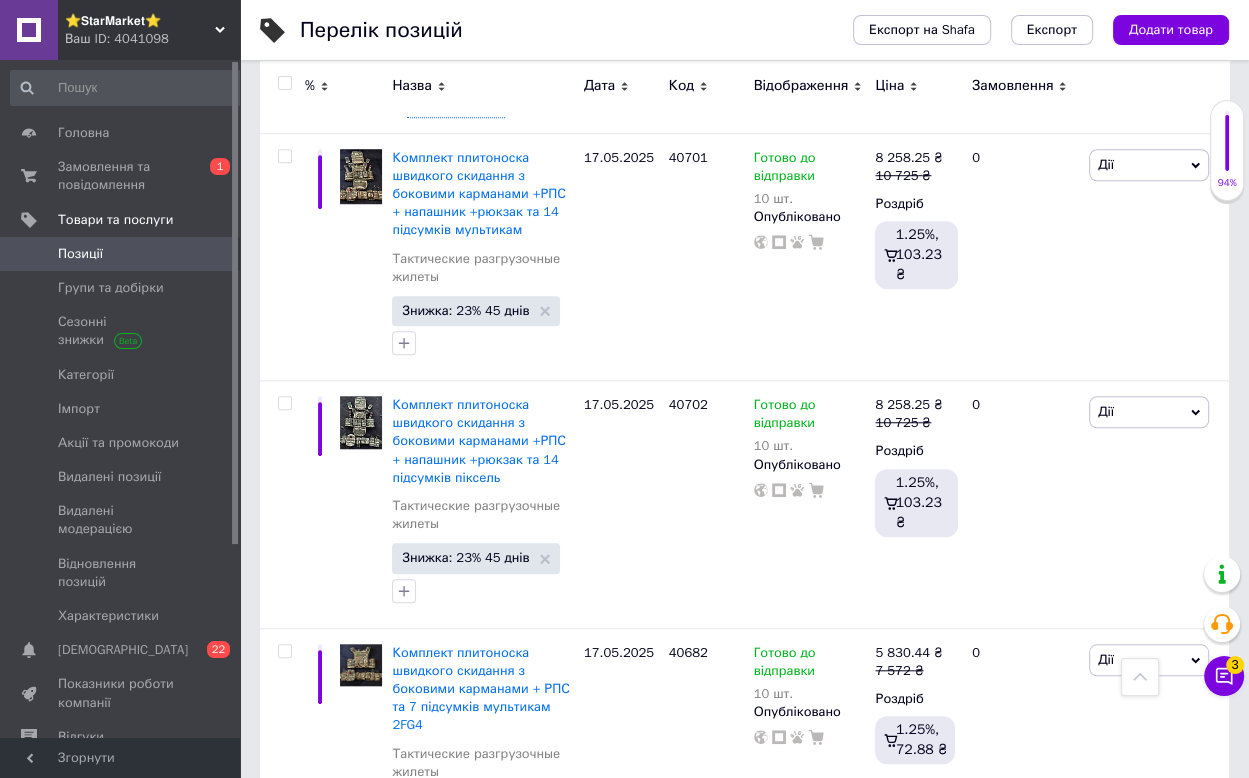 click on "21" at bounding box center [629, 916] 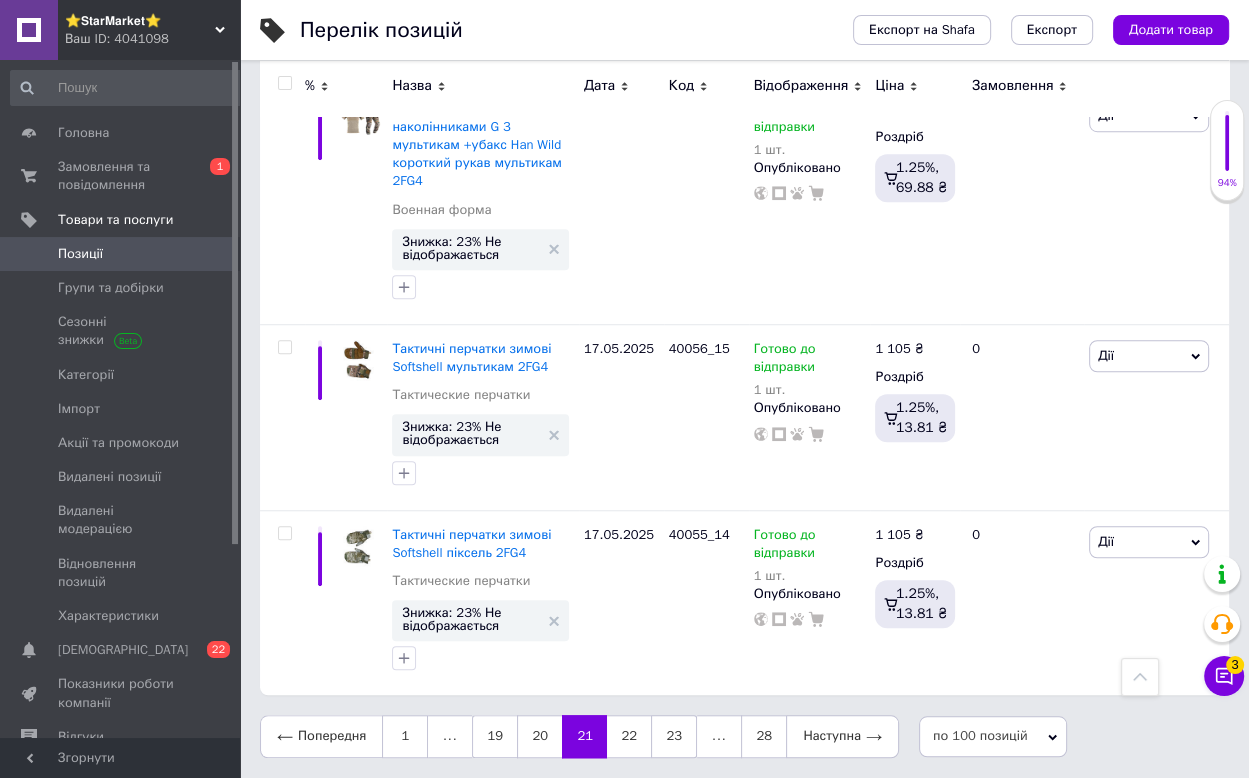scroll, scrollTop: 19636, scrollLeft: 0, axis: vertical 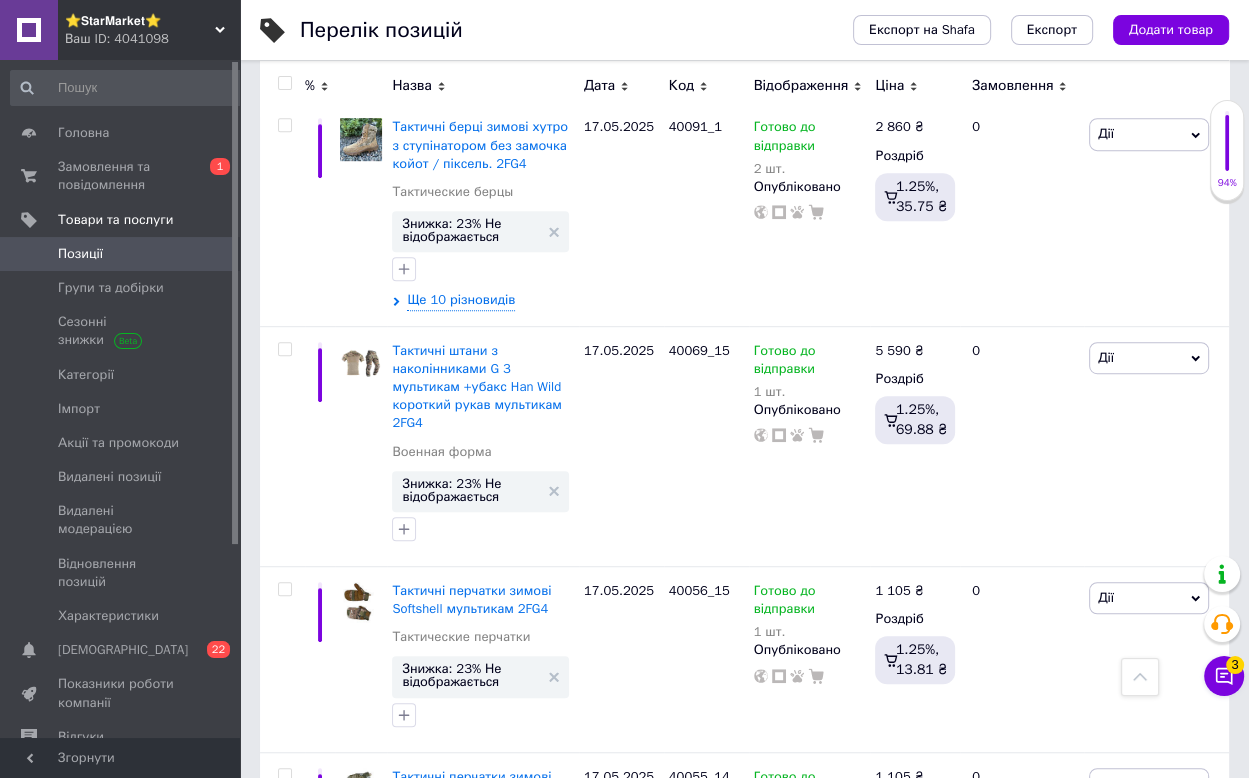 click at bounding box center [285, 83] 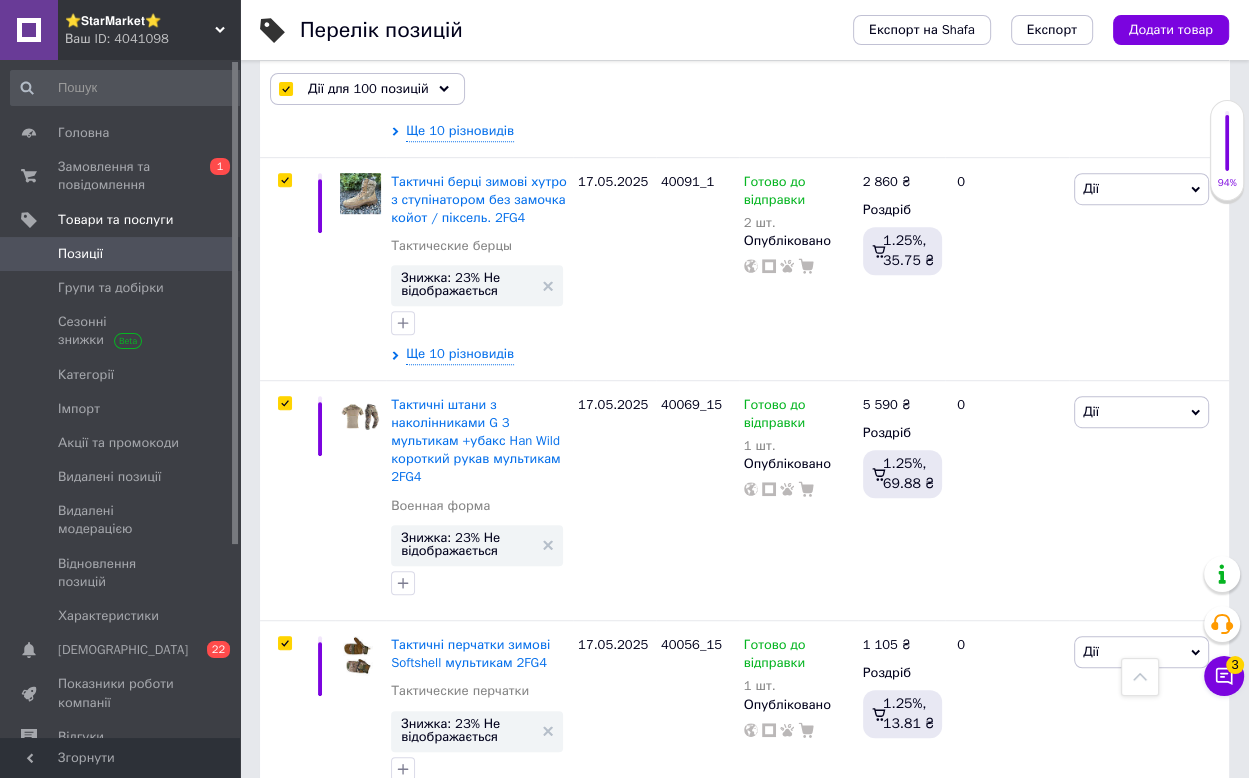 scroll, scrollTop: 19763, scrollLeft: 0, axis: vertical 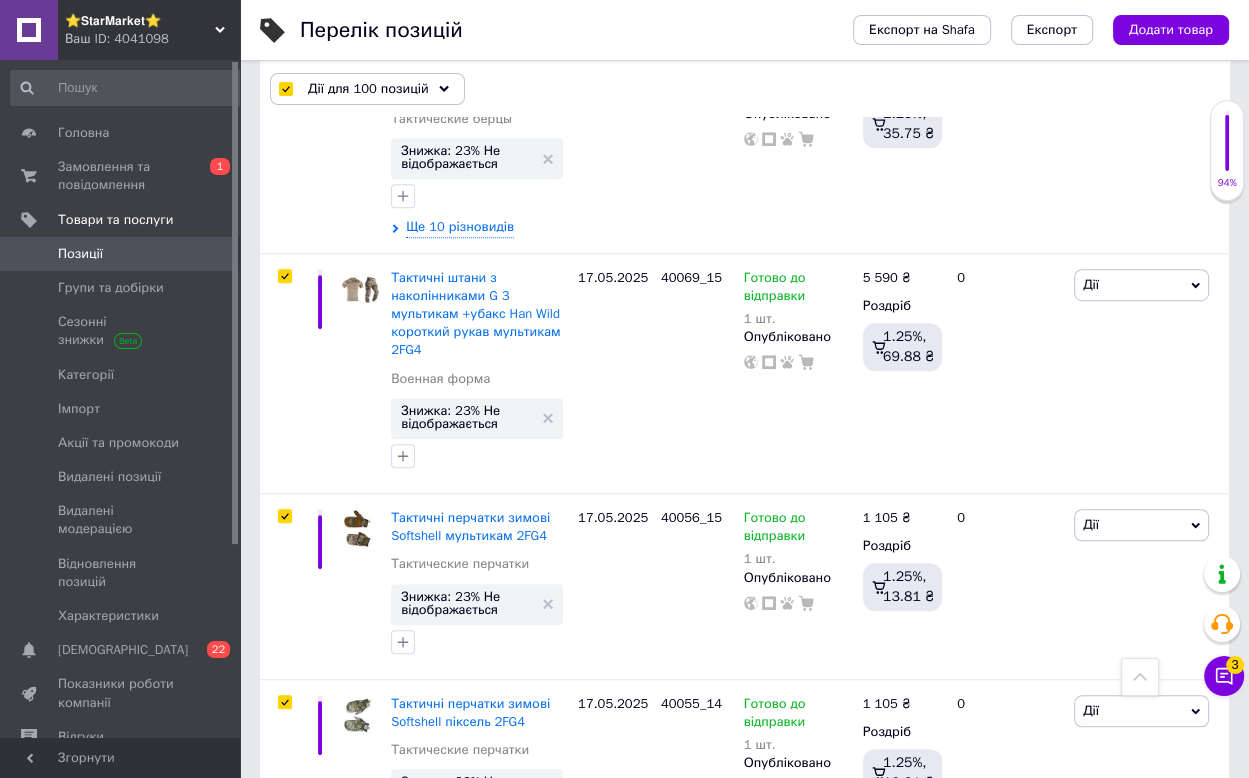 click on "Дії для 100 позицій" at bounding box center [367, 89] 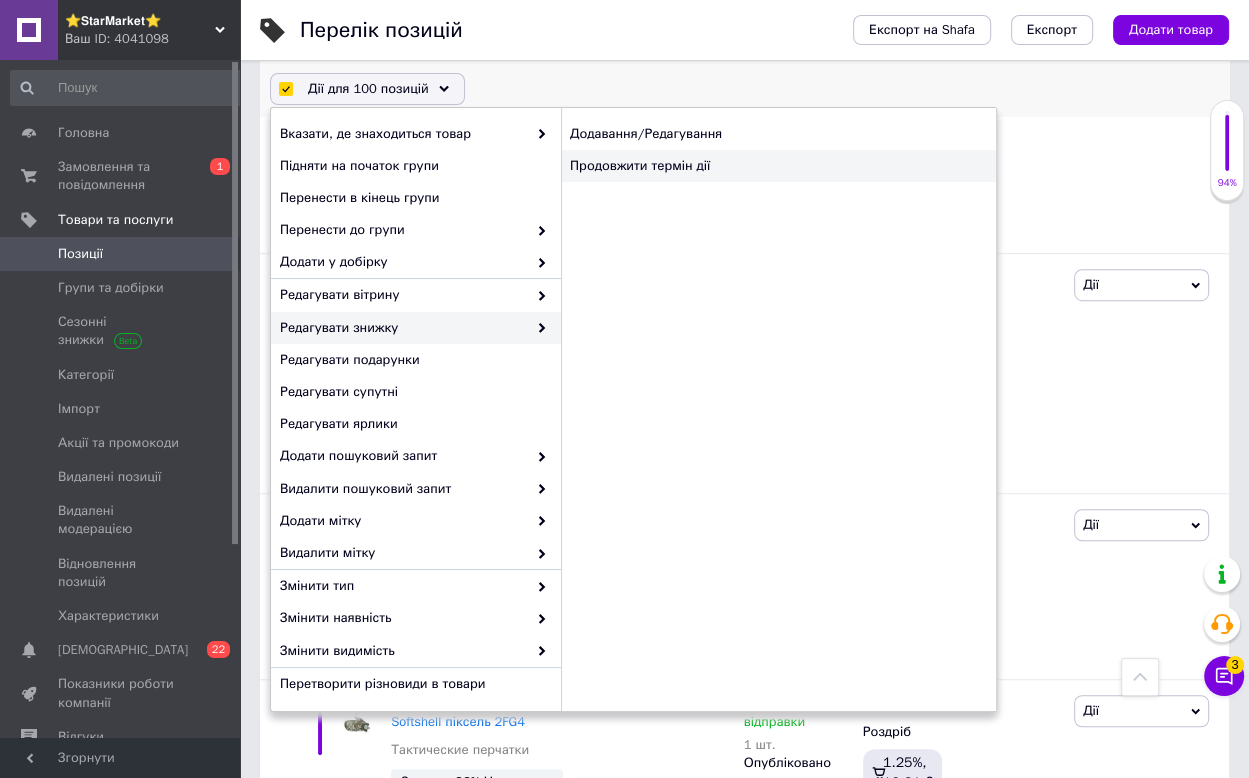 click on "Продовжити термін дії" at bounding box center [778, 166] 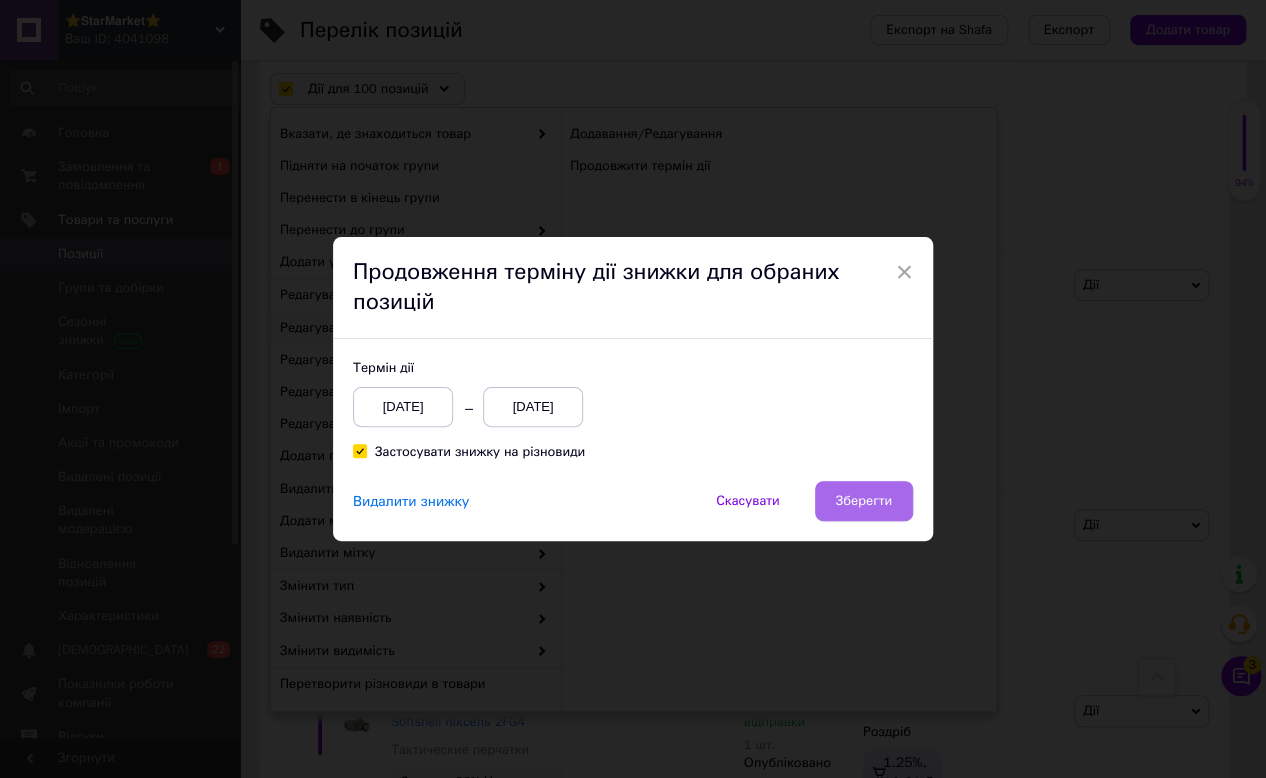 click on "Зберегти" at bounding box center [864, 501] 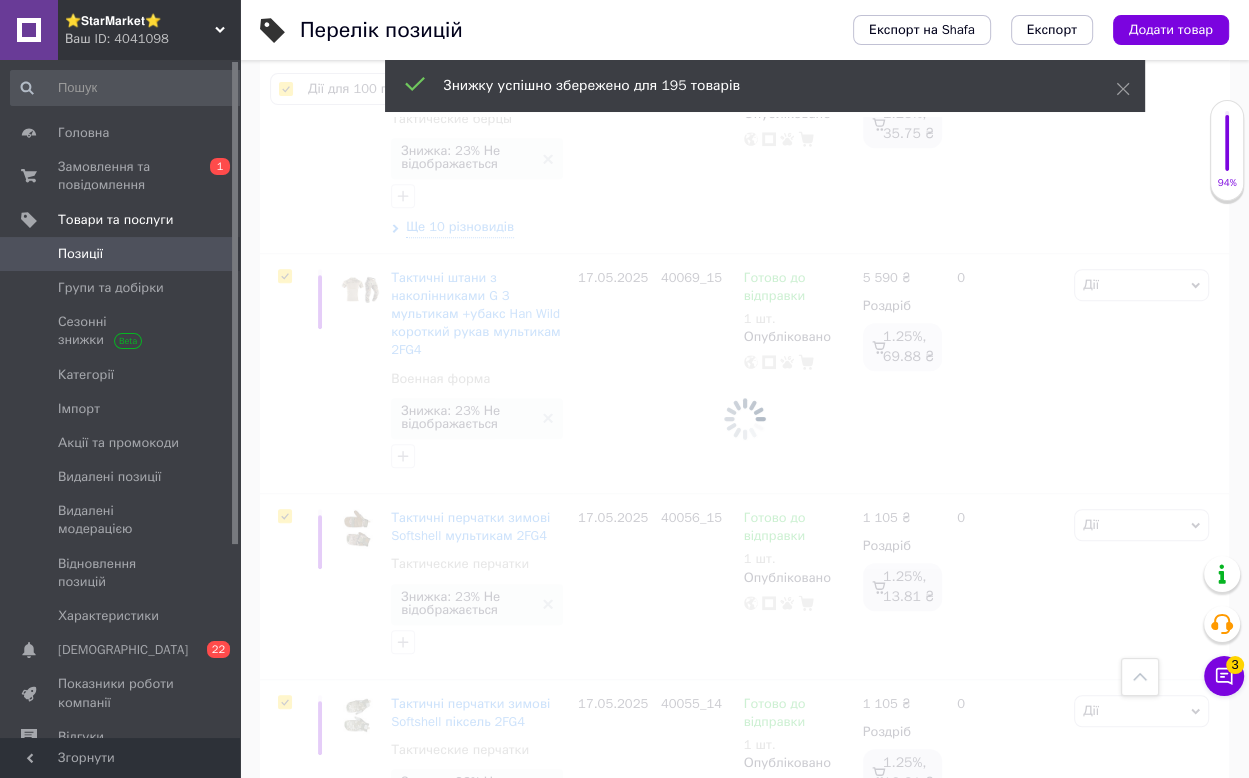 click at bounding box center (744, 419) 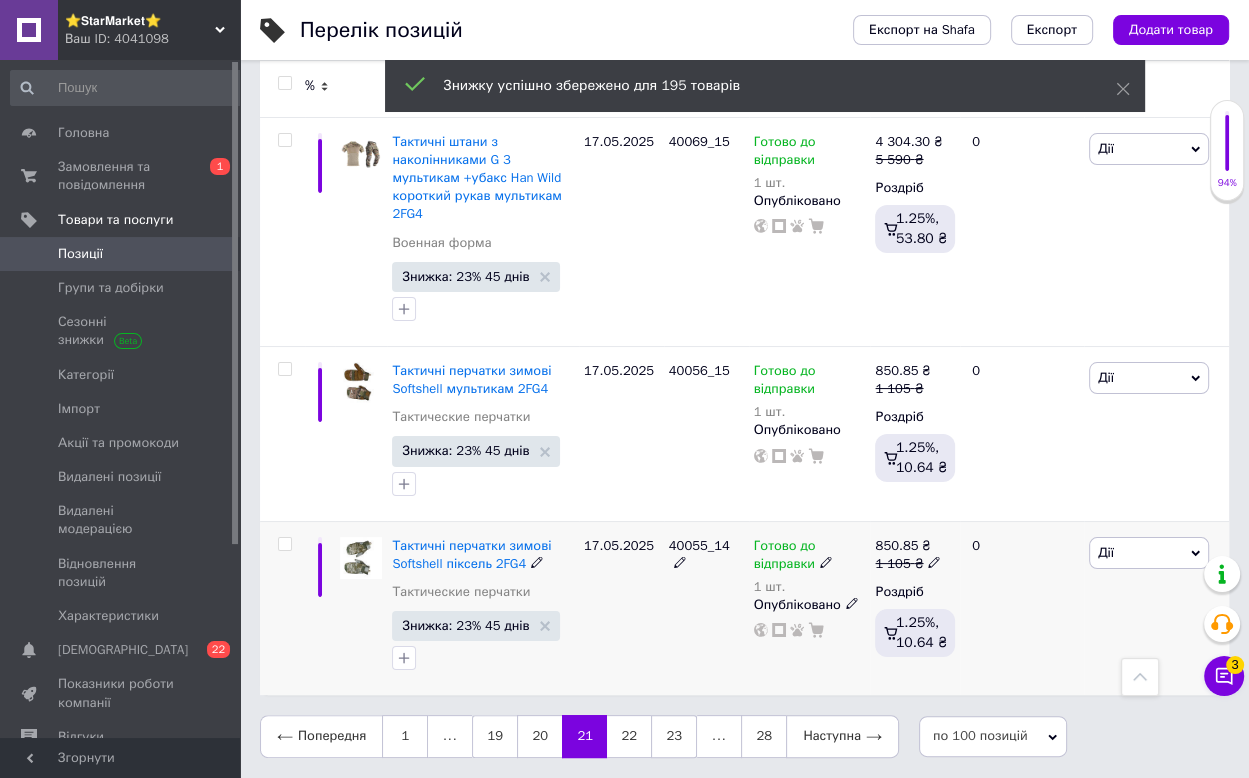 scroll, scrollTop: 18638, scrollLeft: 0, axis: vertical 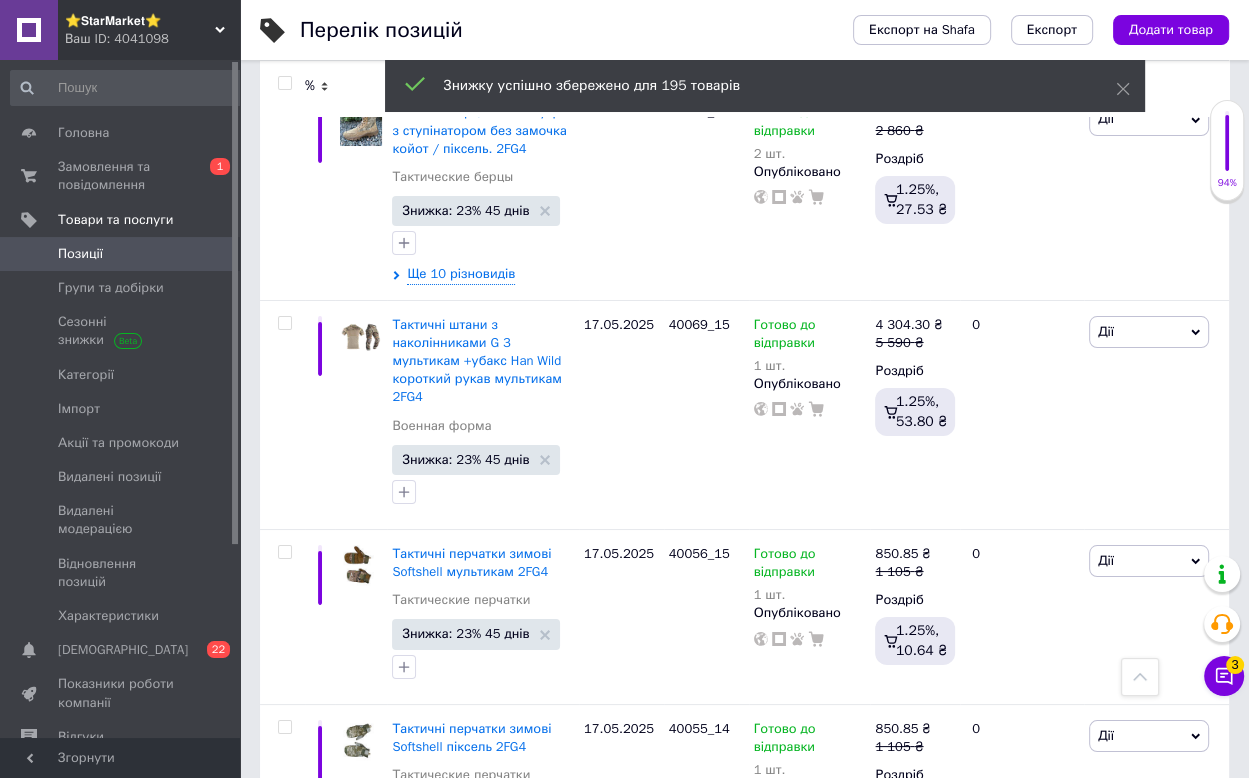 click on "22" at bounding box center (629, 919) 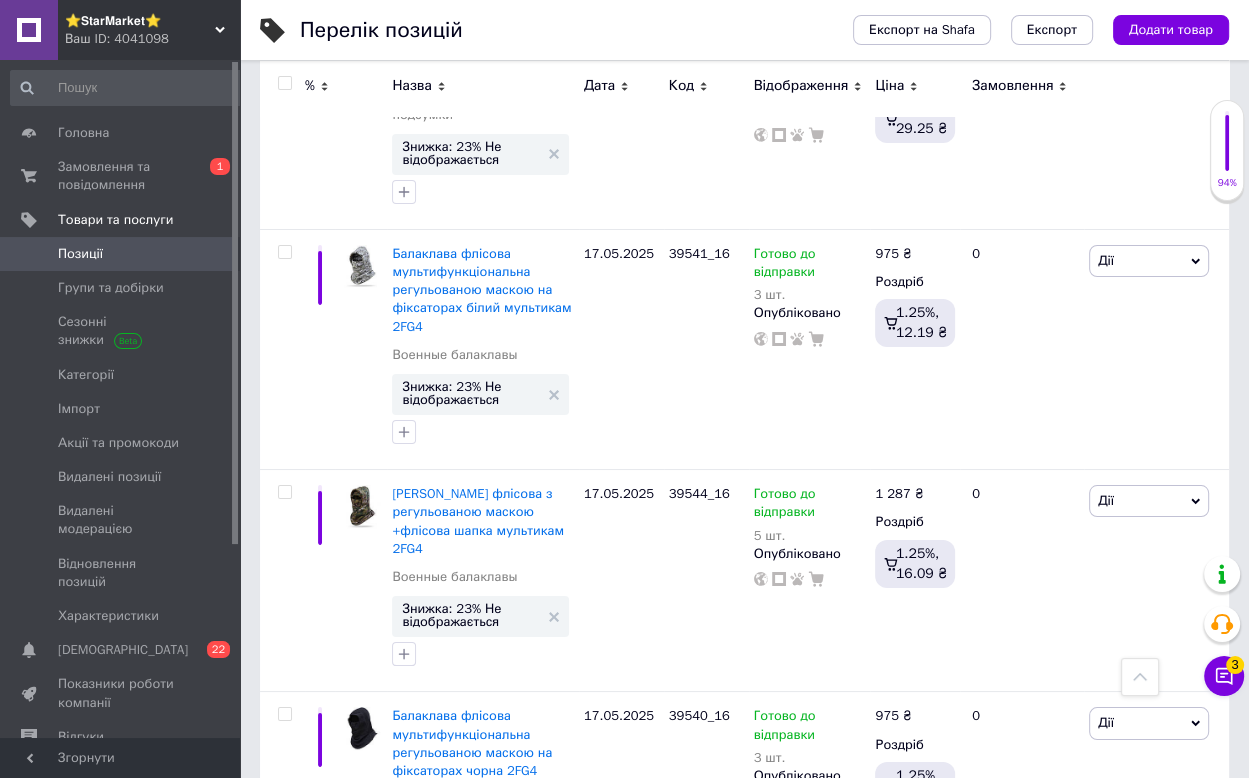 click at bounding box center (284, 83) 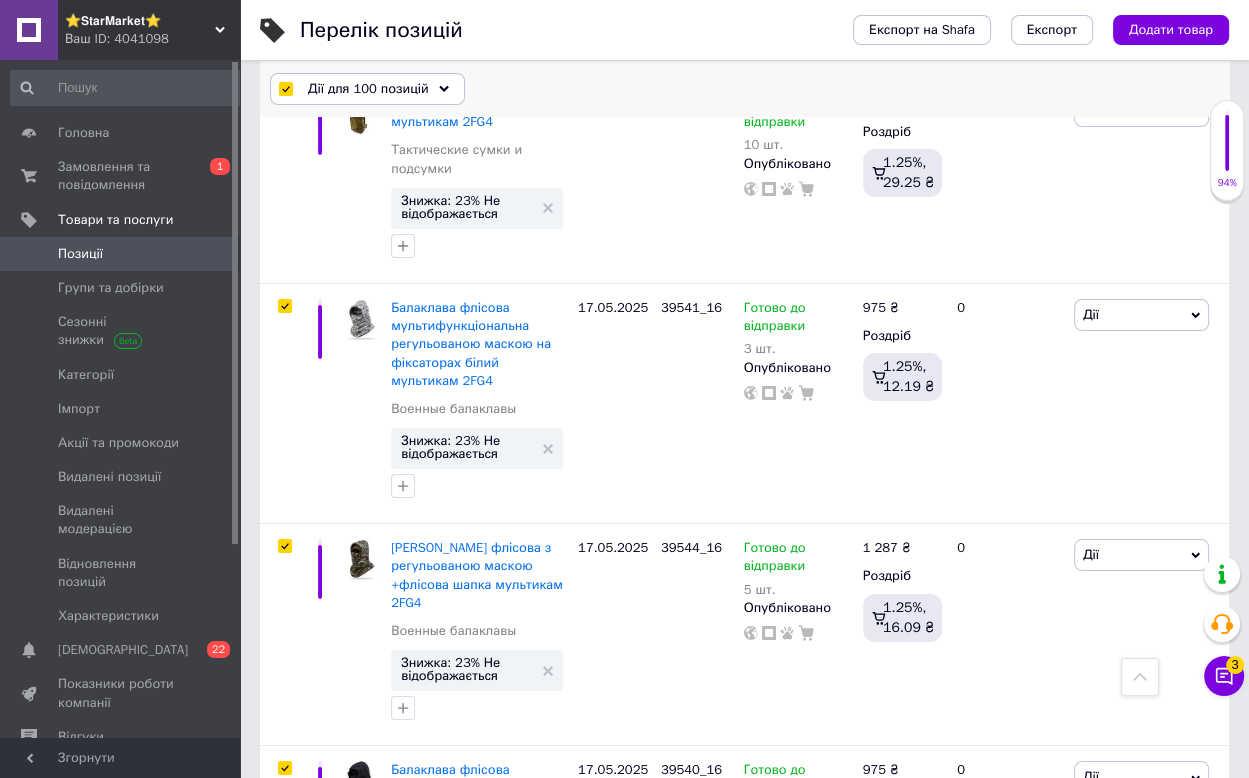 scroll, scrollTop: 18729, scrollLeft: 0, axis: vertical 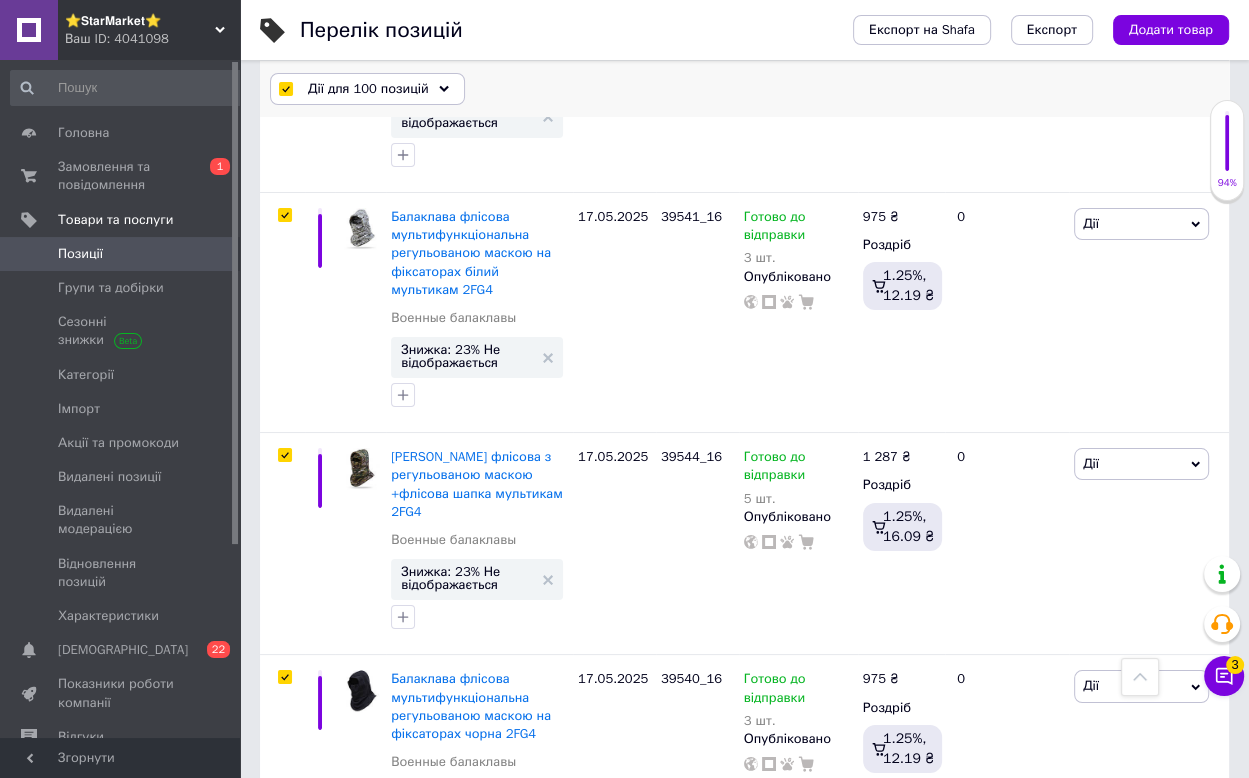 drag, startPoint x: 304, startPoint y: 81, endPoint x: 360, endPoint y: 100, distance: 59.135437 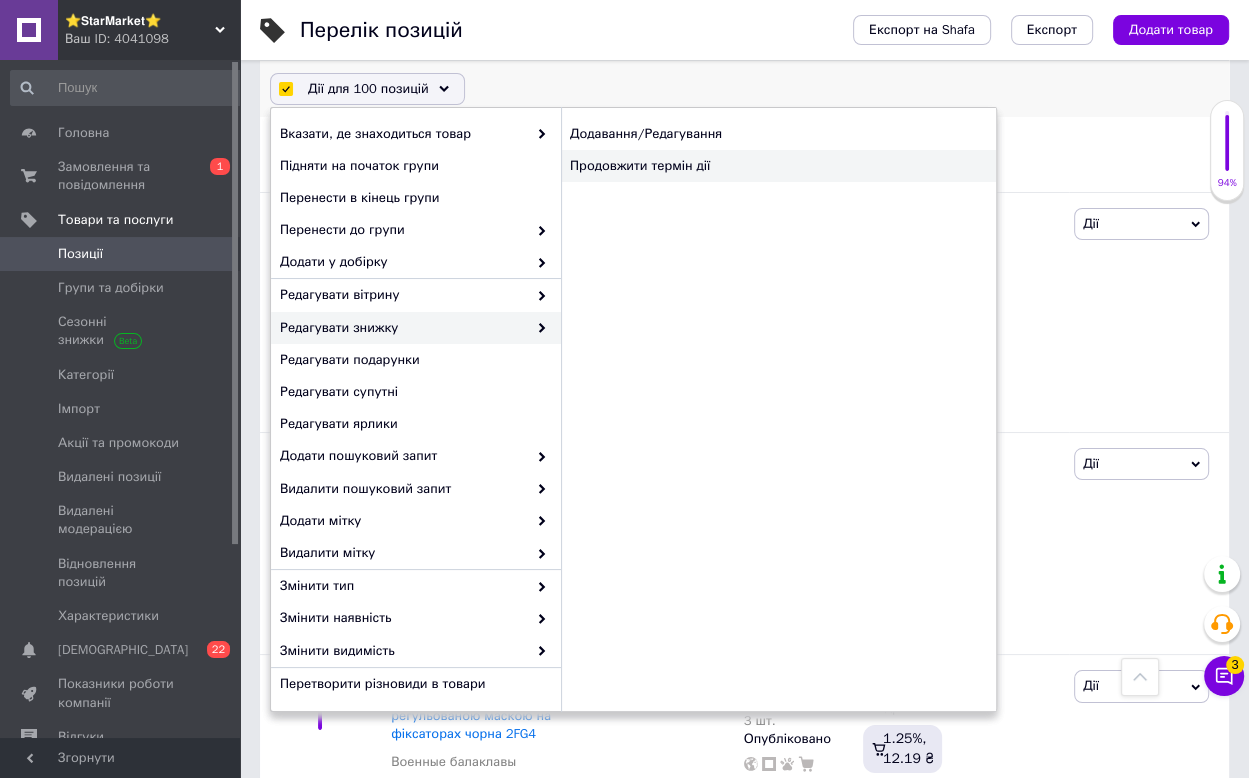 click on "Продовжити термін дії" at bounding box center (778, 166) 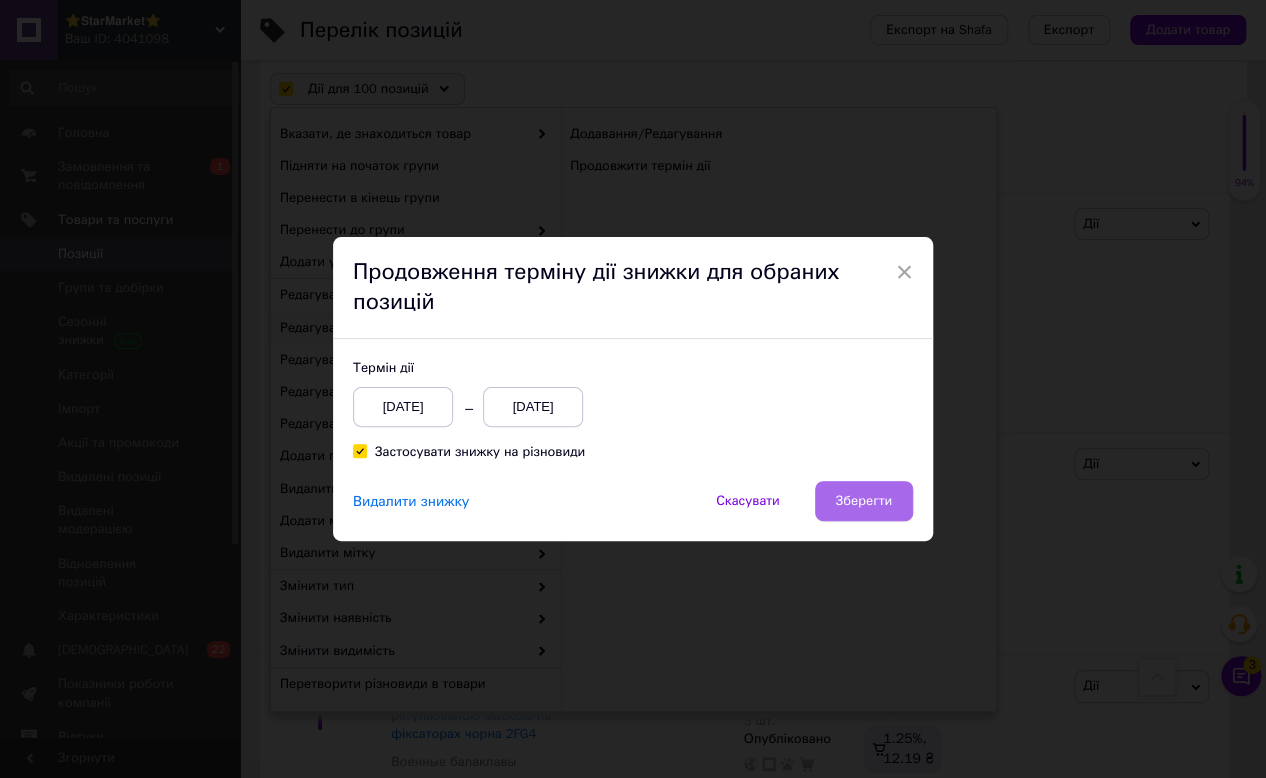 click on "Зберегти" at bounding box center [864, 501] 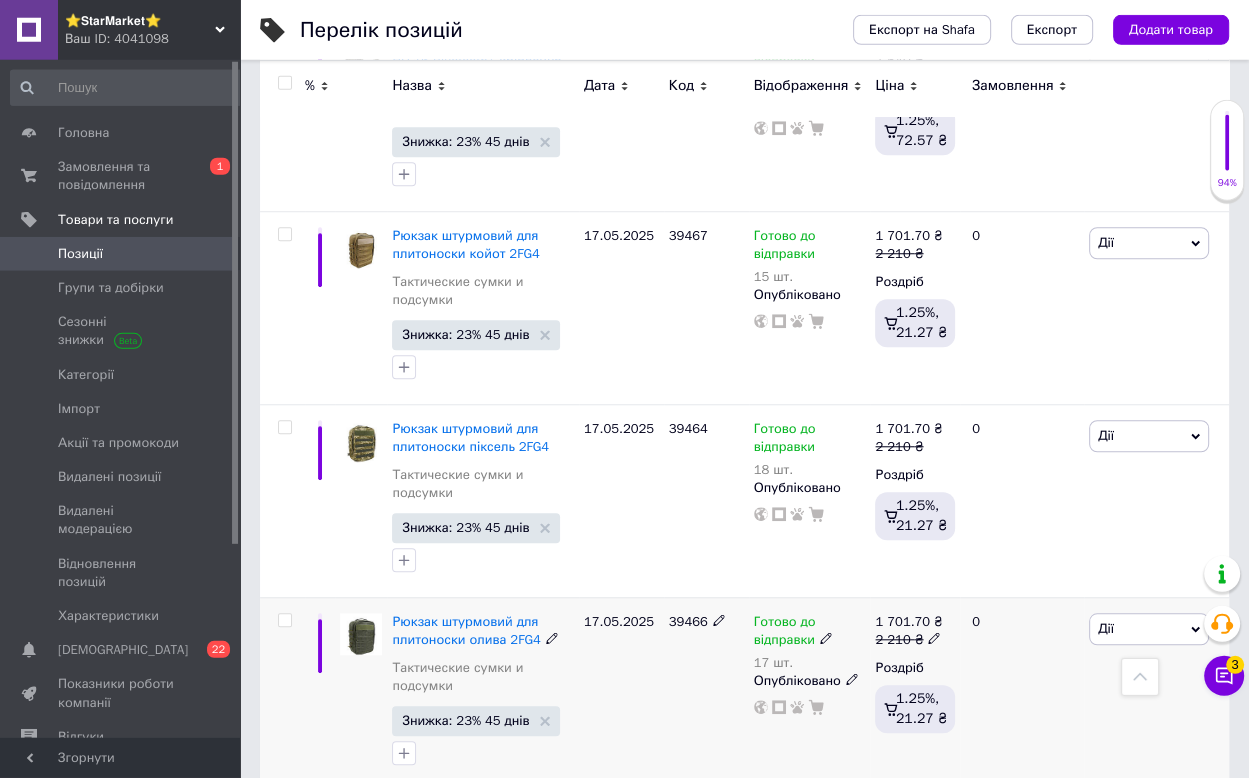 scroll, scrollTop: 20008, scrollLeft: 0, axis: vertical 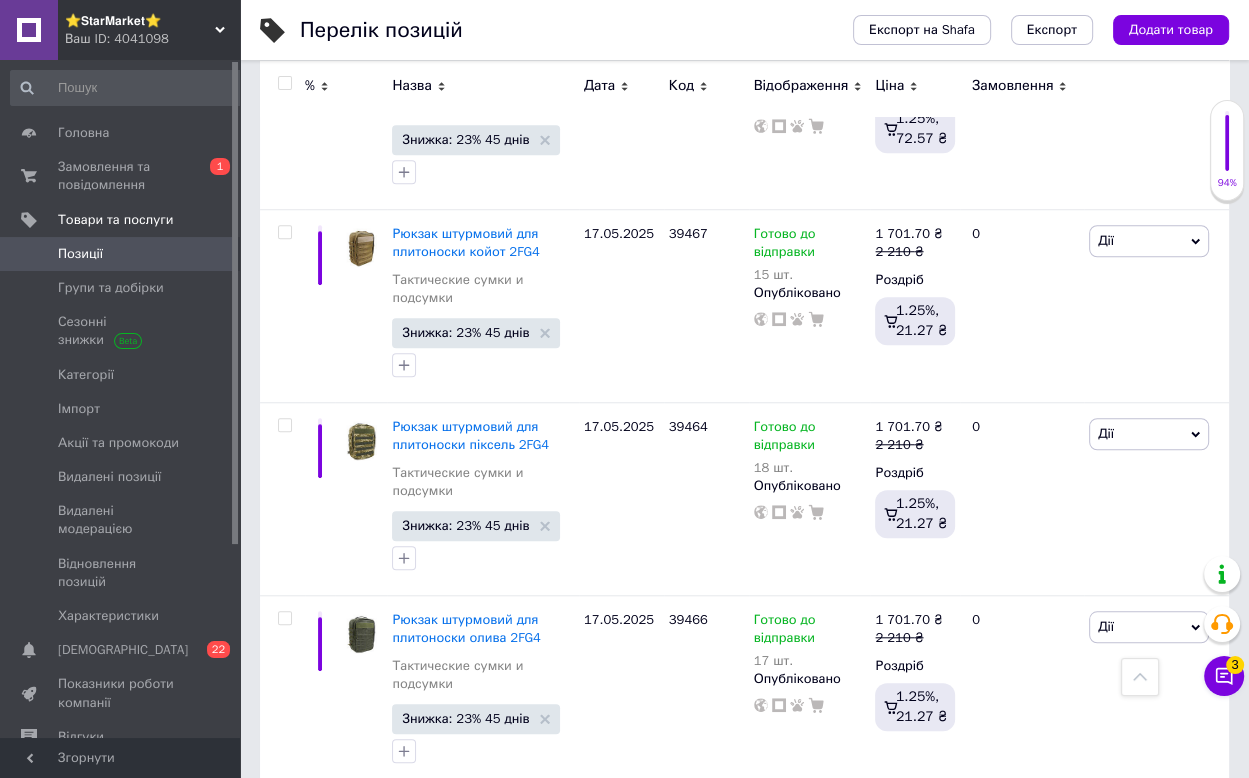 click on "23" at bounding box center (629, 829) 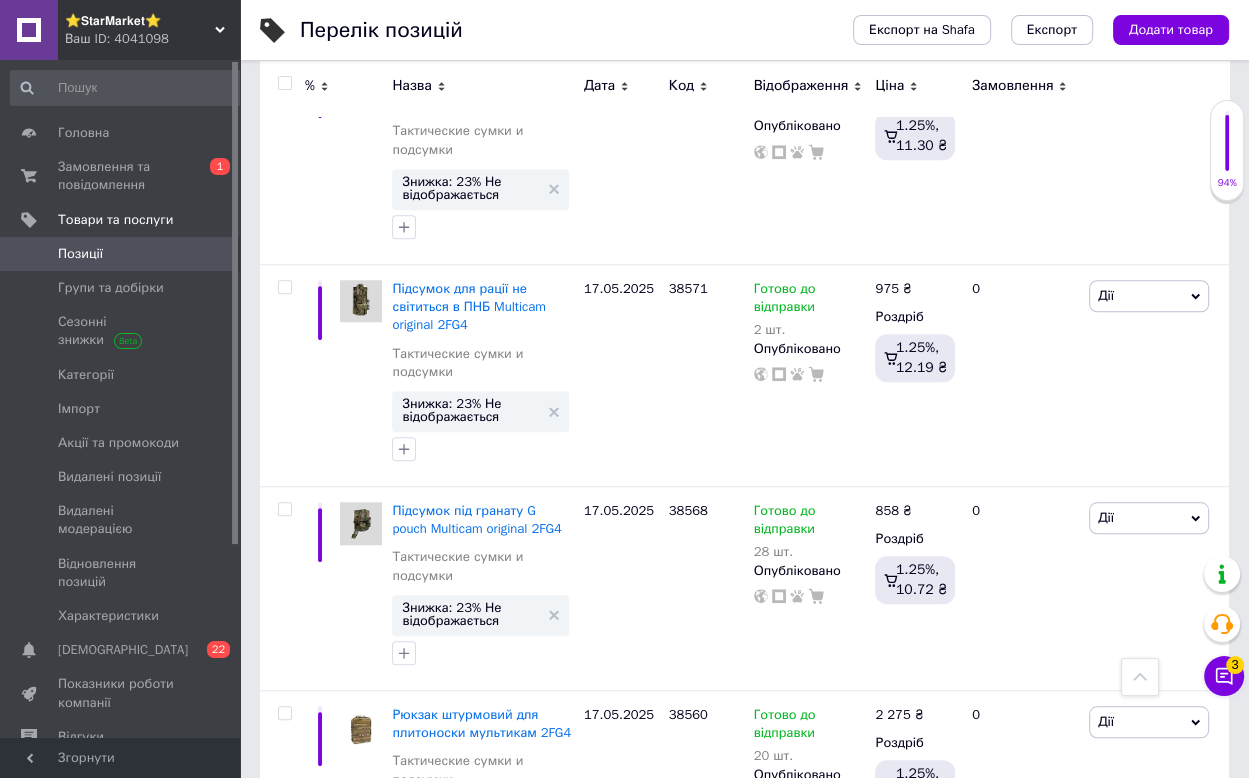 click at bounding box center (285, 83) 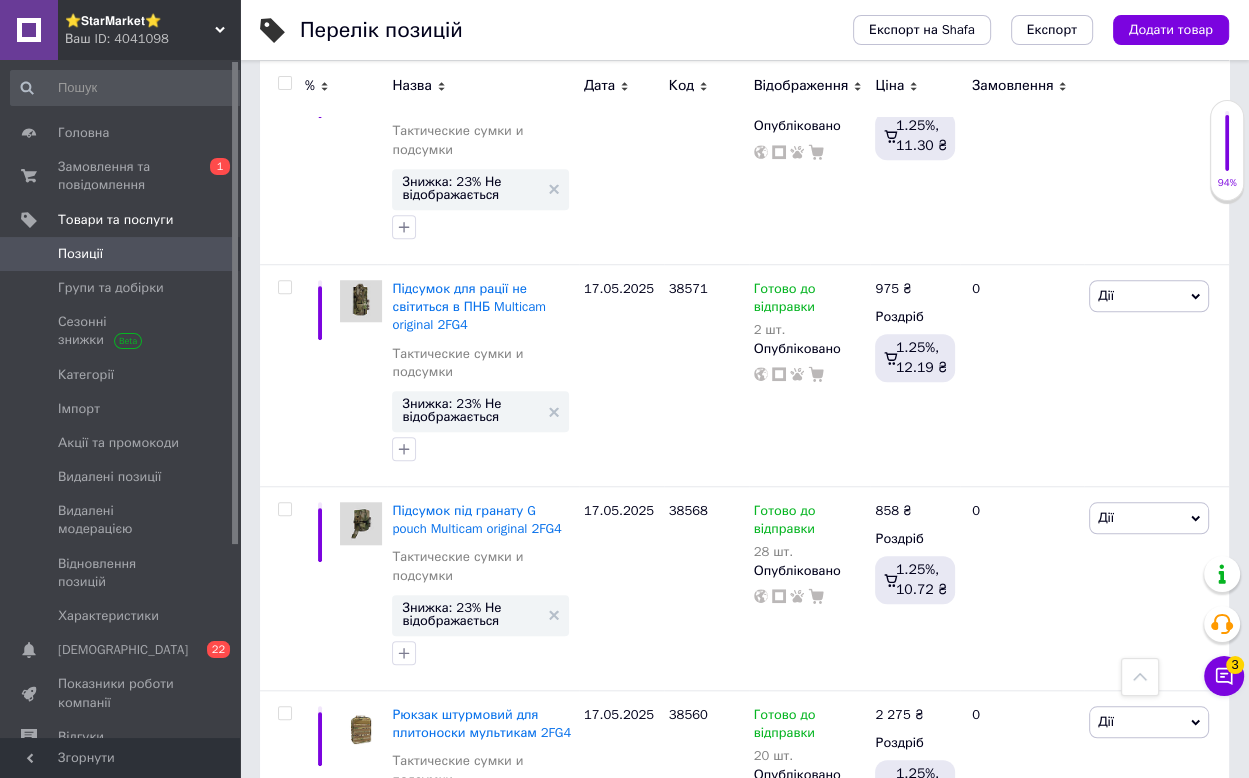 click at bounding box center [284, 83] 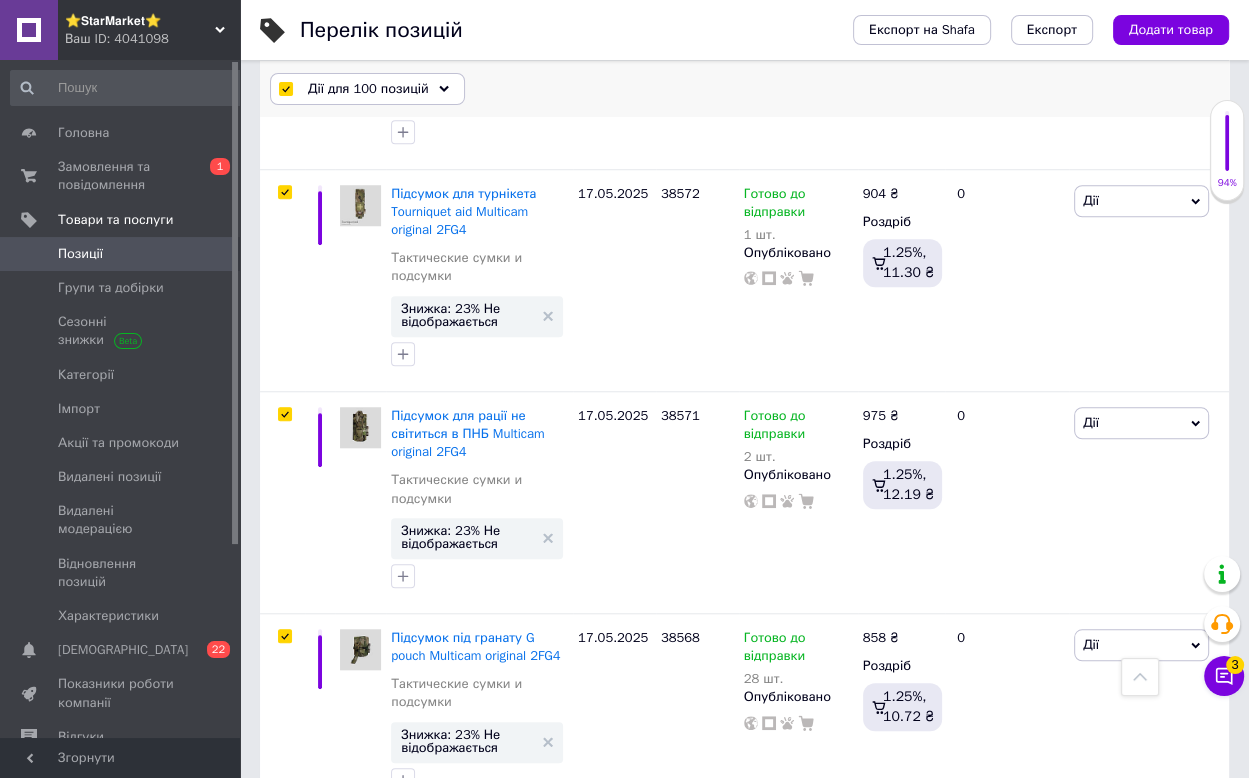 scroll, scrollTop: 20116, scrollLeft: 0, axis: vertical 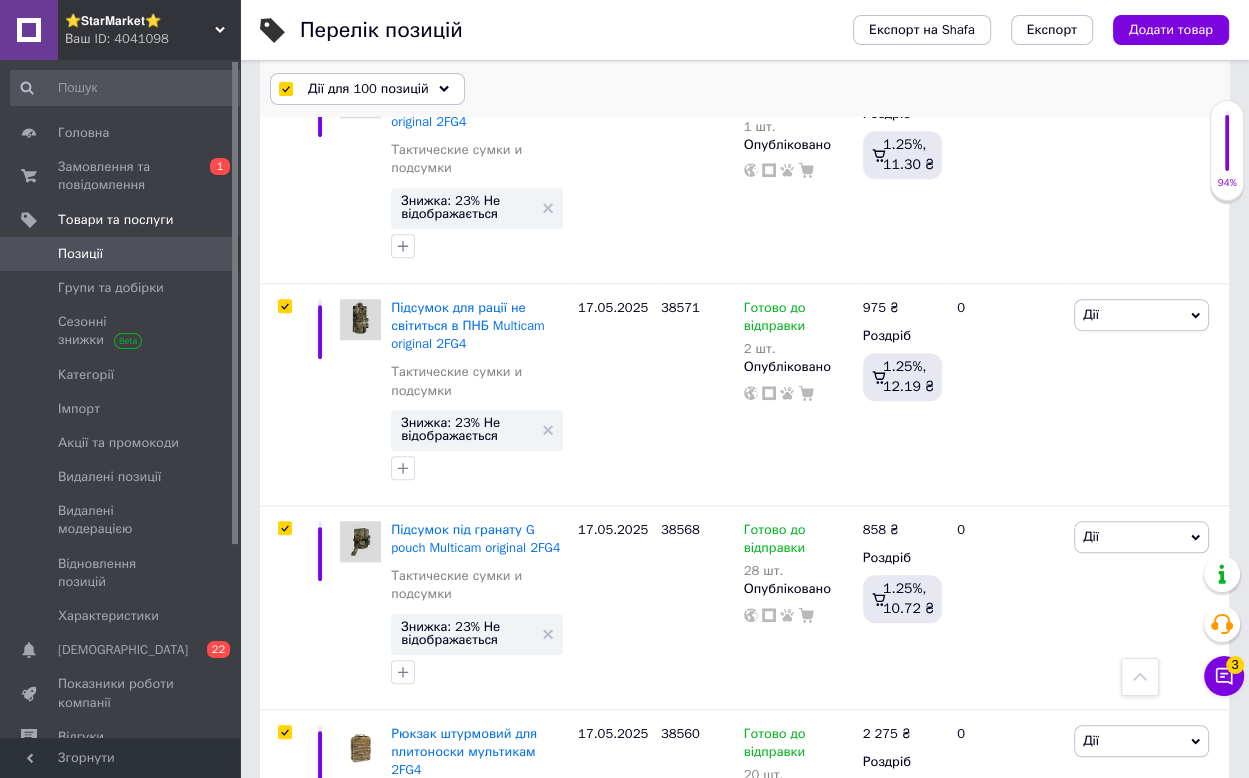 click on "Дії для 100 позицій" at bounding box center [367, 89] 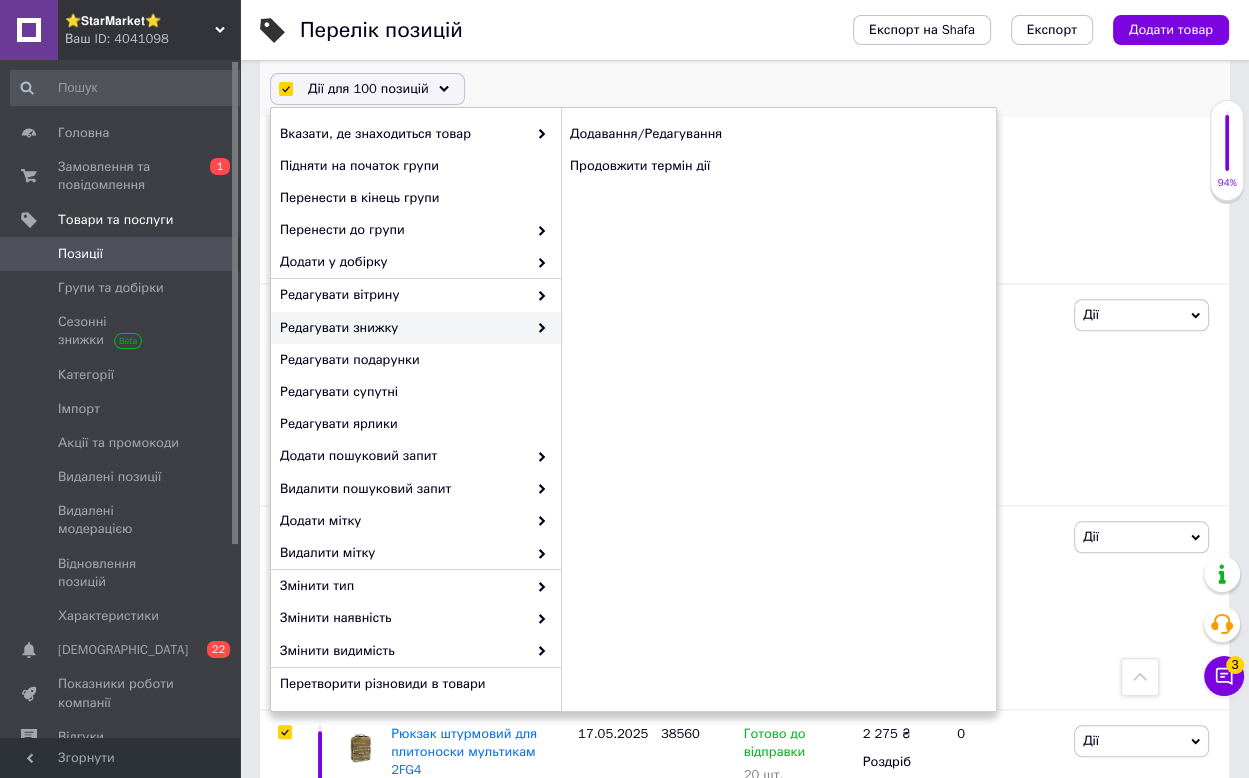 click on "Додавання/Редагування Продовжити термін дії" at bounding box center (778, 150) 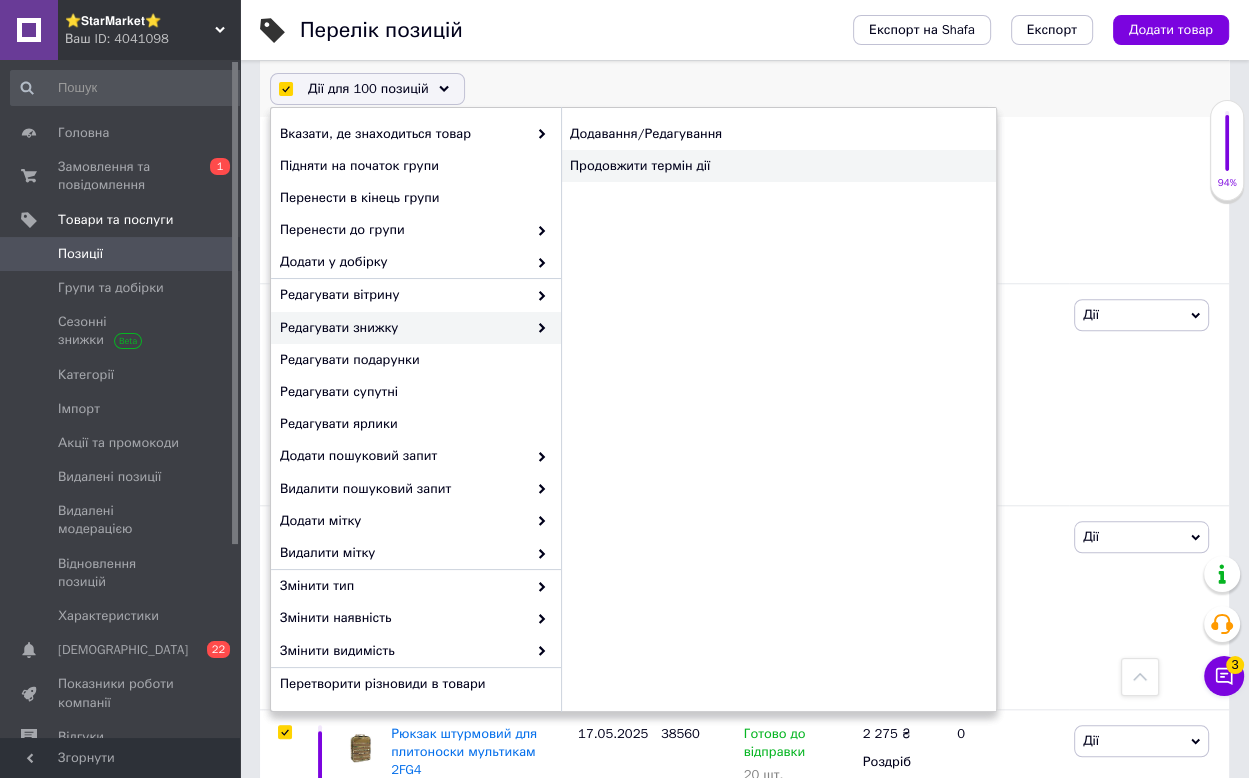 click on "Продовжити термін дії" at bounding box center (778, 166) 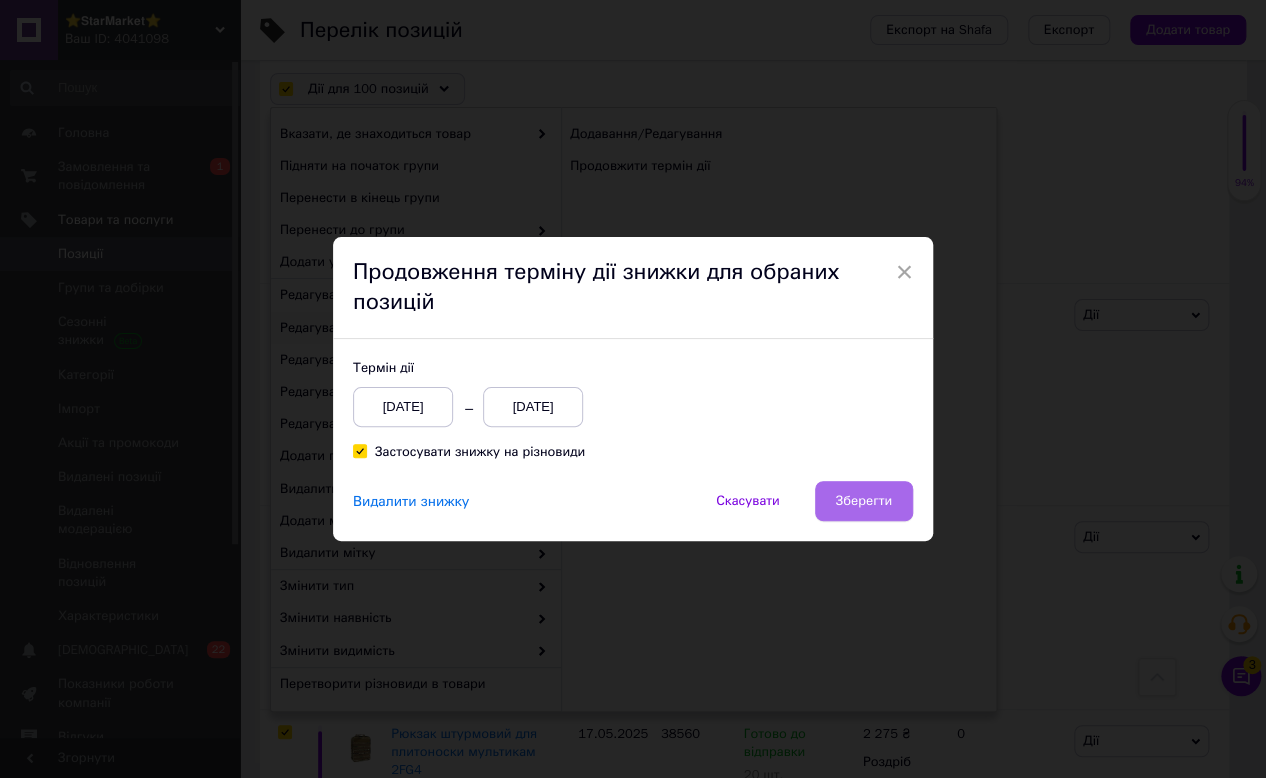 click on "Зберегти" at bounding box center (864, 501) 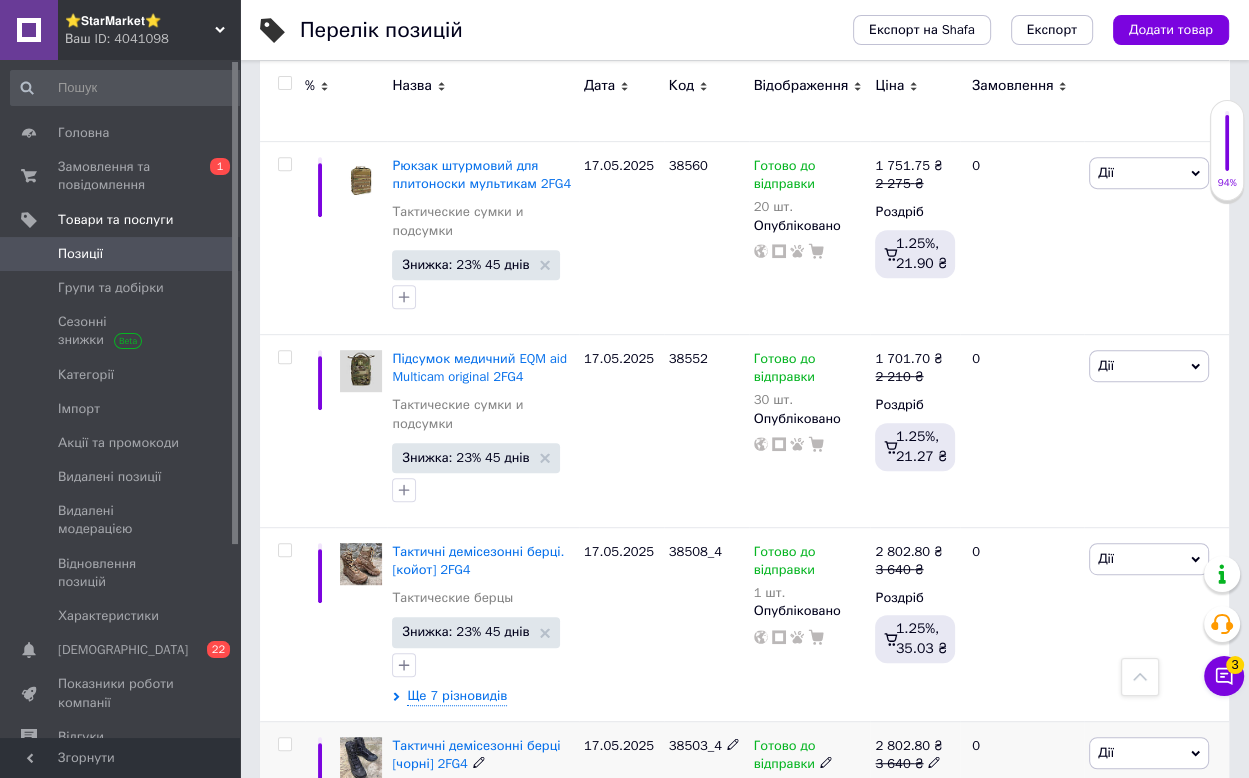scroll, scrollTop: 19616, scrollLeft: 0, axis: vertical 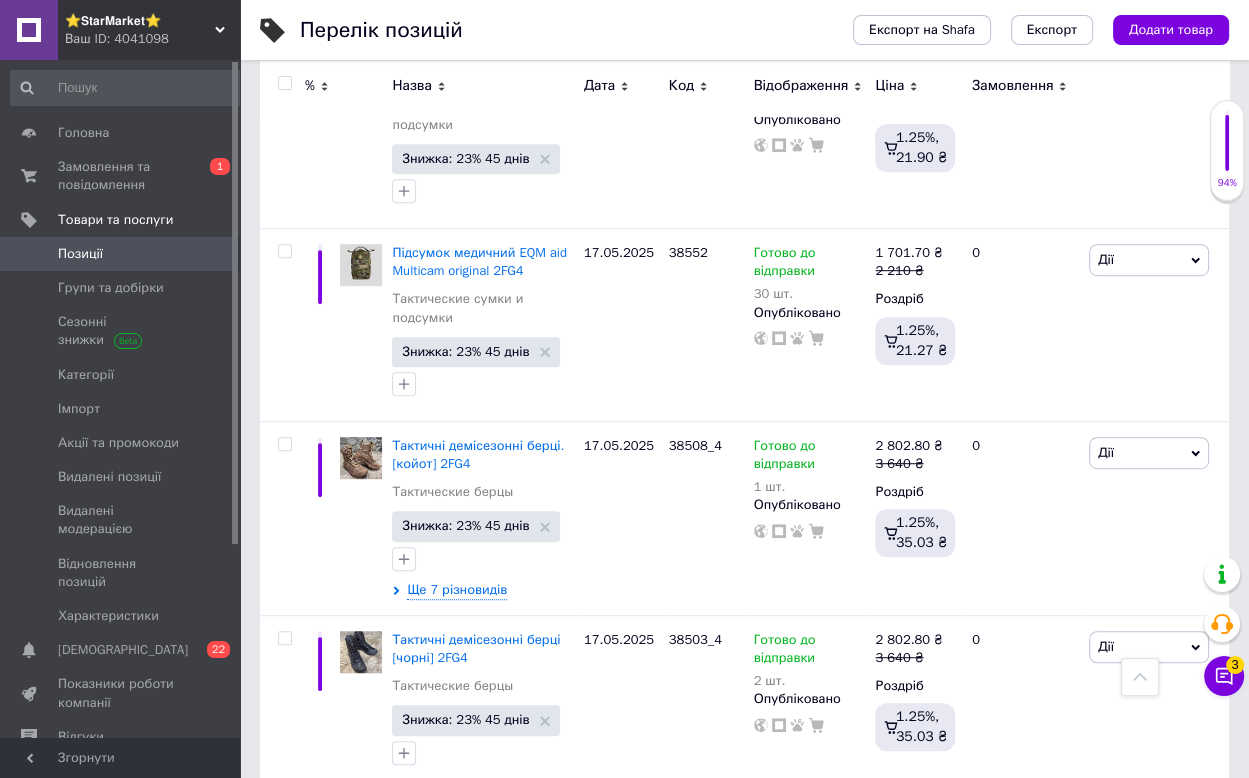 click on "24" at bounding box center [629, 850] 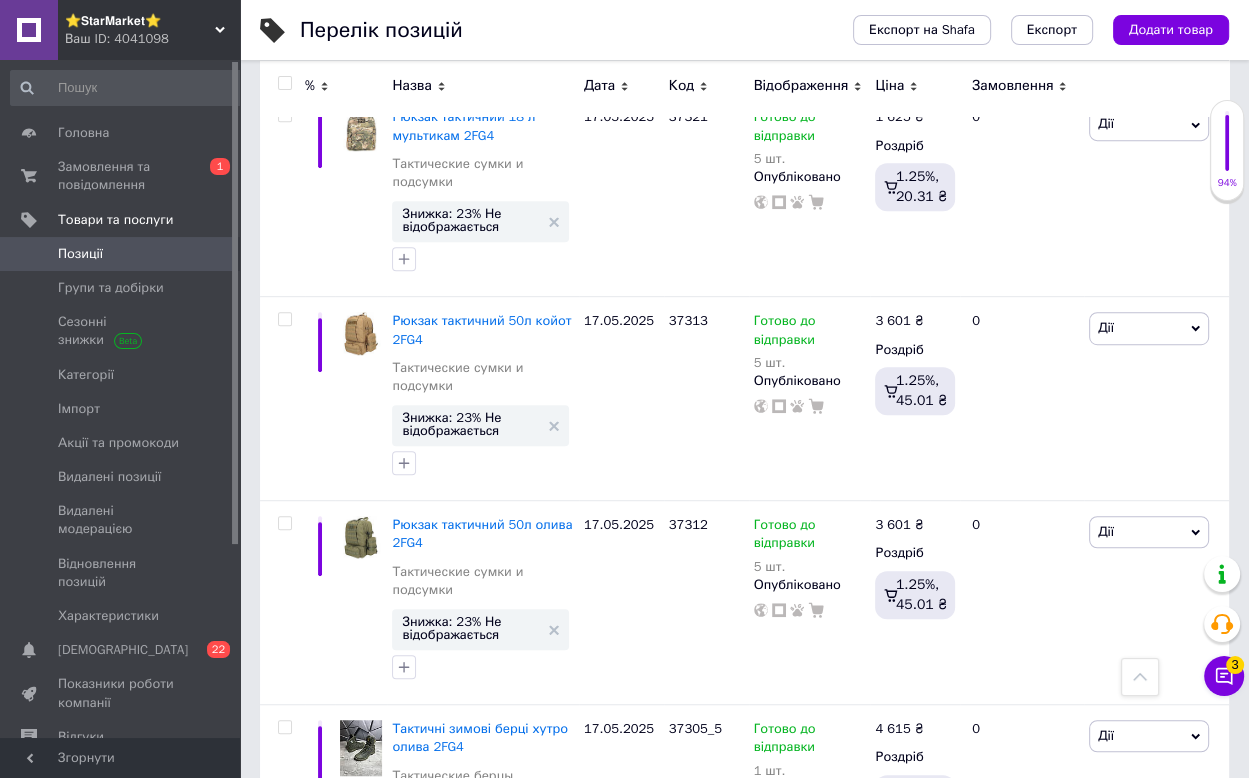 click at bounding box center (284, 83) 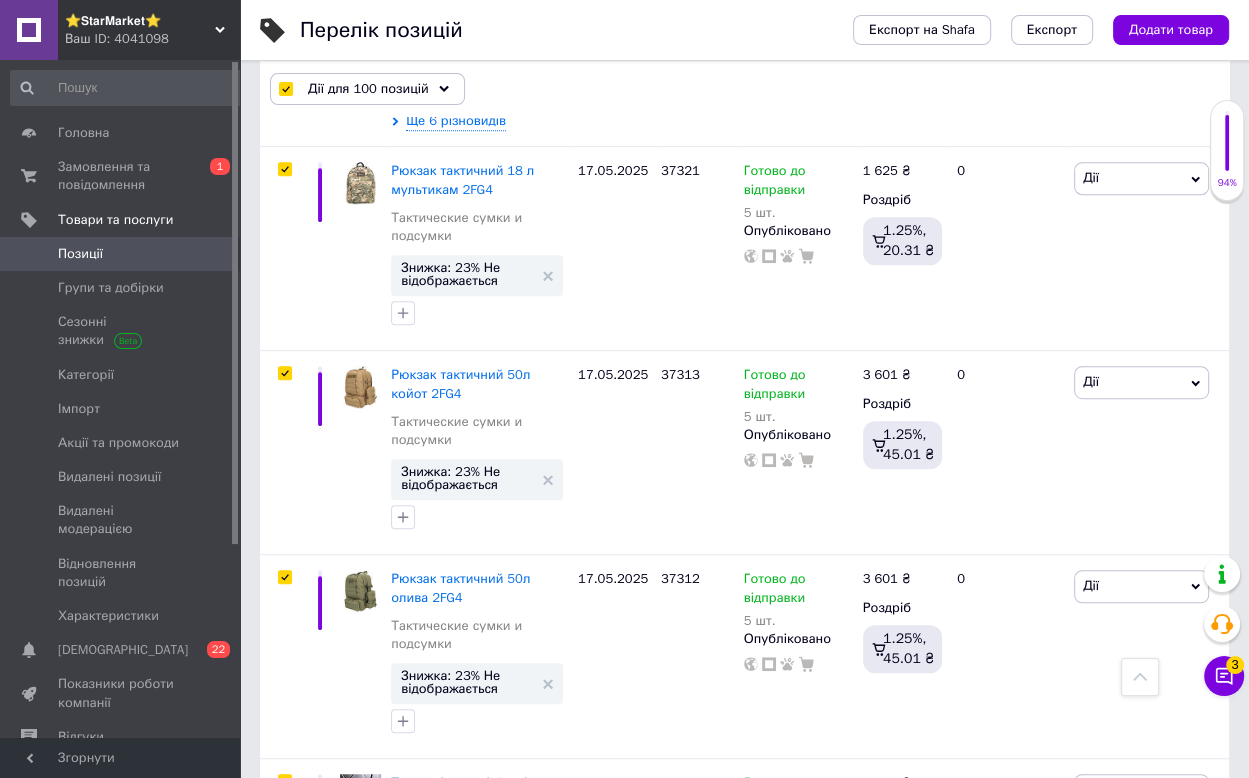 scroll, scrollTop: 19633, scrollLeft: 0, axis: vertical 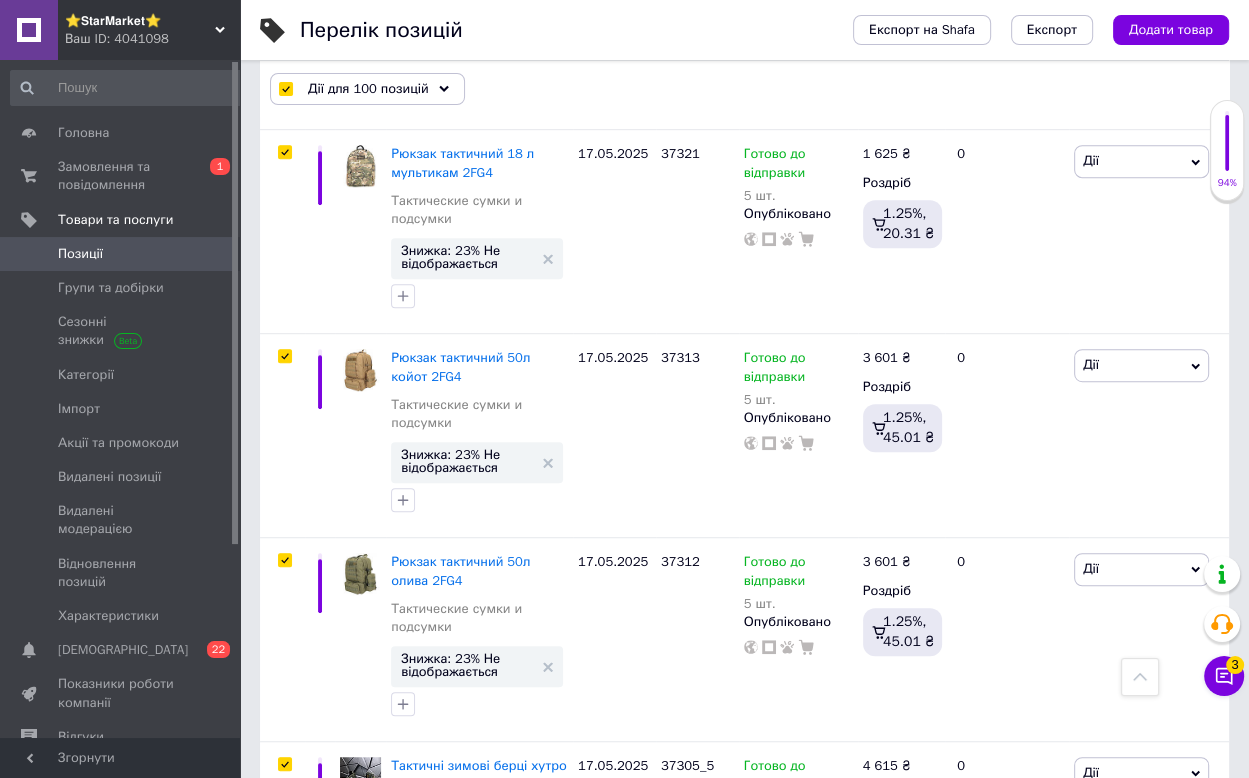 click on "Дії для 100 позицій" at bounding box center [367, 89] 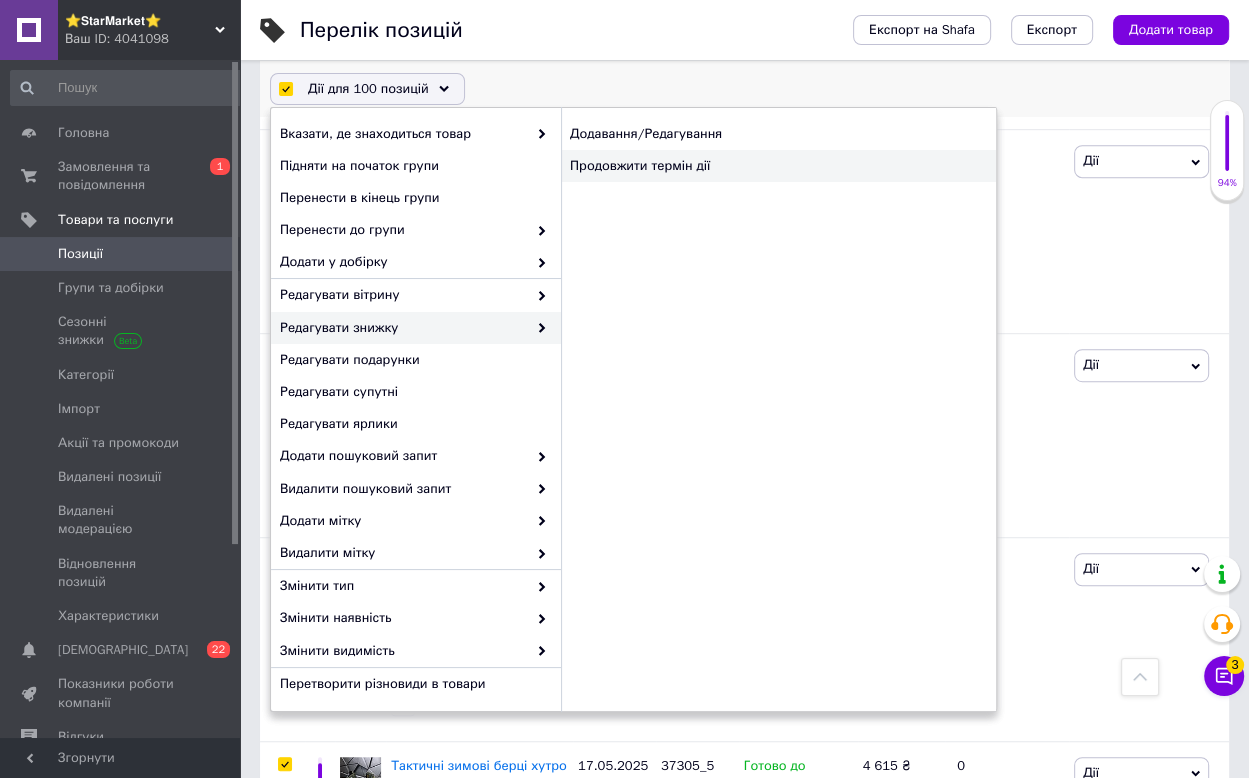 click on "Продовжити термін дії" at bounding box center [778, 166] 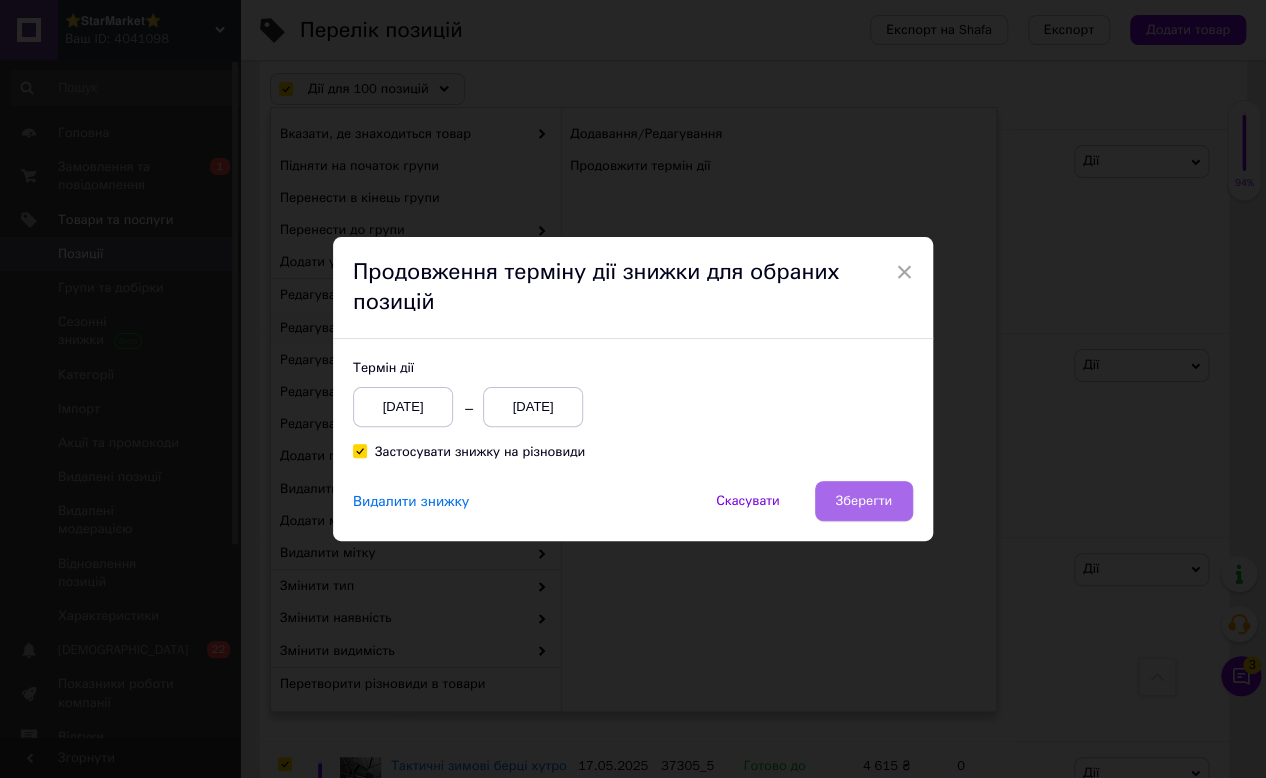 click on "Зберегти" at bounding box center [864, 501] 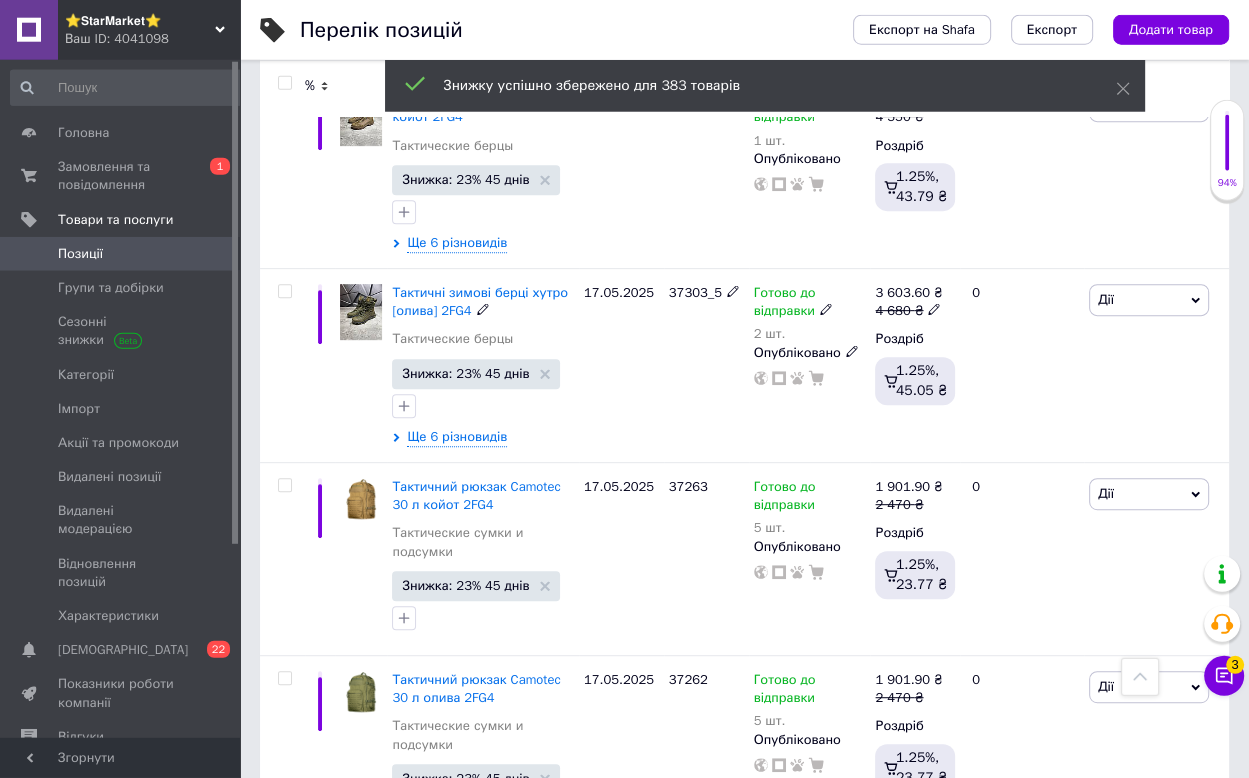 scroll, scrollTop: 19490, scrollLeft: 0, axis: vertical 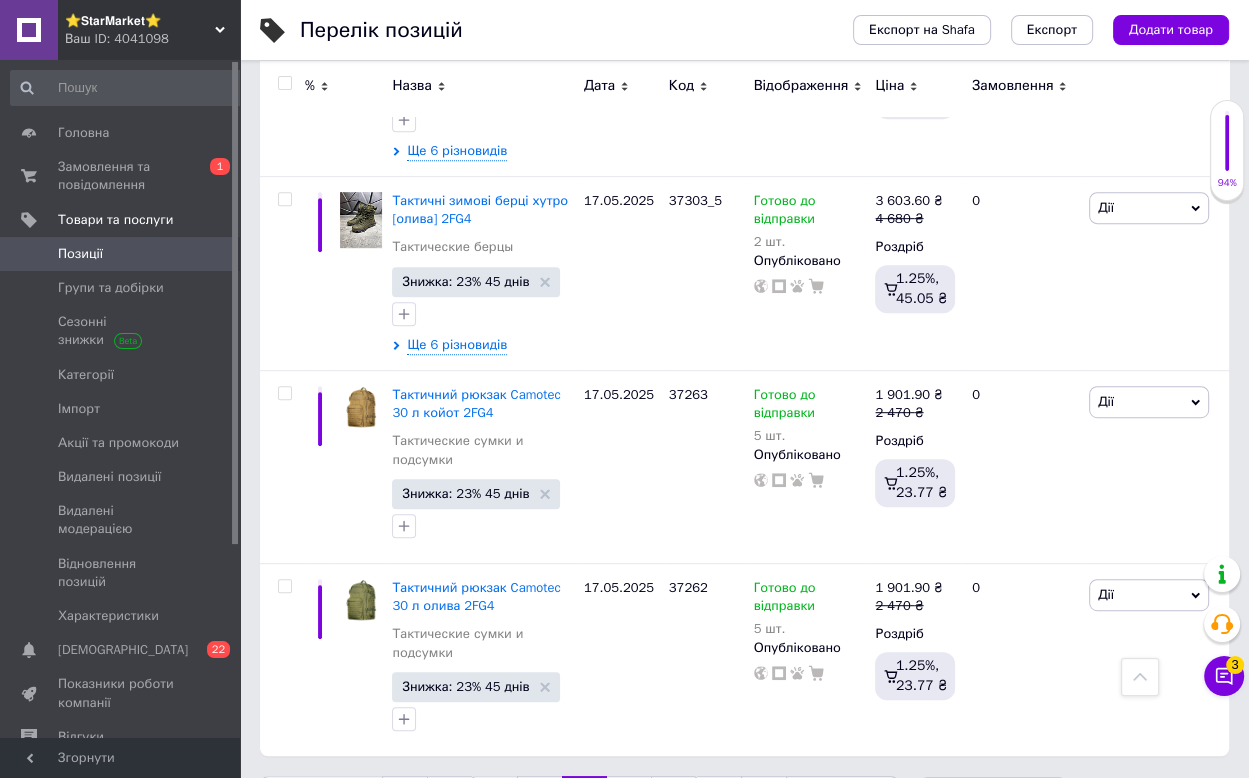 click on "25" at bounding box center (629, 797) 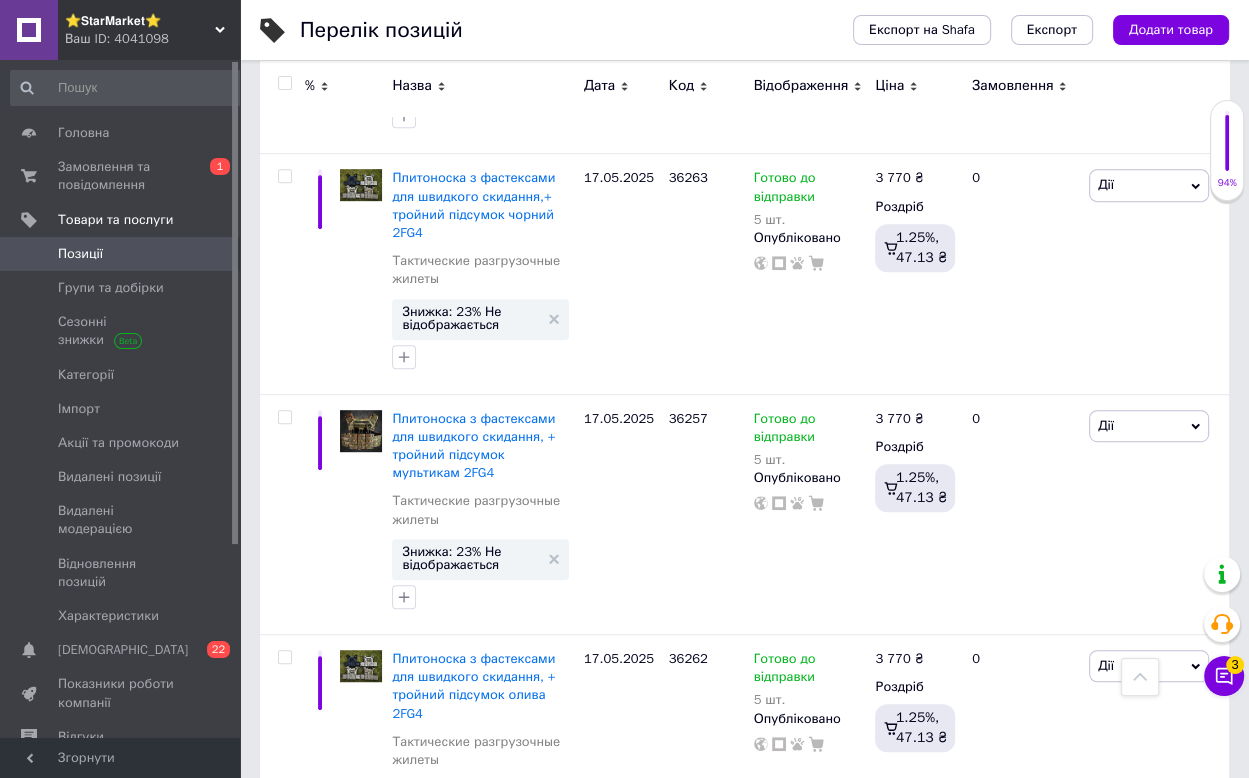 click at bounding box center [284, 83] 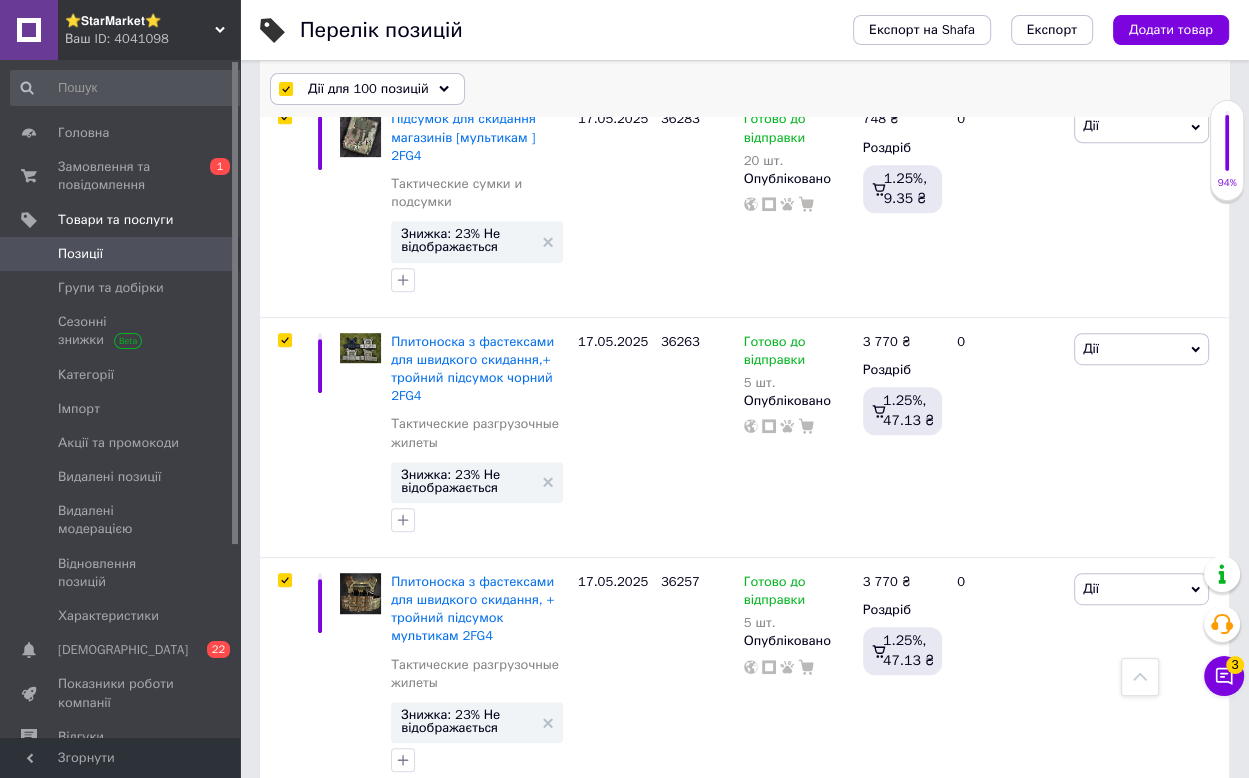 scroll, scrollTop: 19581, scrollLeft: 0, axis: vertical 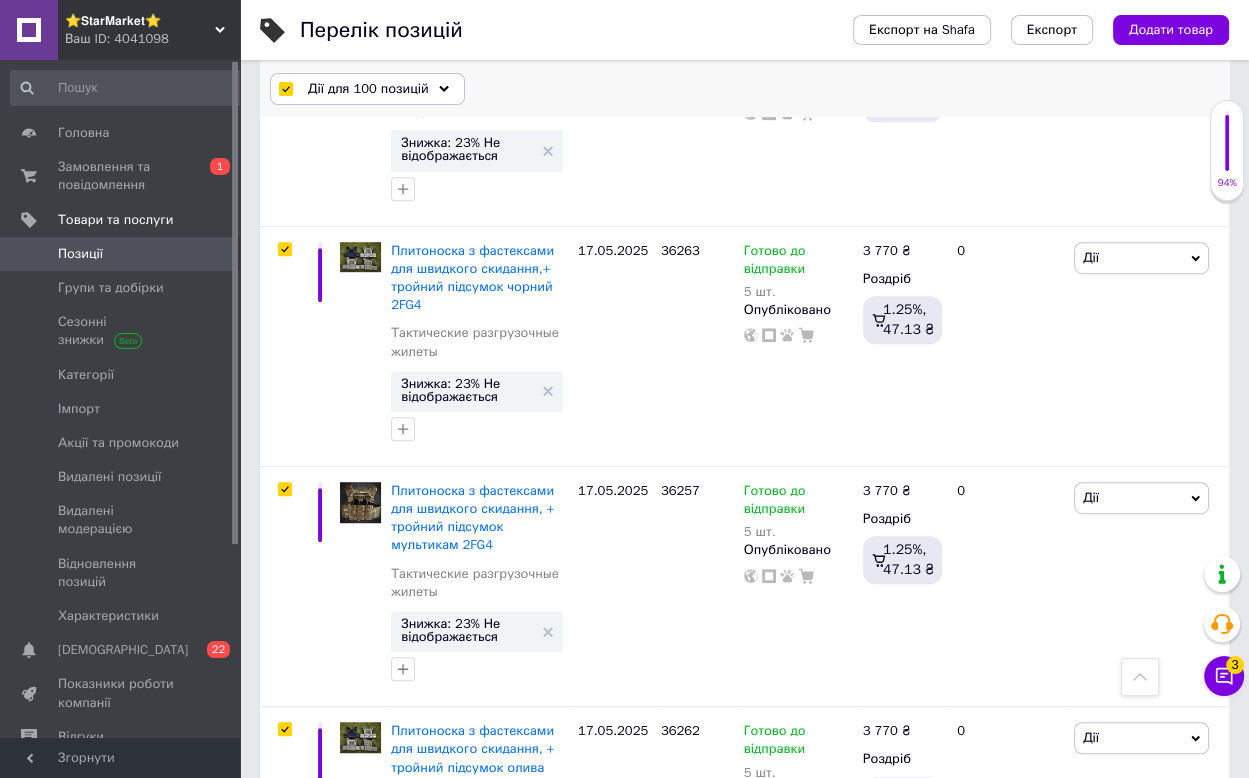 click on "Дії для 100 позицій" at bounding box center [368, 89] 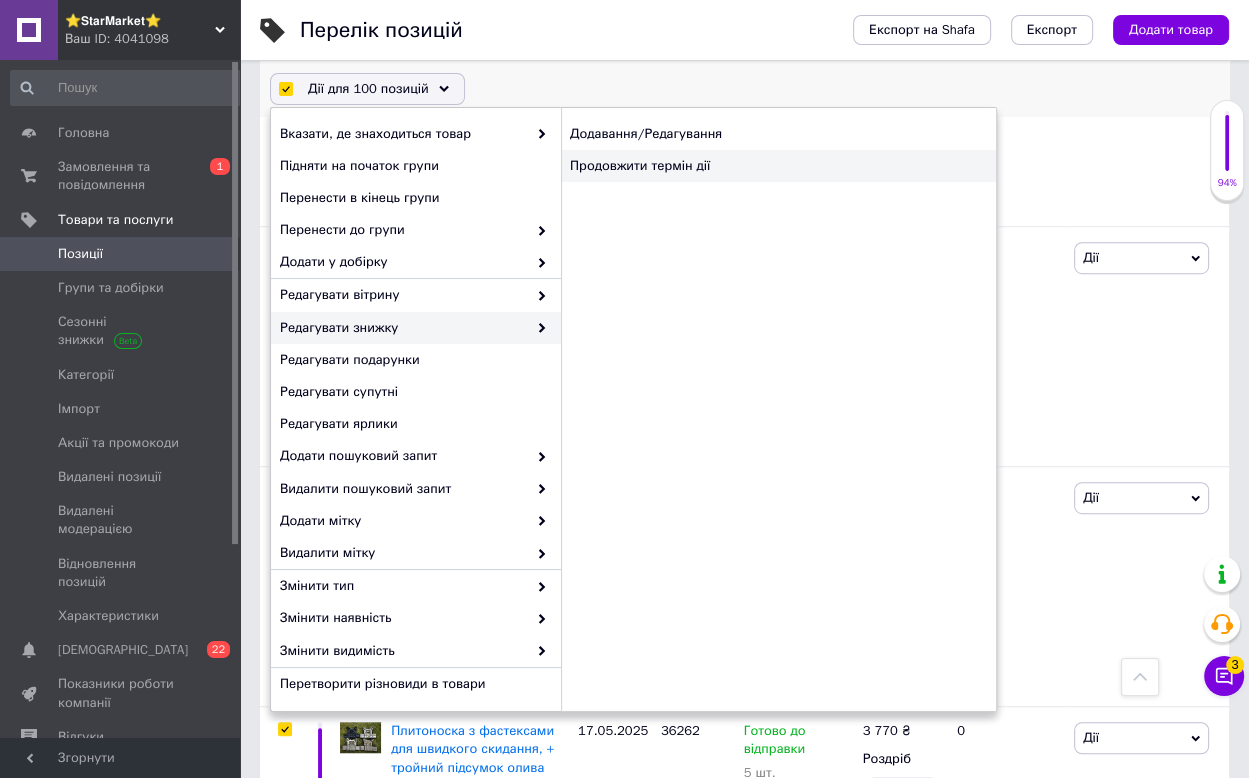 click on "Продовжити термін дії" at bounding box center (778, 166) 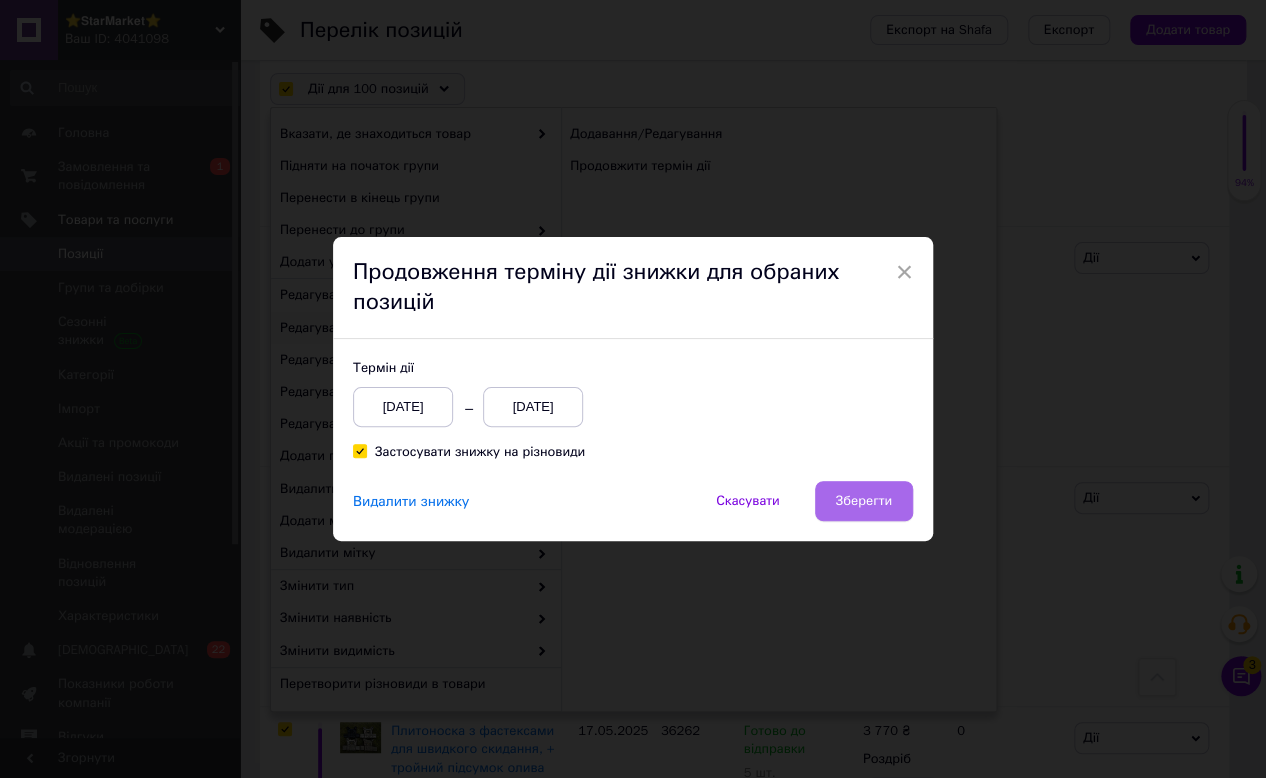click on "Зберегти" at bounding box center (864, 501) 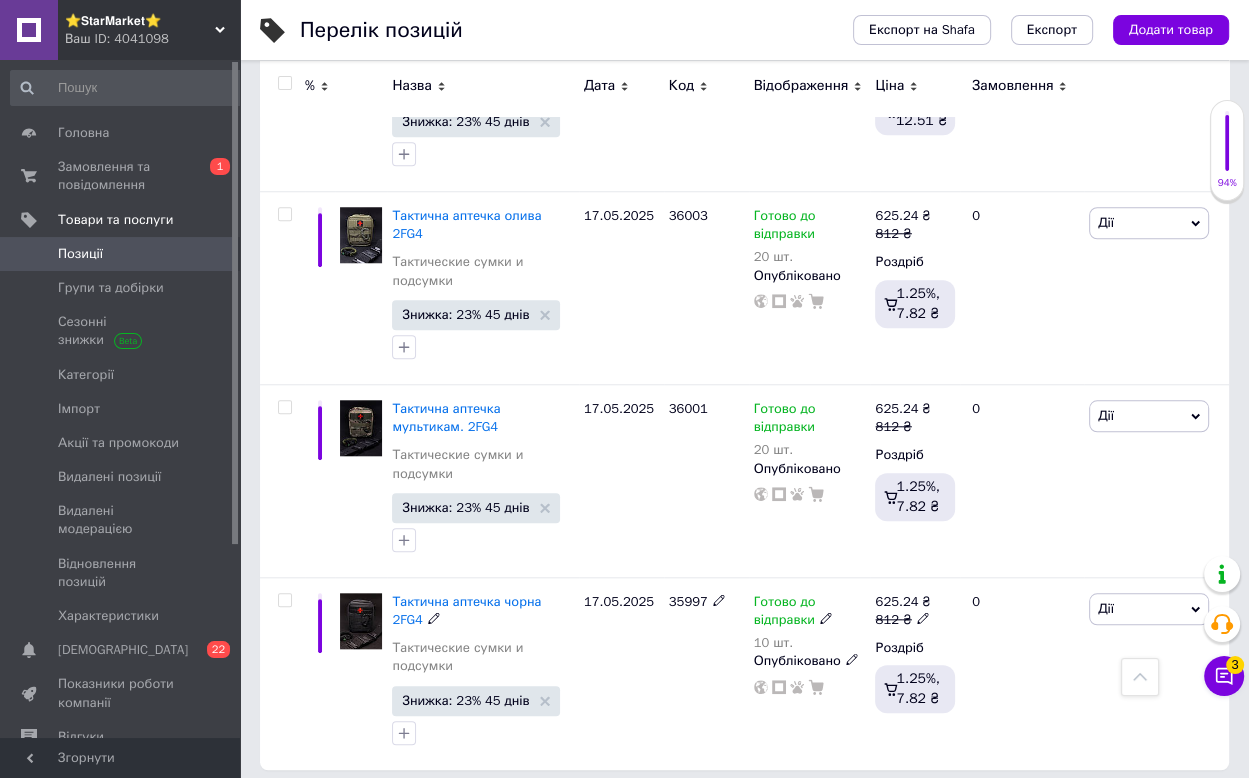 scroll, scrollTop: 20112, scrollLeft: 0, axis: vertical 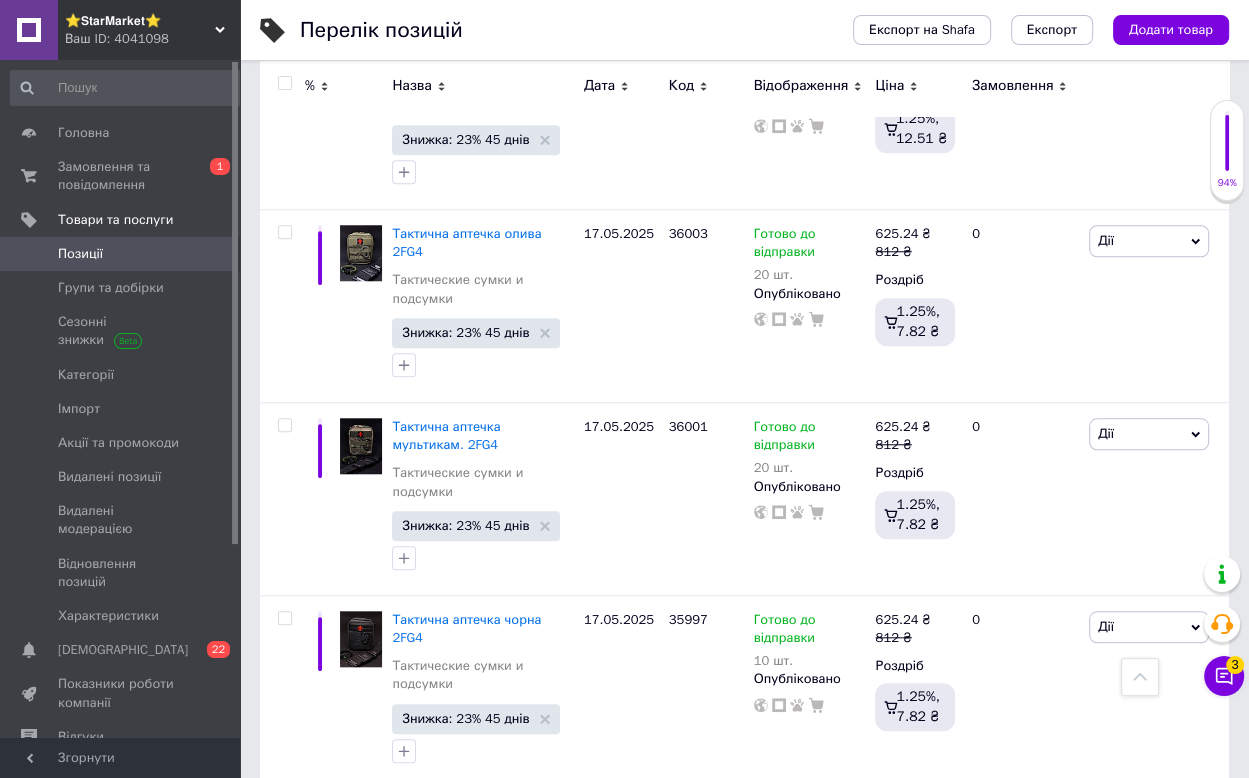 click on "26" at bounding box center [629, 829] 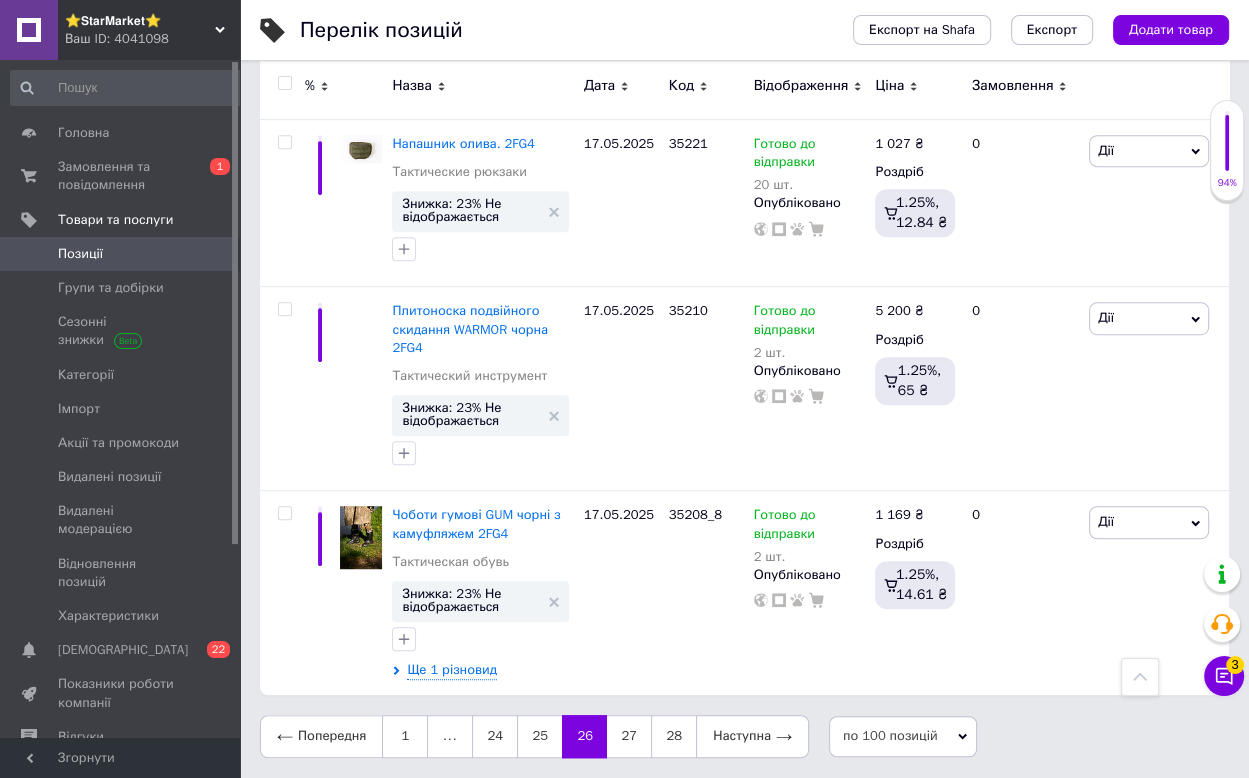 scroll, scrollTop: 19364, scrollLeft: 0, axis: vertical 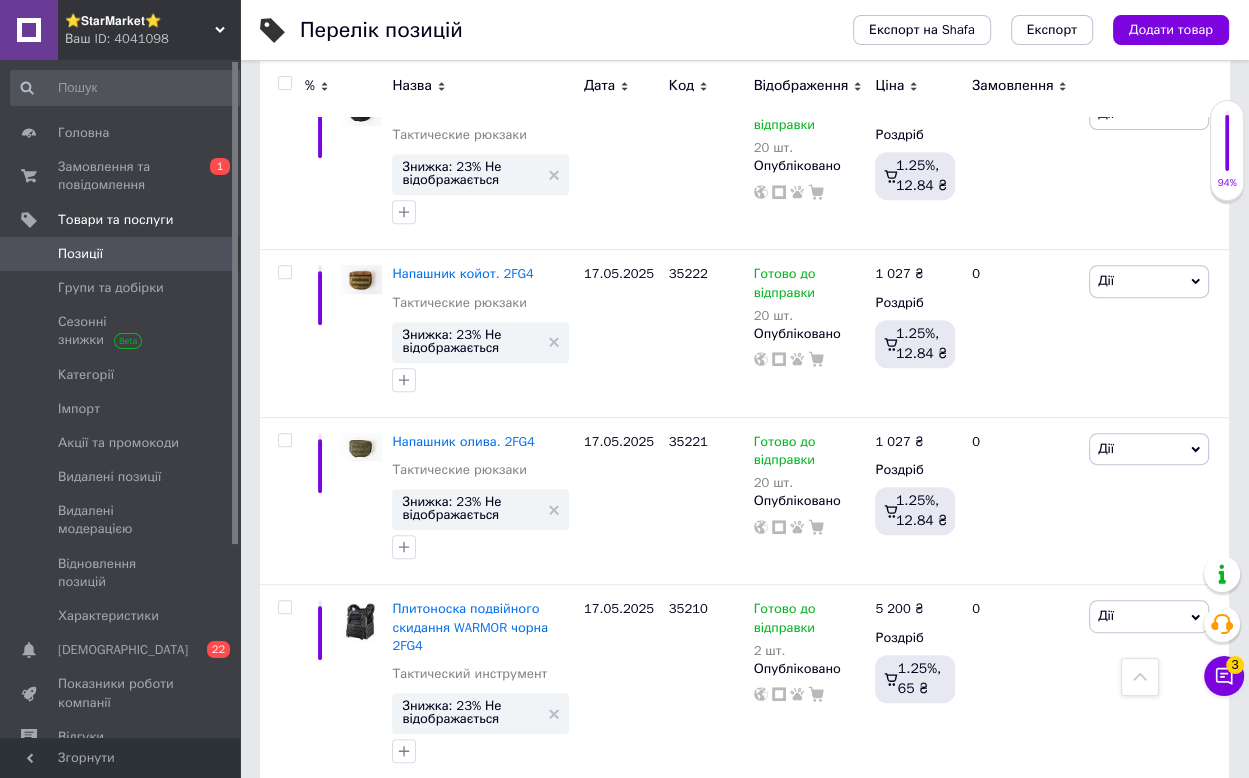 click at bounding box center (284, 83) 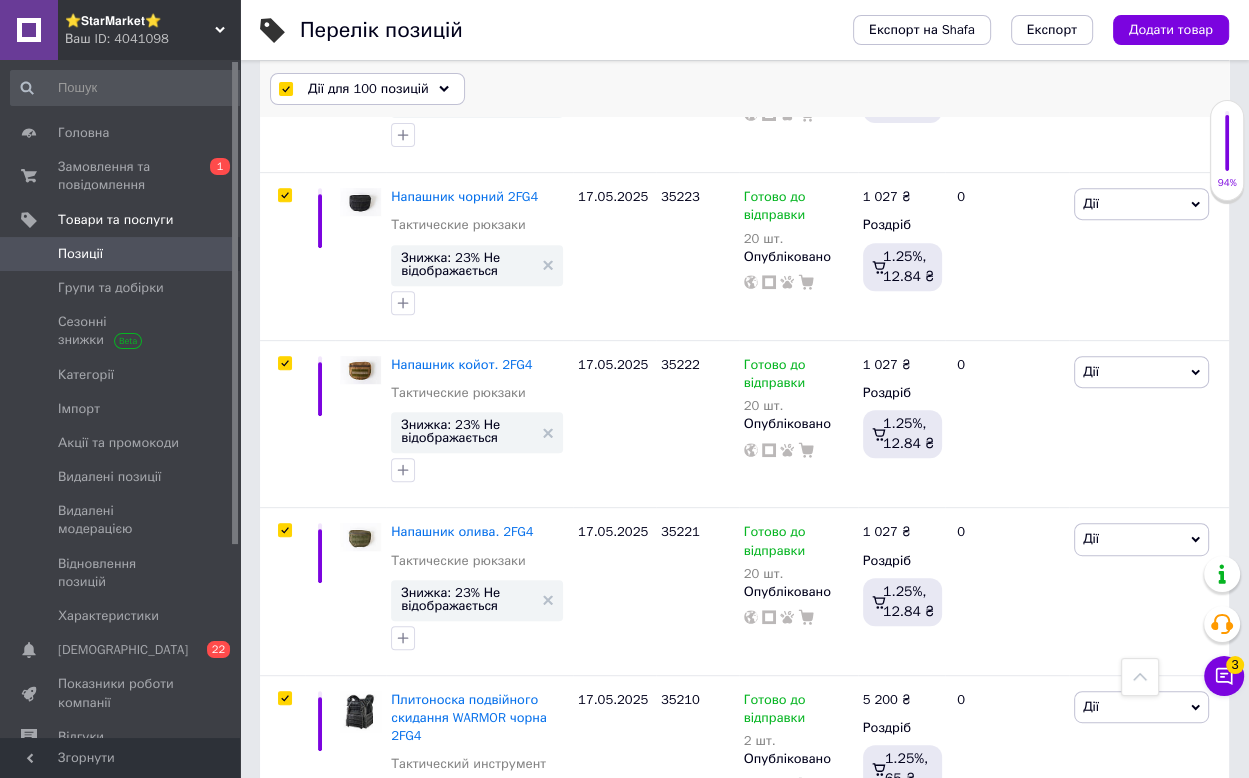 scroll, scrollTop: 19510, scrollLeft: 0, axis: vertical 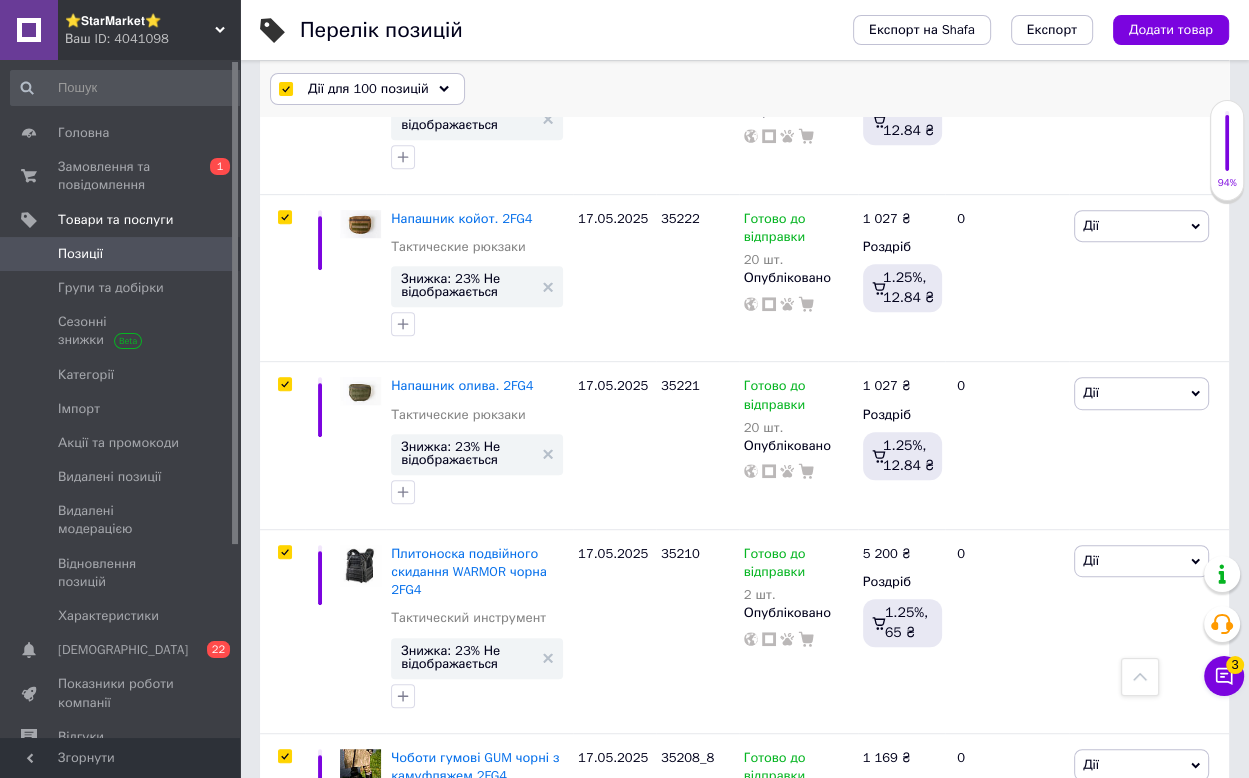 click on "Дії для 100 позицій" at bounding box center [368, 89] 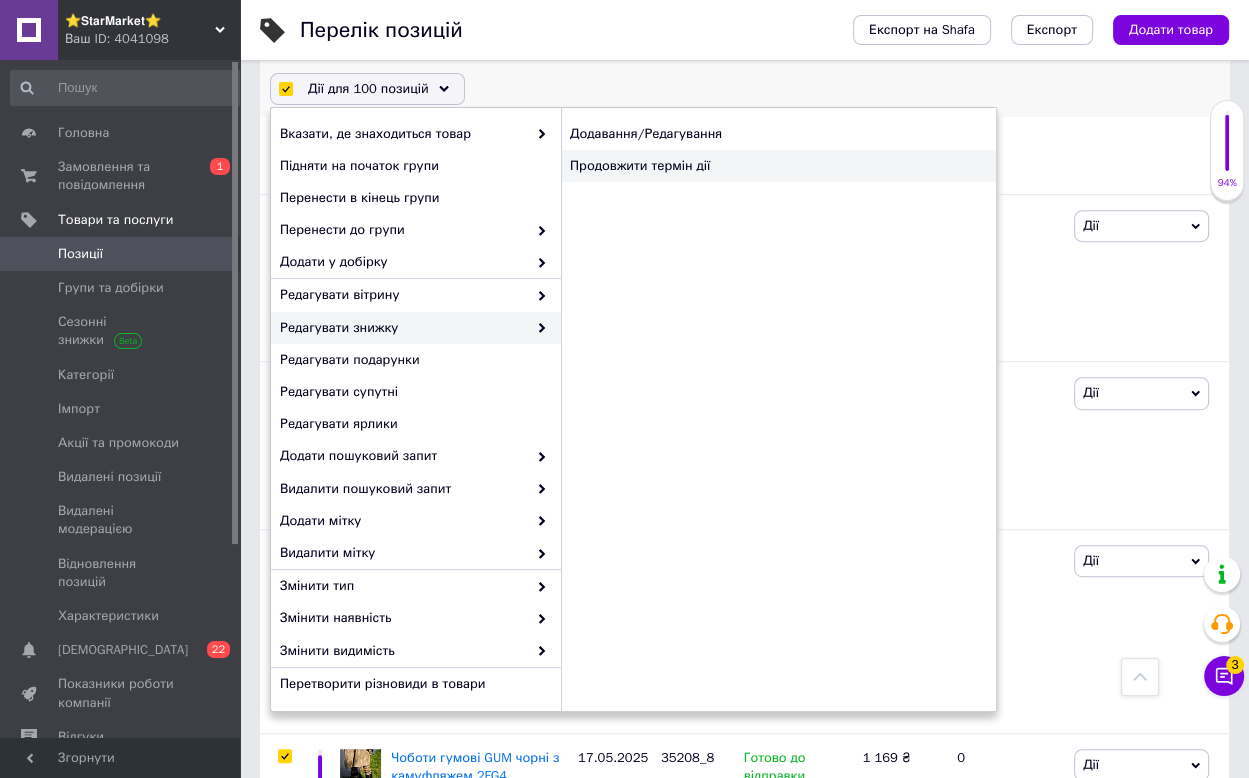click on "Продовжити термін дії" at bounding box center (778, 166) 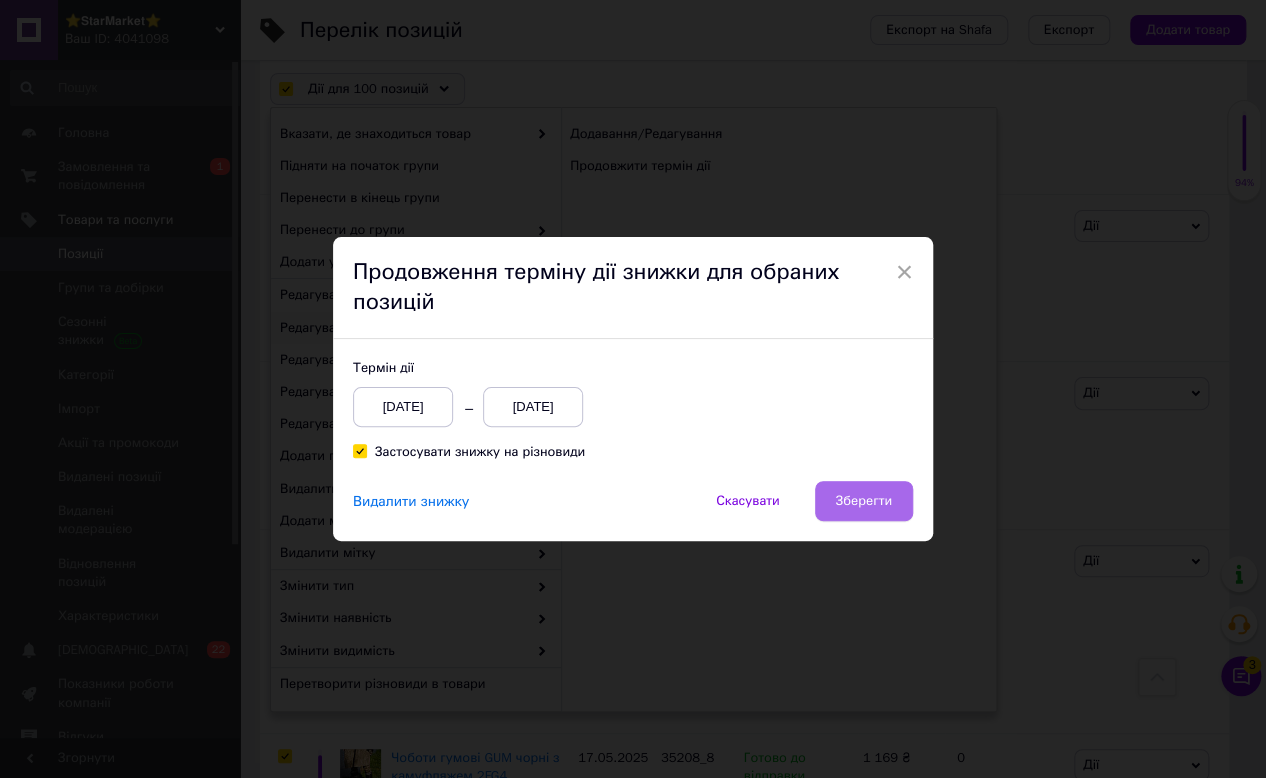 click on "Зберегти" at bounding box center [864, 501] 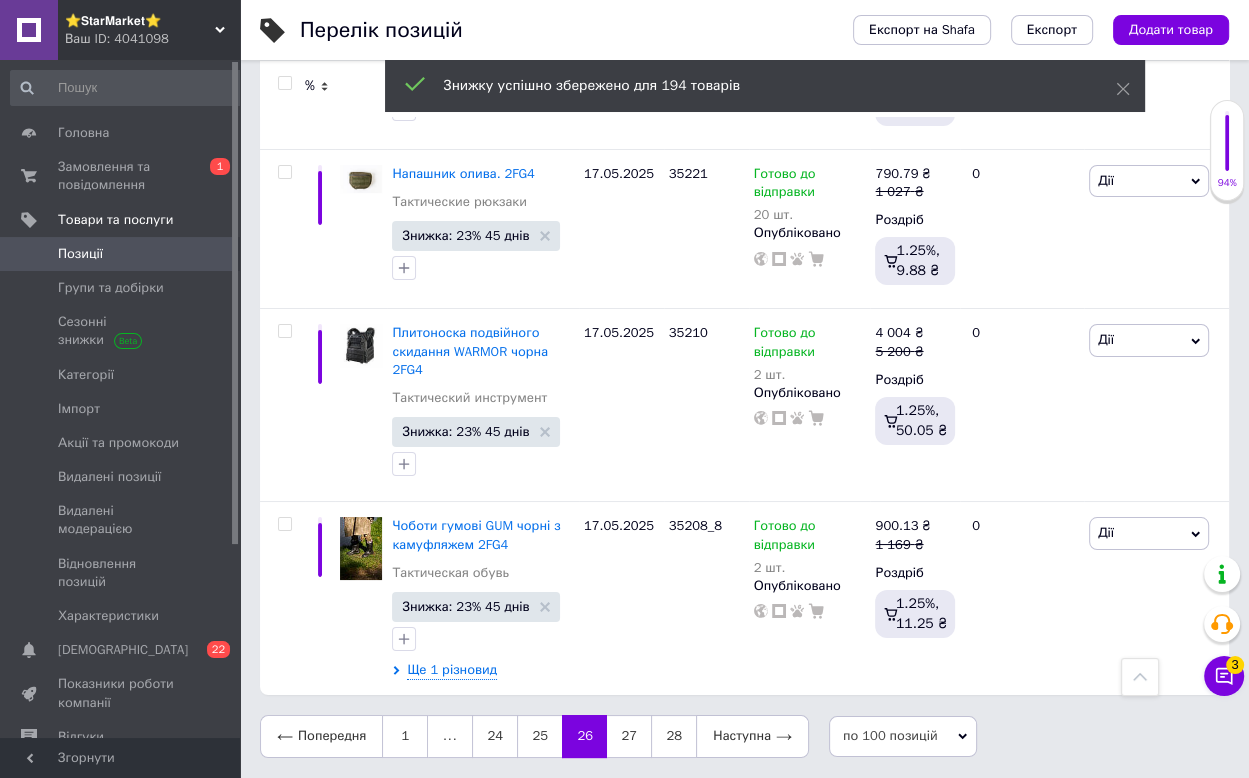 scroll, scrollTop: 18355, scrollLeft: 0, axis: vertical 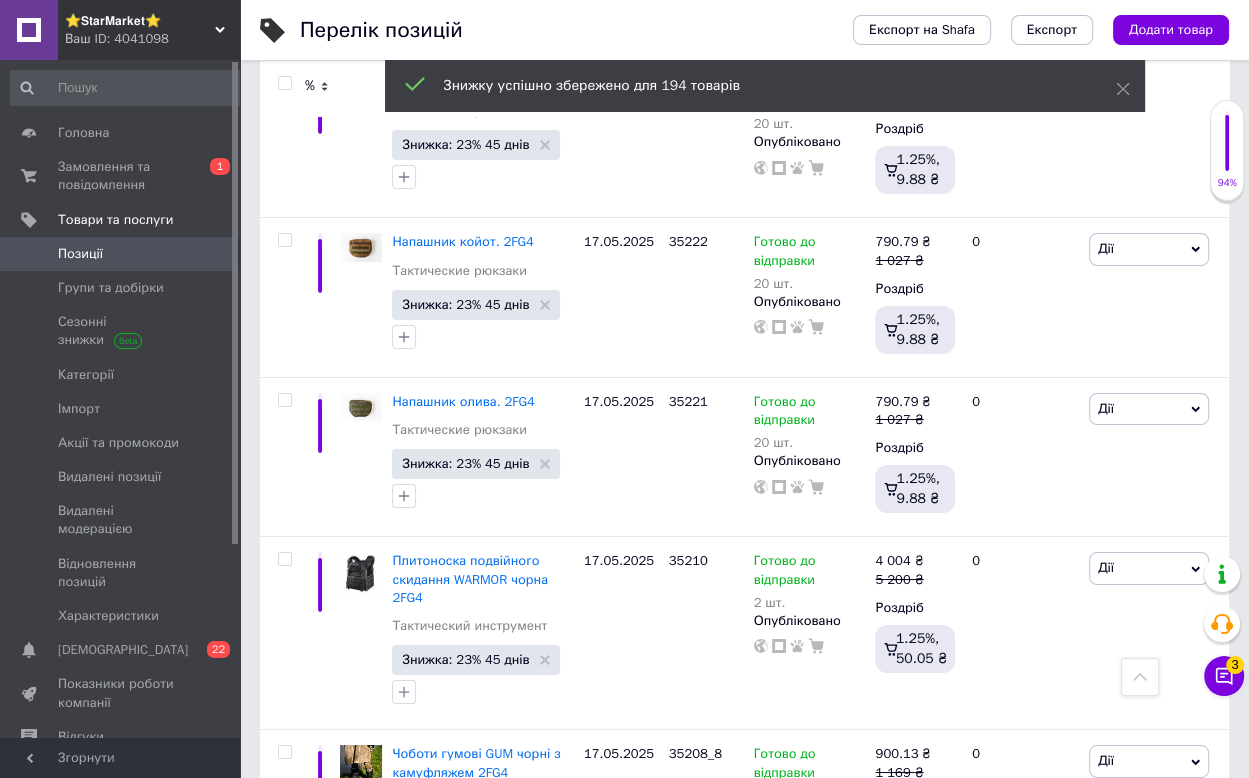click on "27" at bounding box center [629, 964] 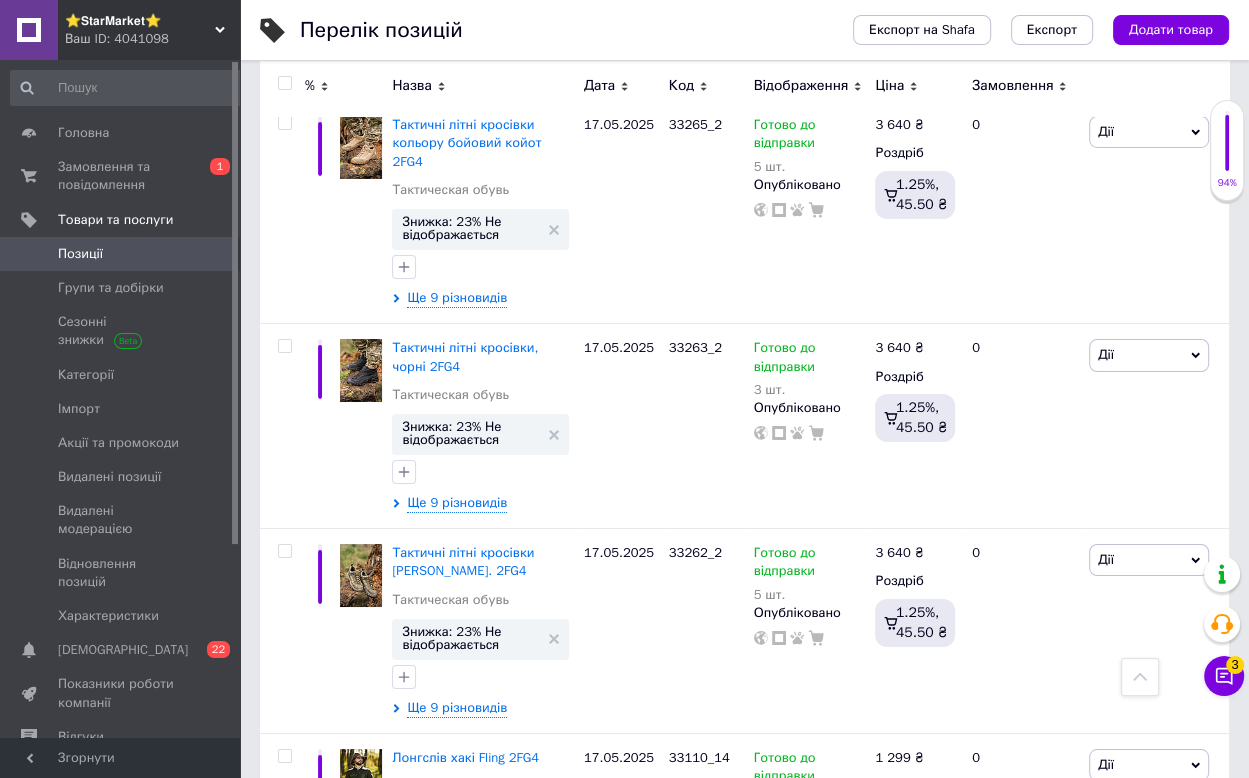 click at bounding box center [284, 83] 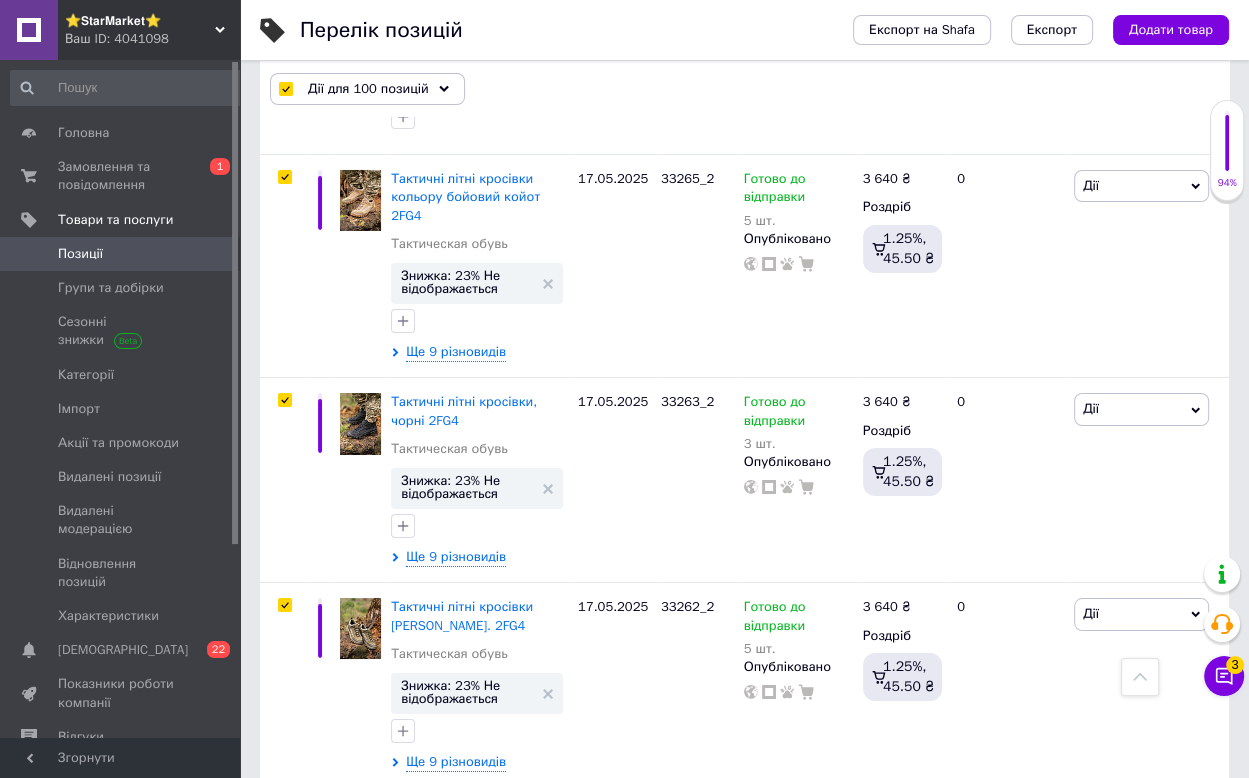 scroll, scrollTop: 18445, scrollLeft: 0, axis: vertical 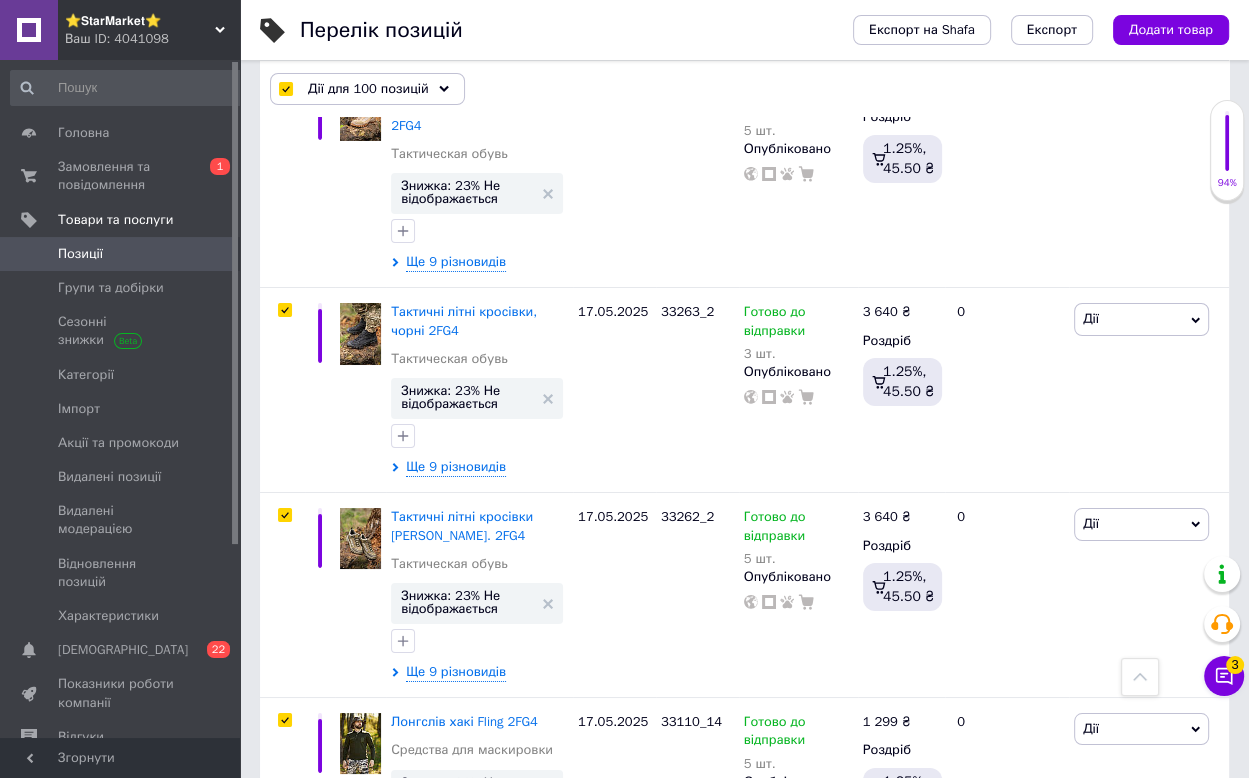 click on "Дії для 100 позицій" at bounding box center (368, 89) 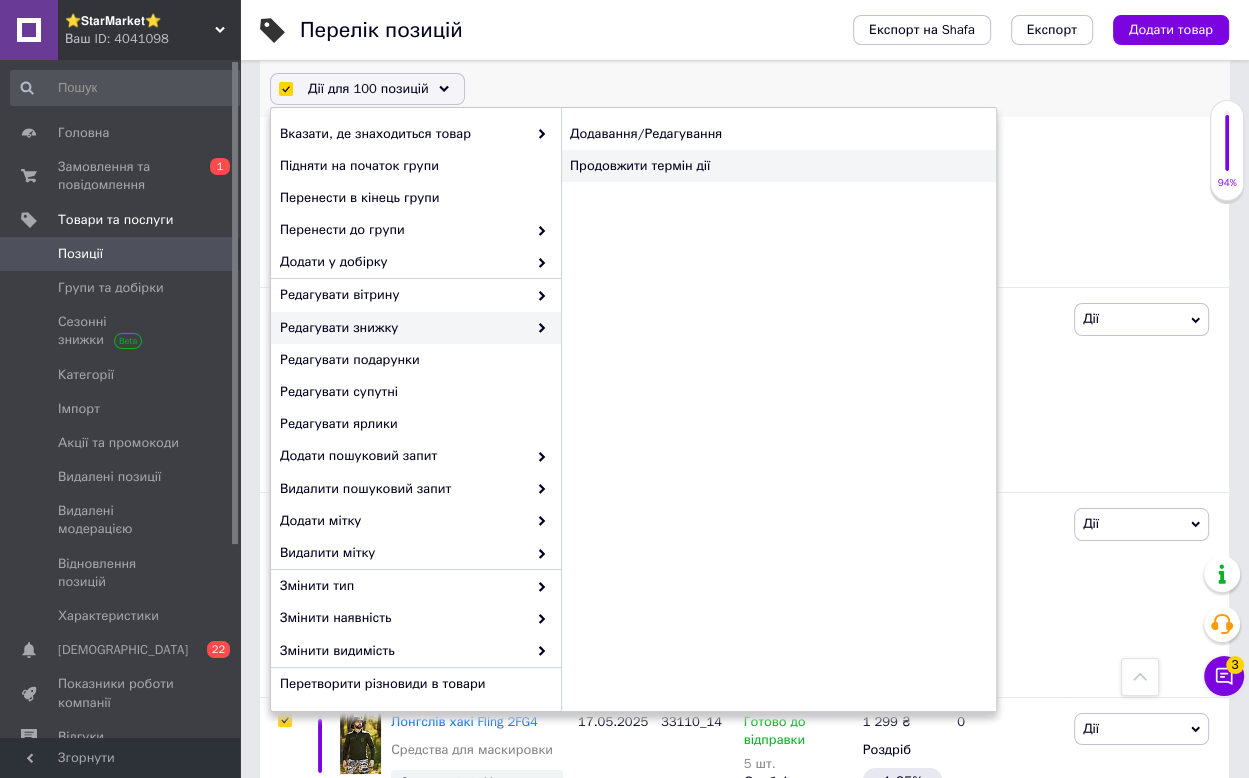 click on "Продовжити термін дії" at bounding box center (778, 166) 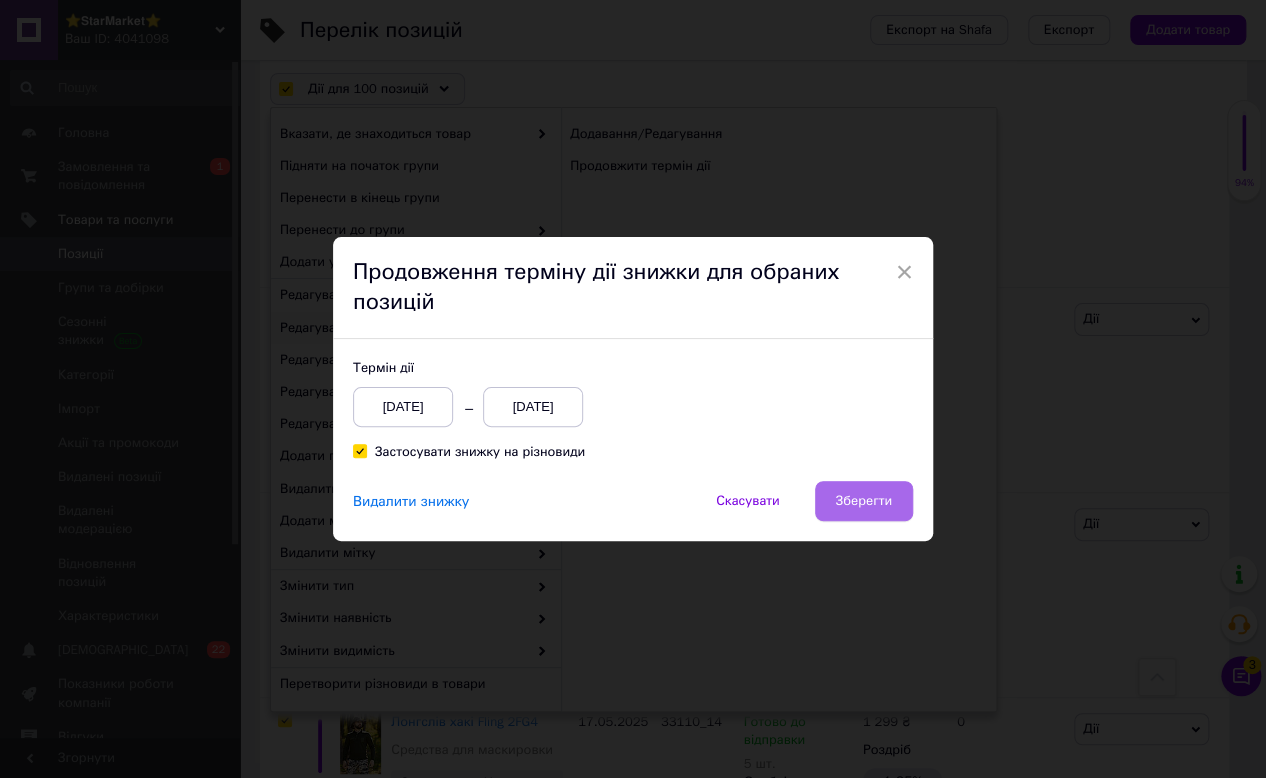 click on "Зберегти" at bounding box center (864, 501) 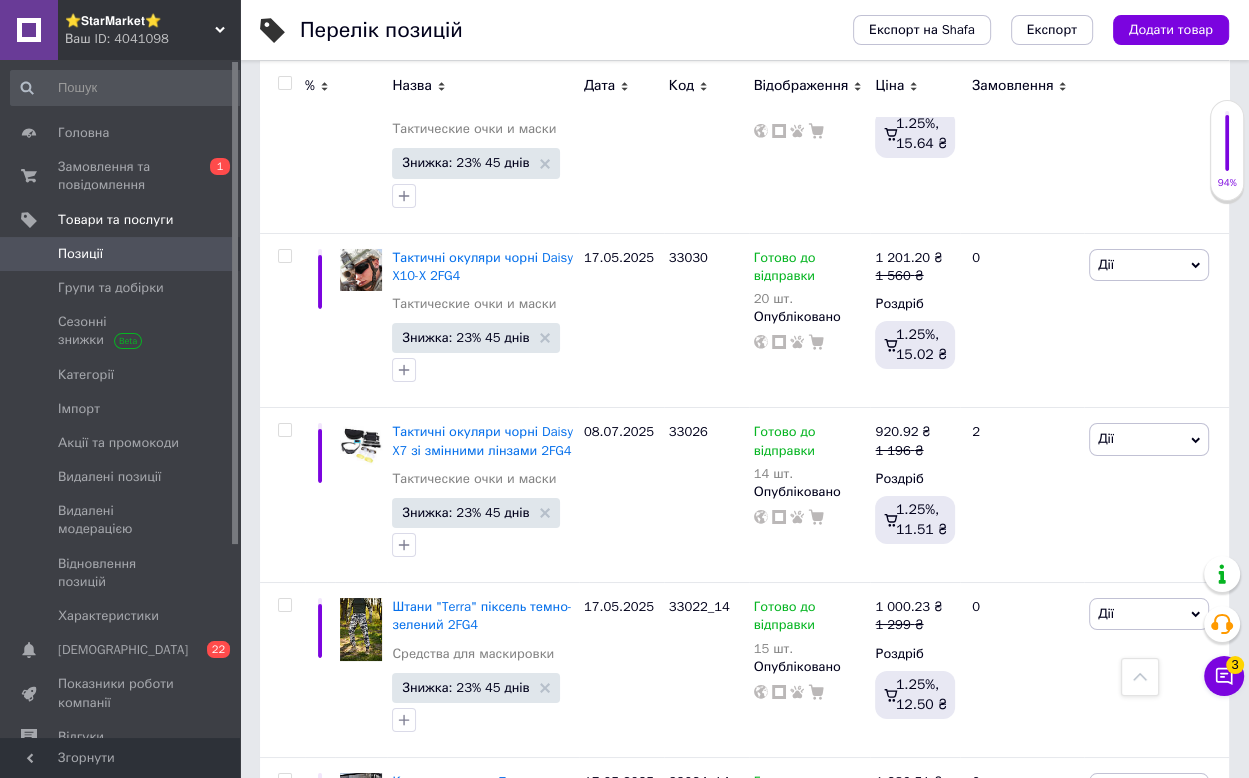scroll, scrollTop: 18695, scrollLeft: 0, axis: vertical 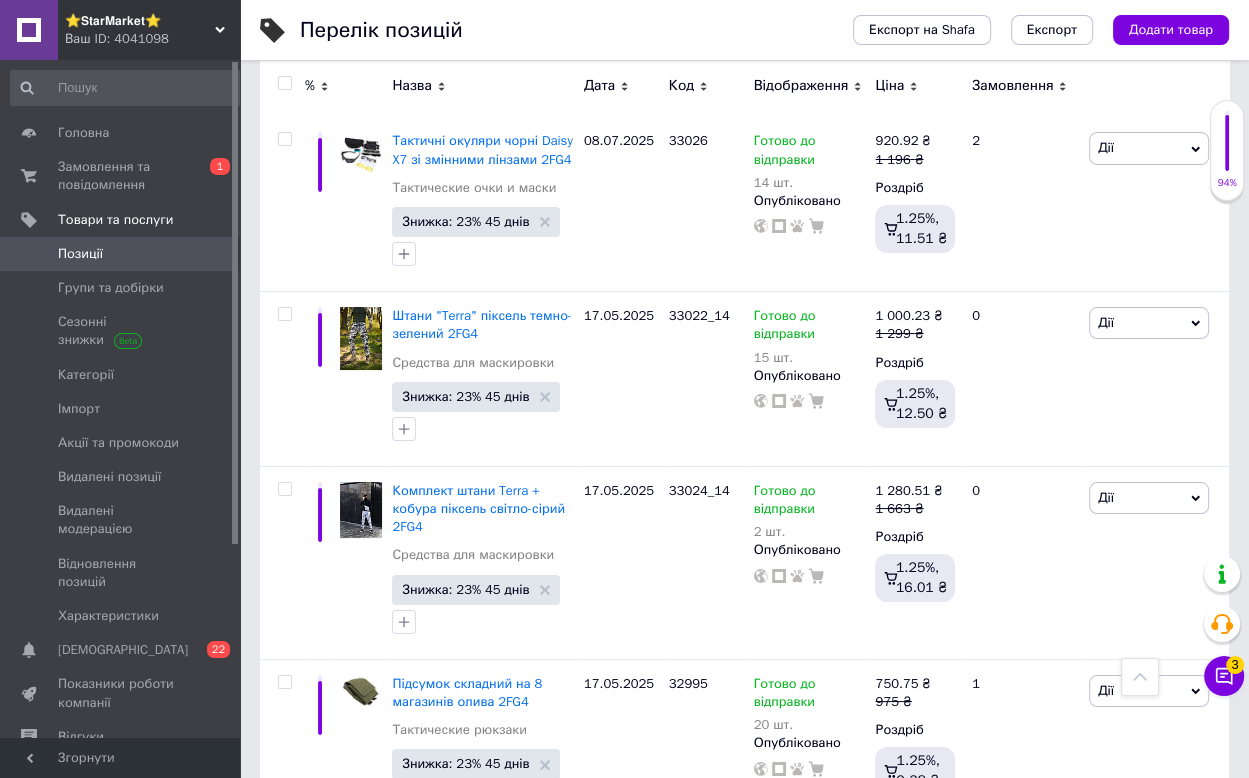 click on "28" at bounding box center (629, 875) 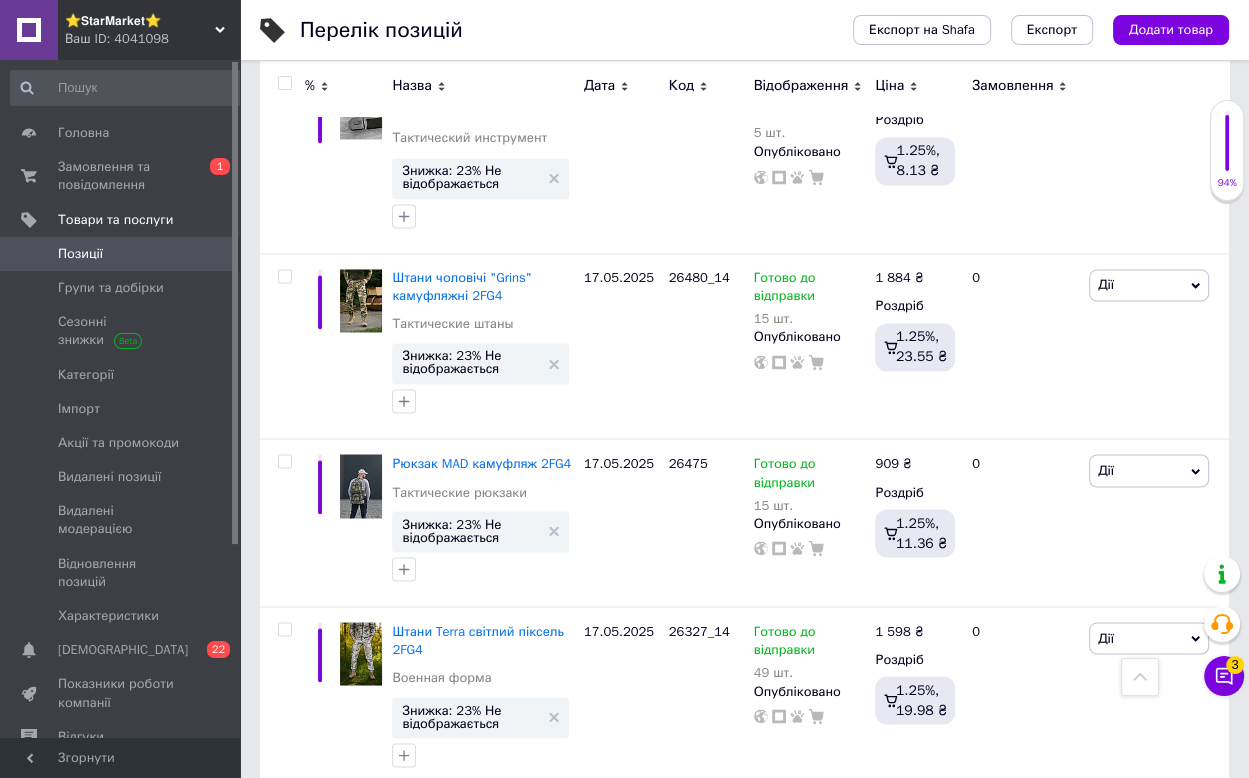 click at bounding box center [284, 83] 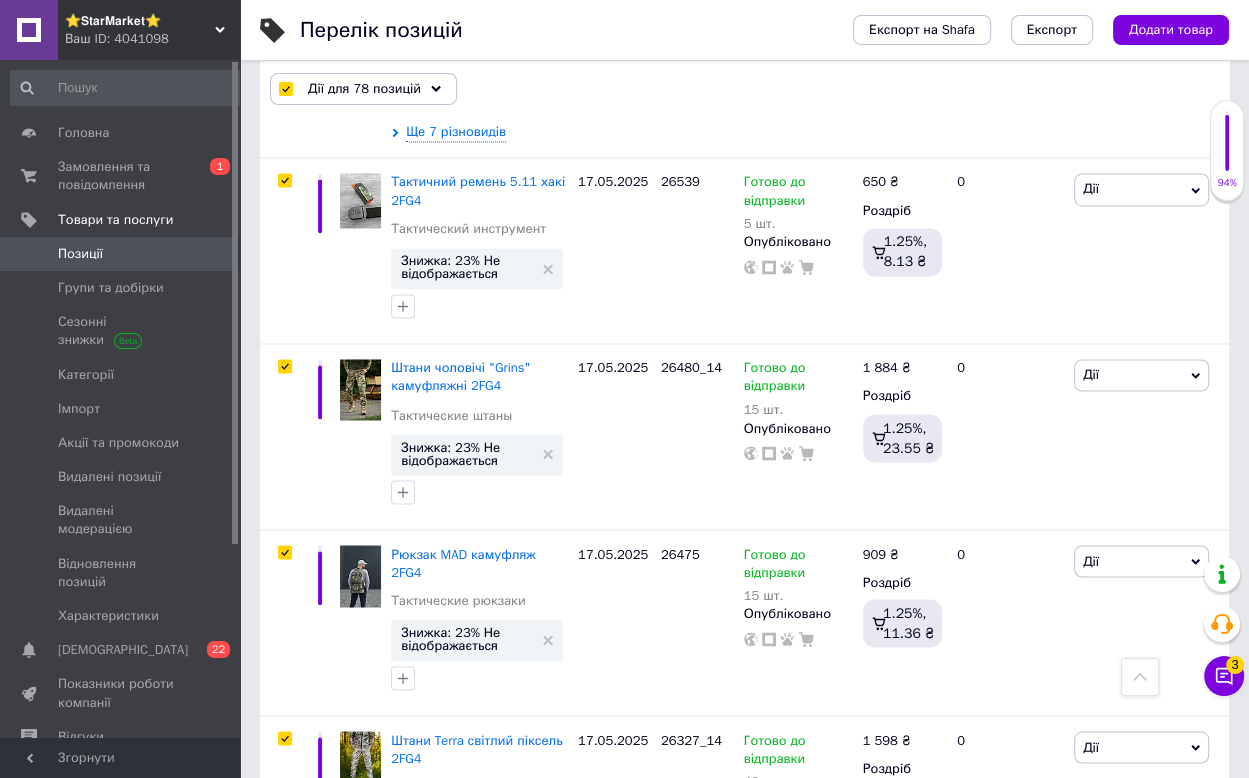 scroll, scrollTop: 15360, scrollLeft: 0, axis: vertical 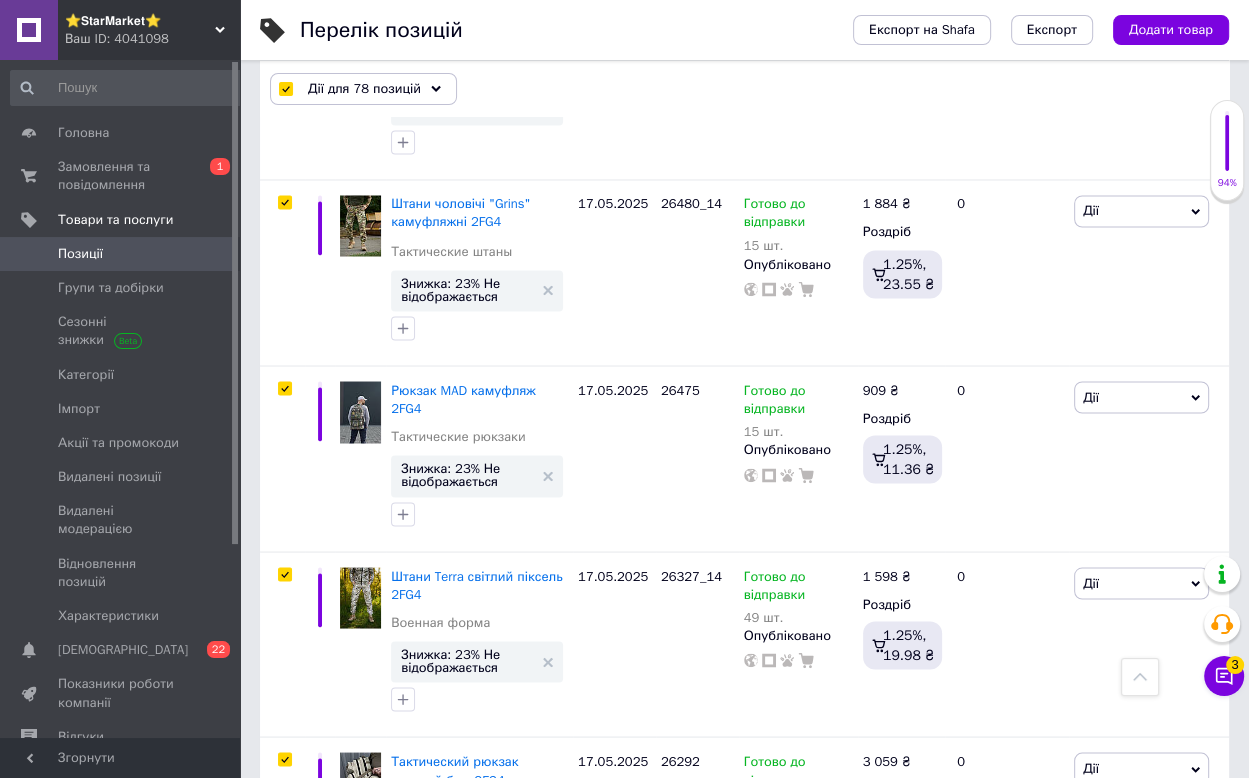 click on "Дії для 78 позицій" at bounding box center (364, 89) 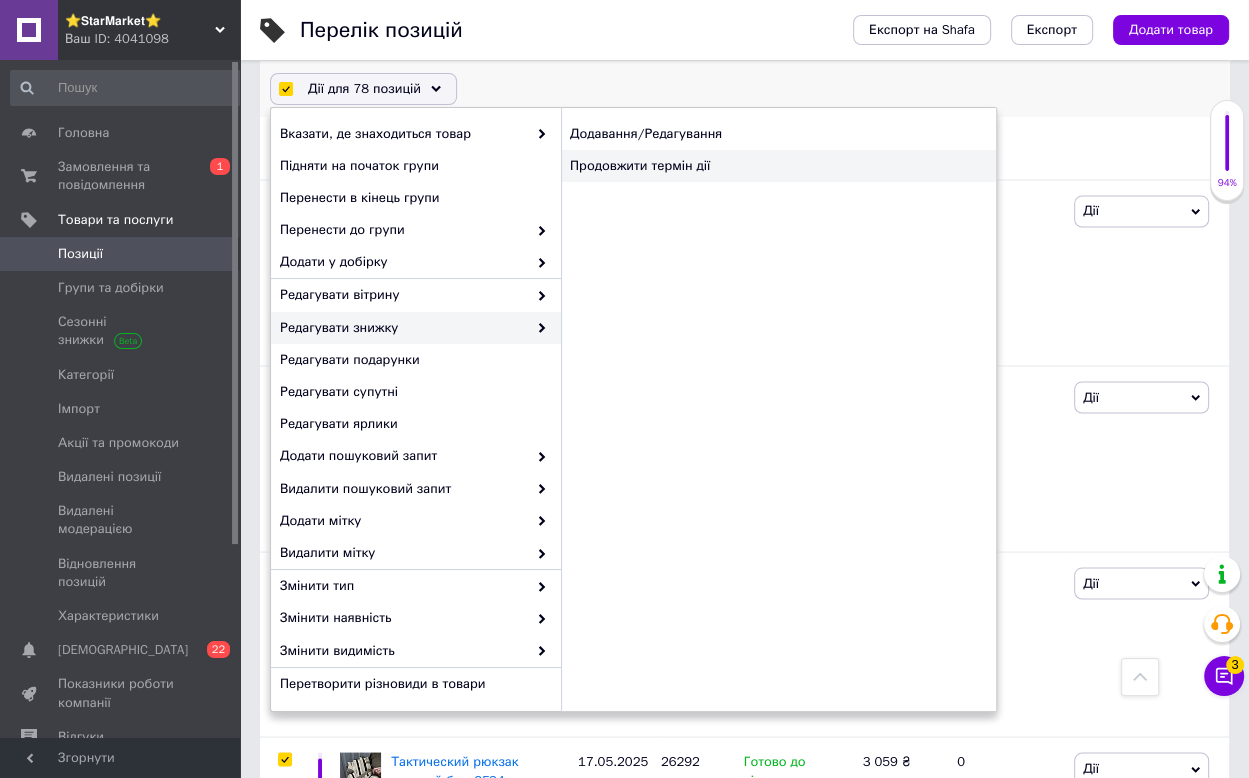 click on "Продовжити термін дії" at bounding box center [778, 166] 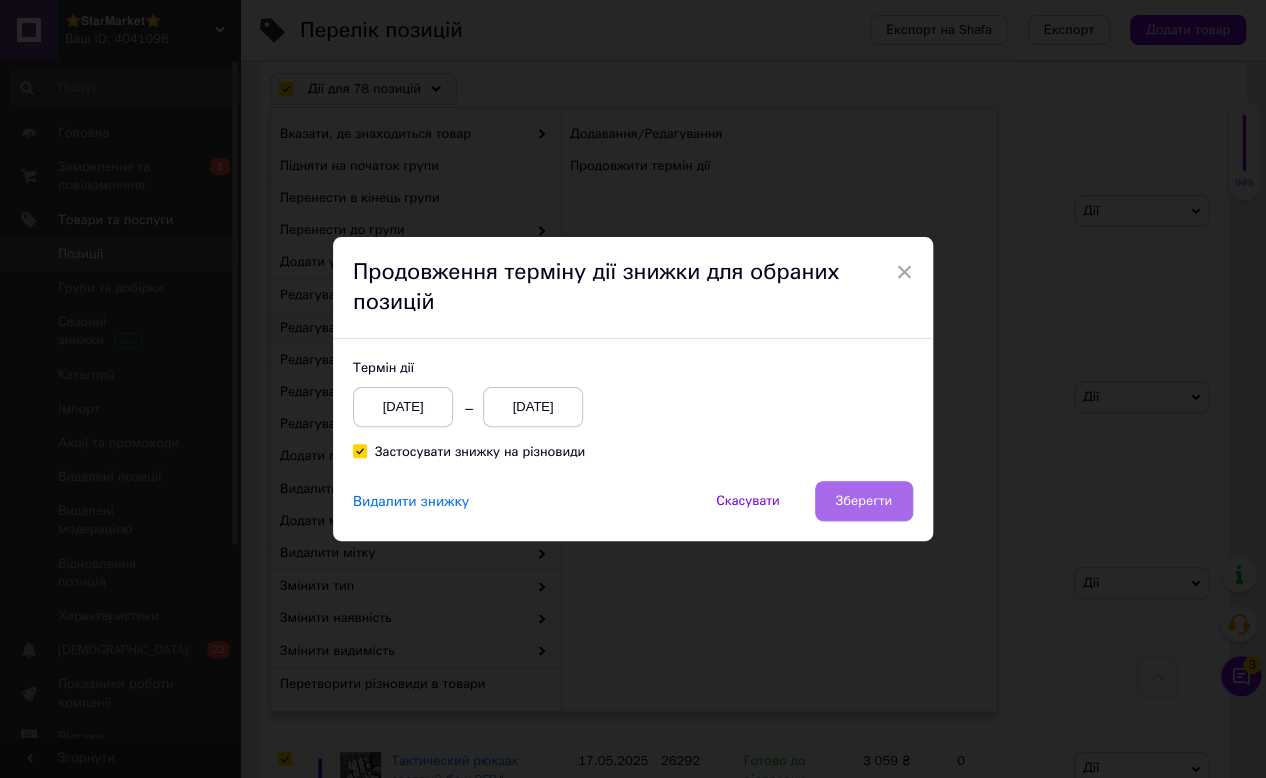 click on "Термін дії [DATE] [DATE] Застосувати знижку на різновиди" at bounding box center [633, 410] 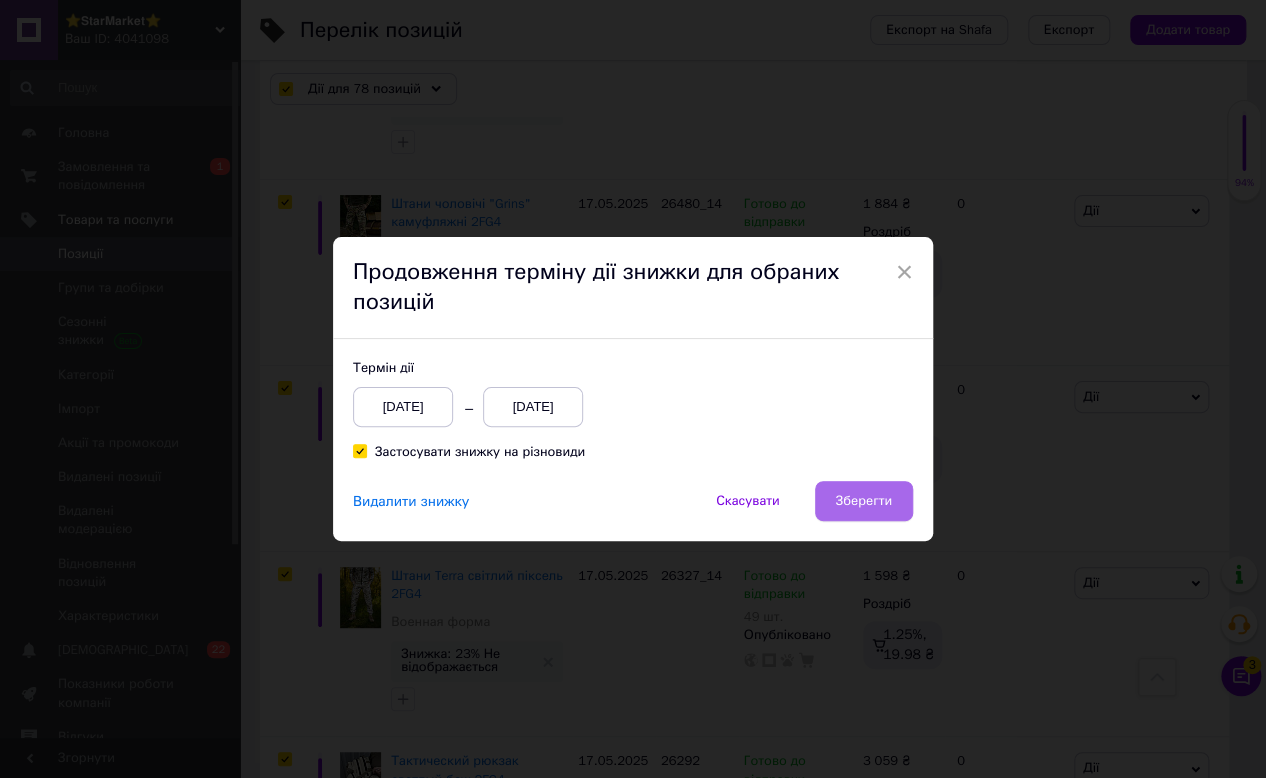 click on "Зберегти" at bounding box center [864, 501] 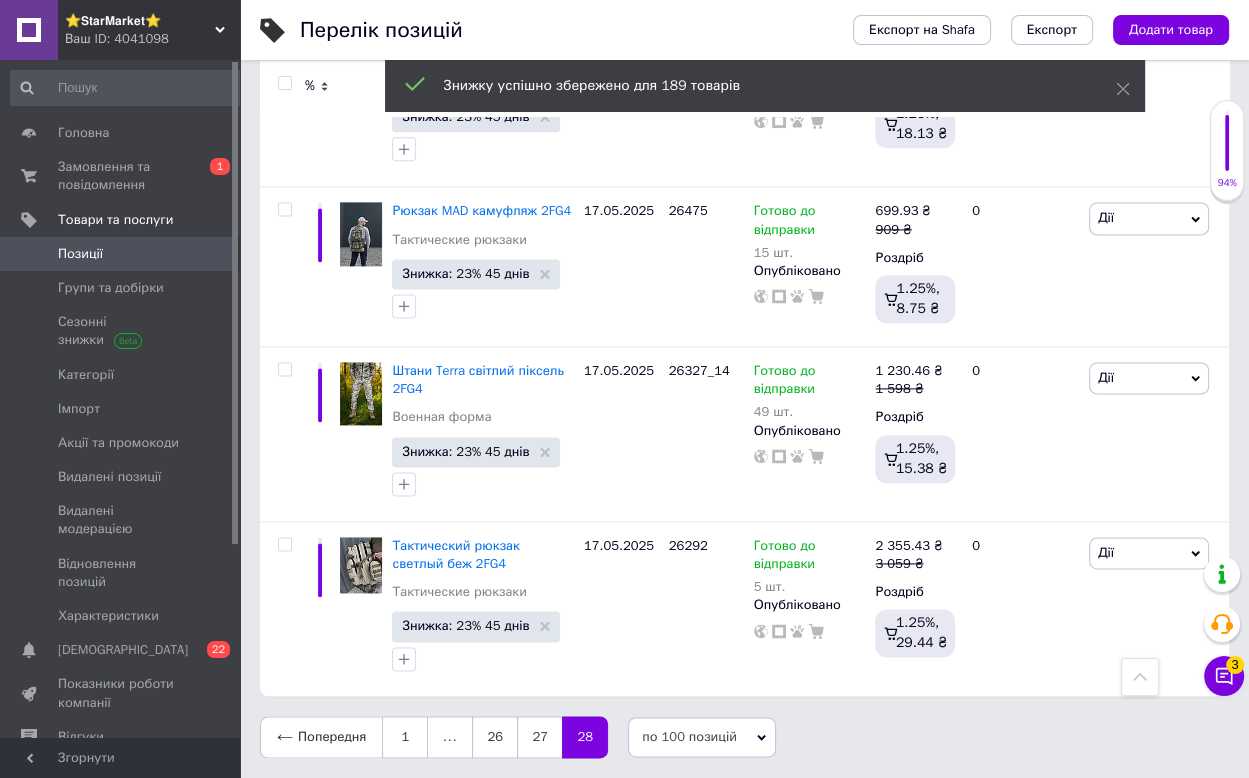 scroll, scrollTop: 14412, scrollLeft: 0, axis: vertical 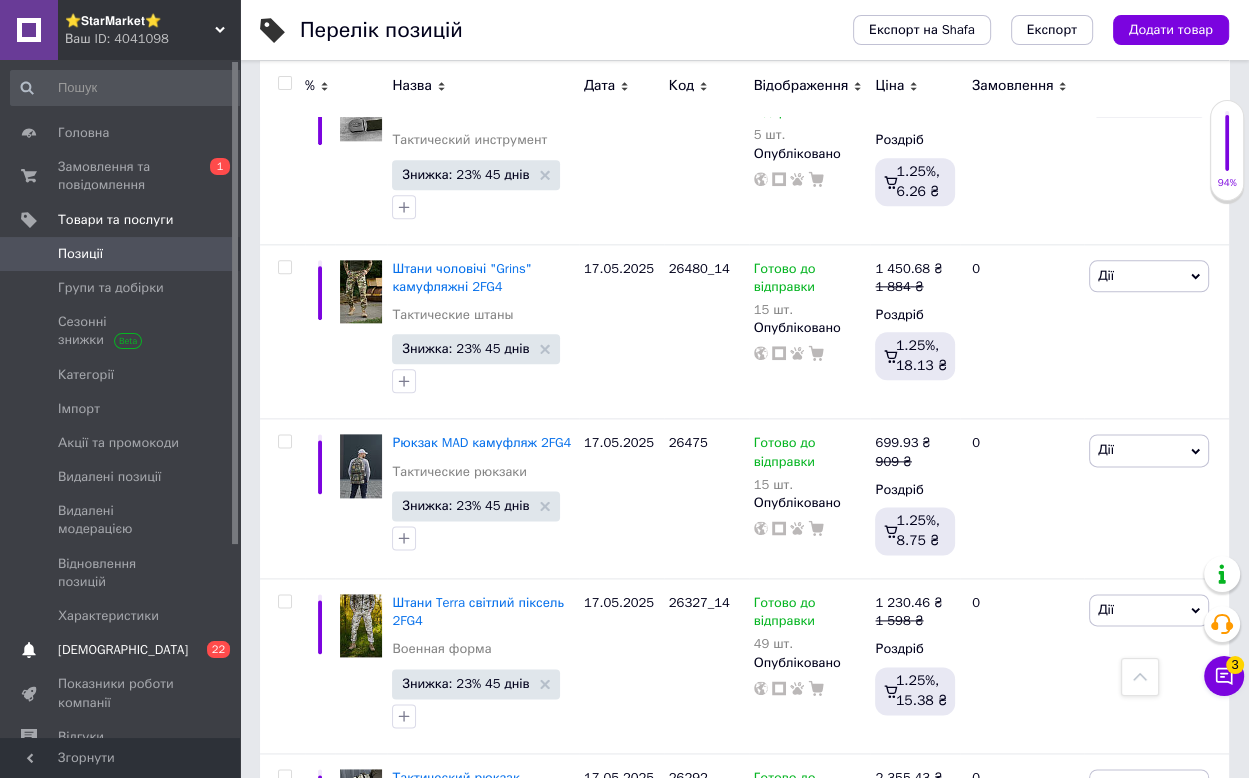 click on "[DEMOGRAPHIC_DATA]" at bounding box center (123, 650) 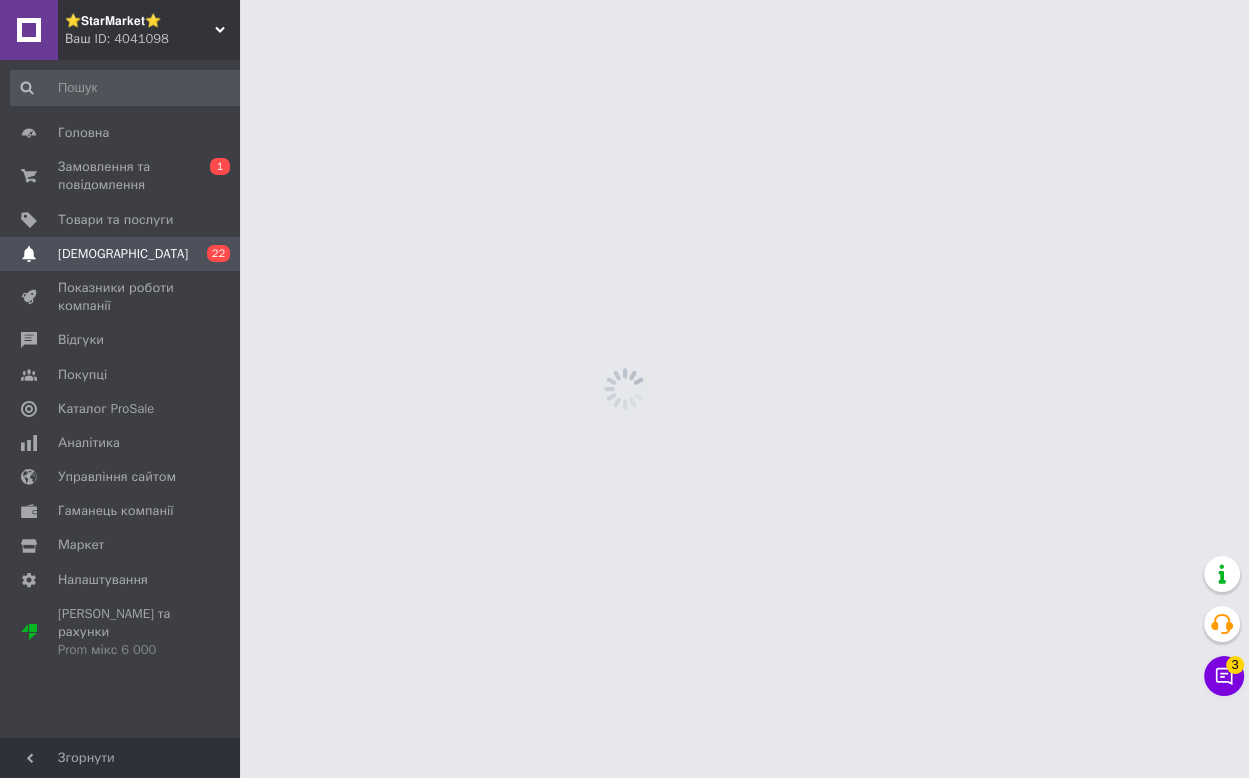 scroll, scrollTop: 0, scrollLeft: 0, axis: both 